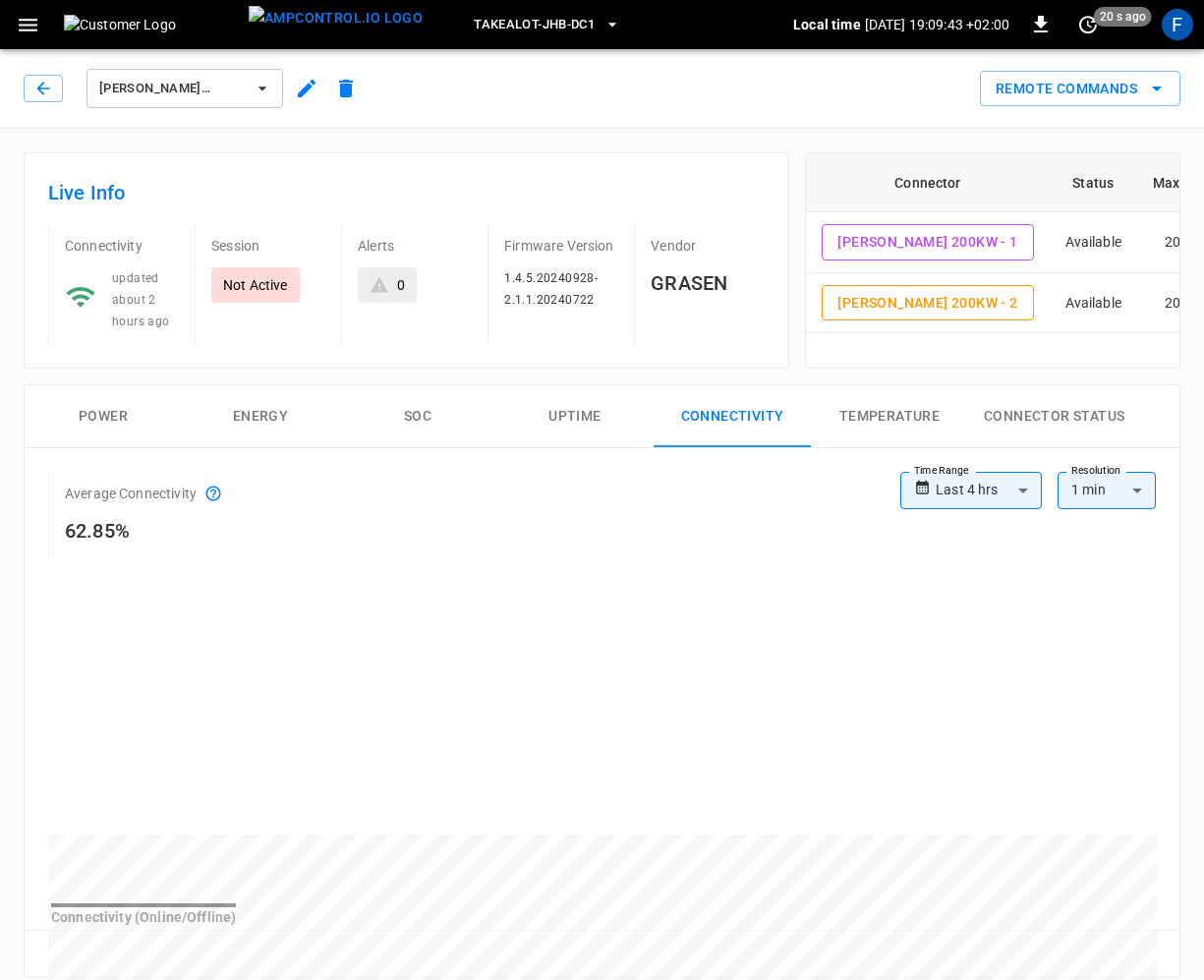 scroll, scrollTop: 0, scrollLeft: 0, axis: both 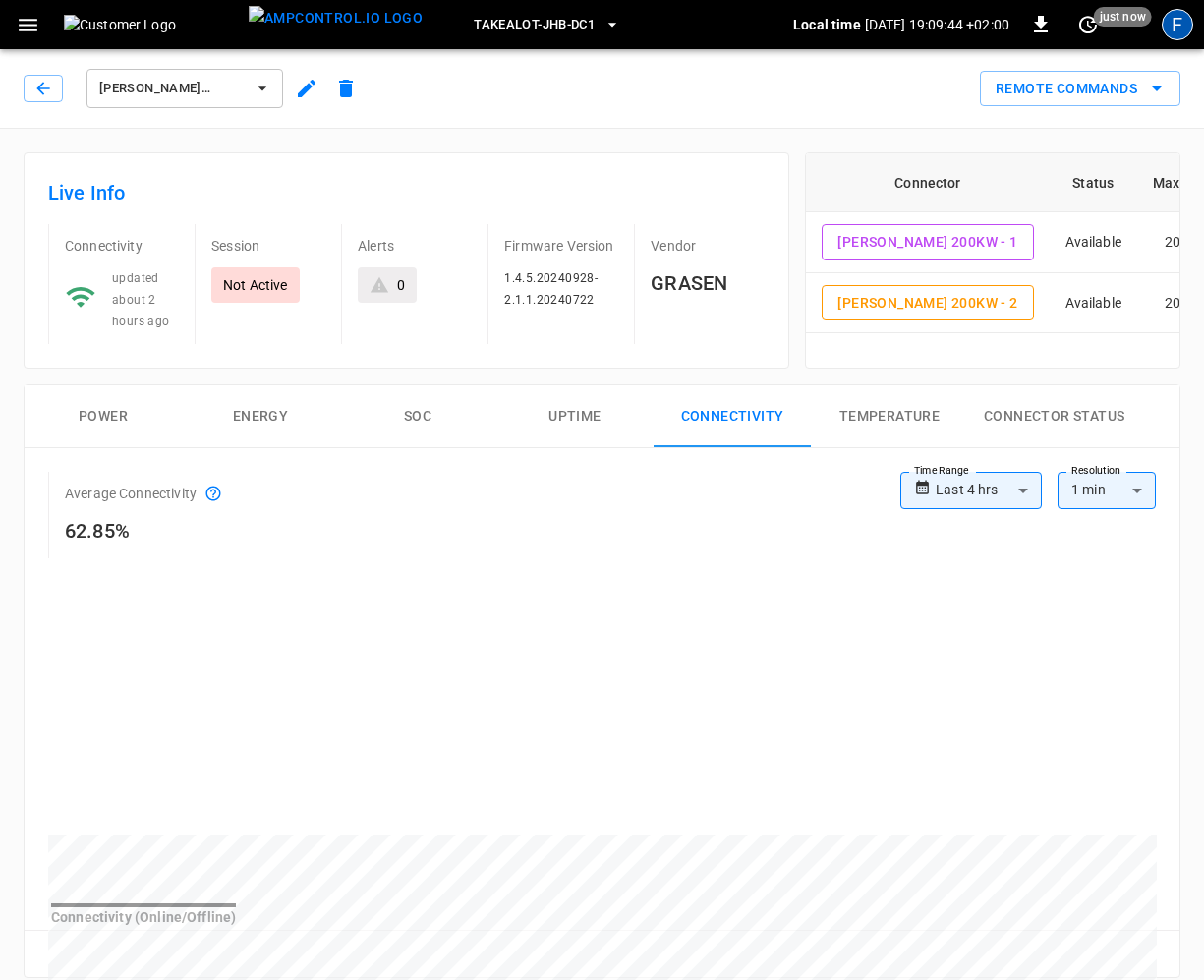 click on "F" at bounding box center [1177, 25] 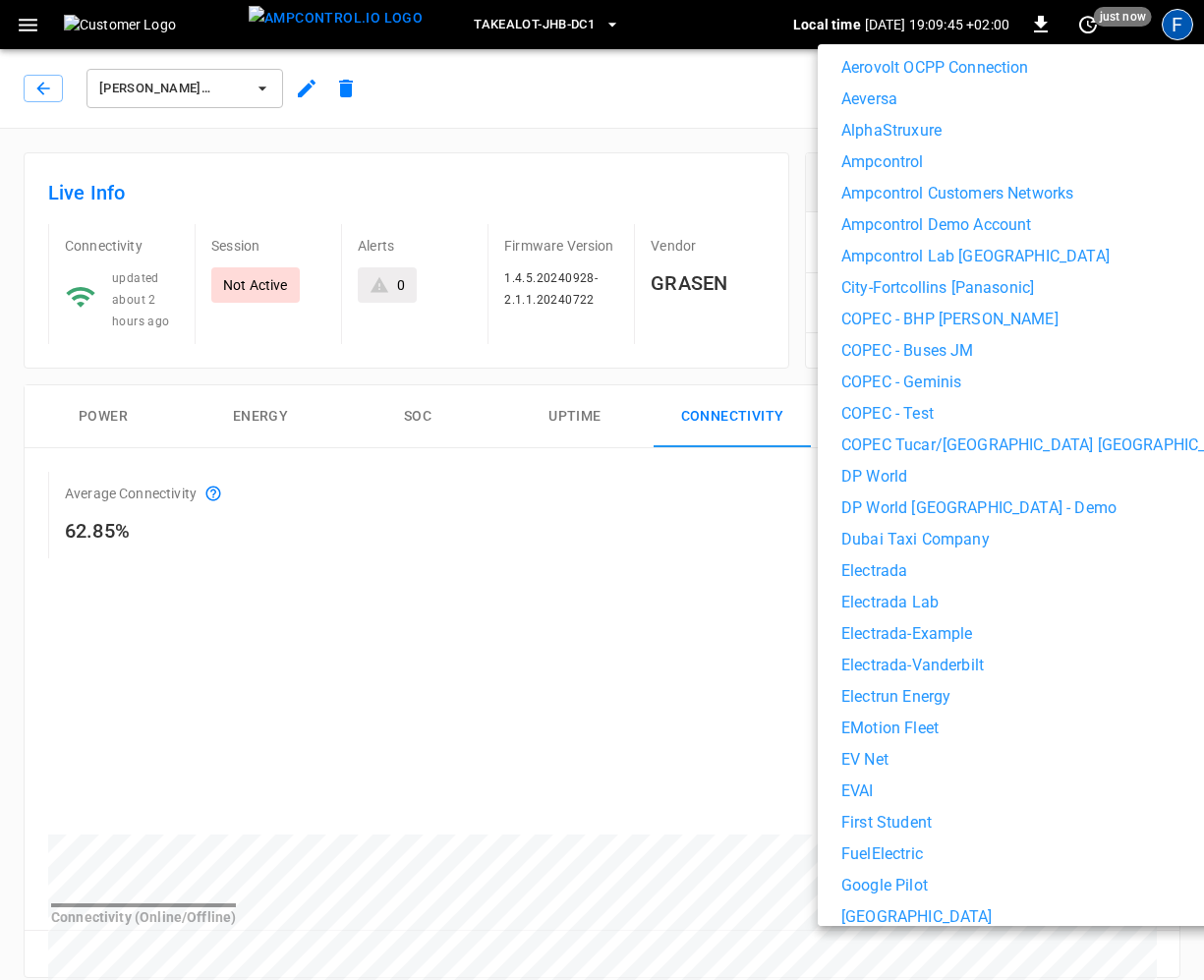 scroll, scrollTop: 581, scrollLeft: 0, axis: vertical 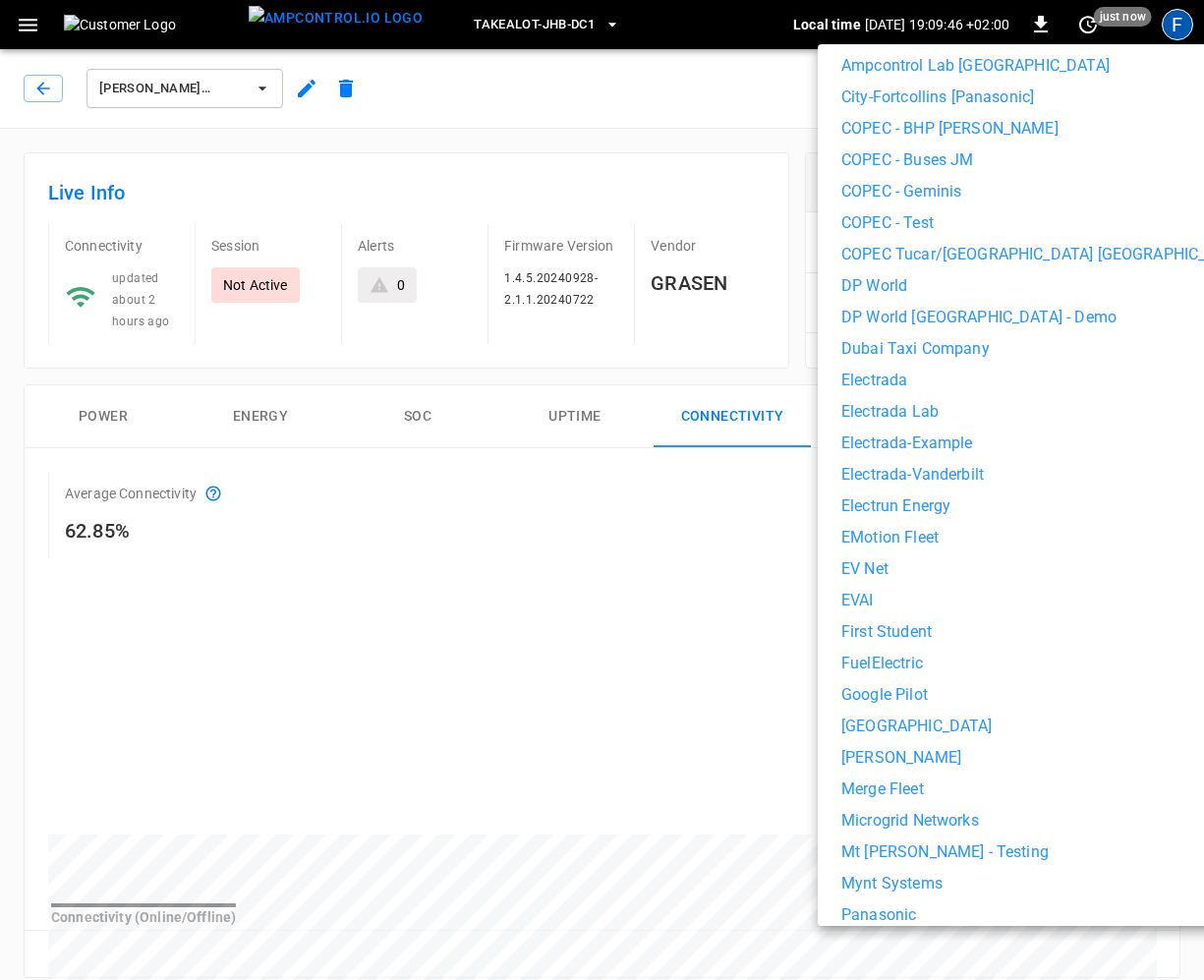 click on "First Student" at bounding box center [887, 632] 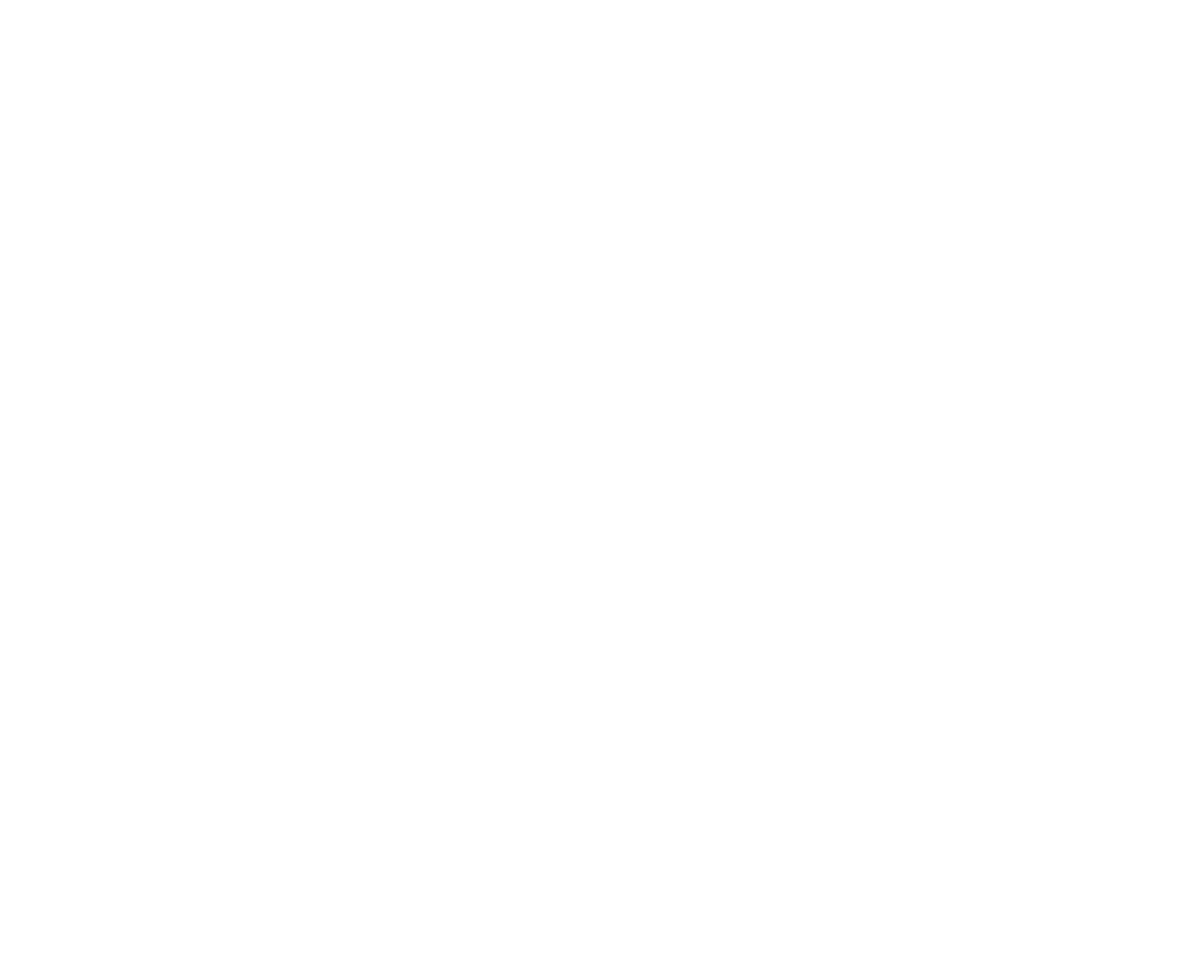 scroll, scrollTop: 0, scrollLeft: 0, axis: both 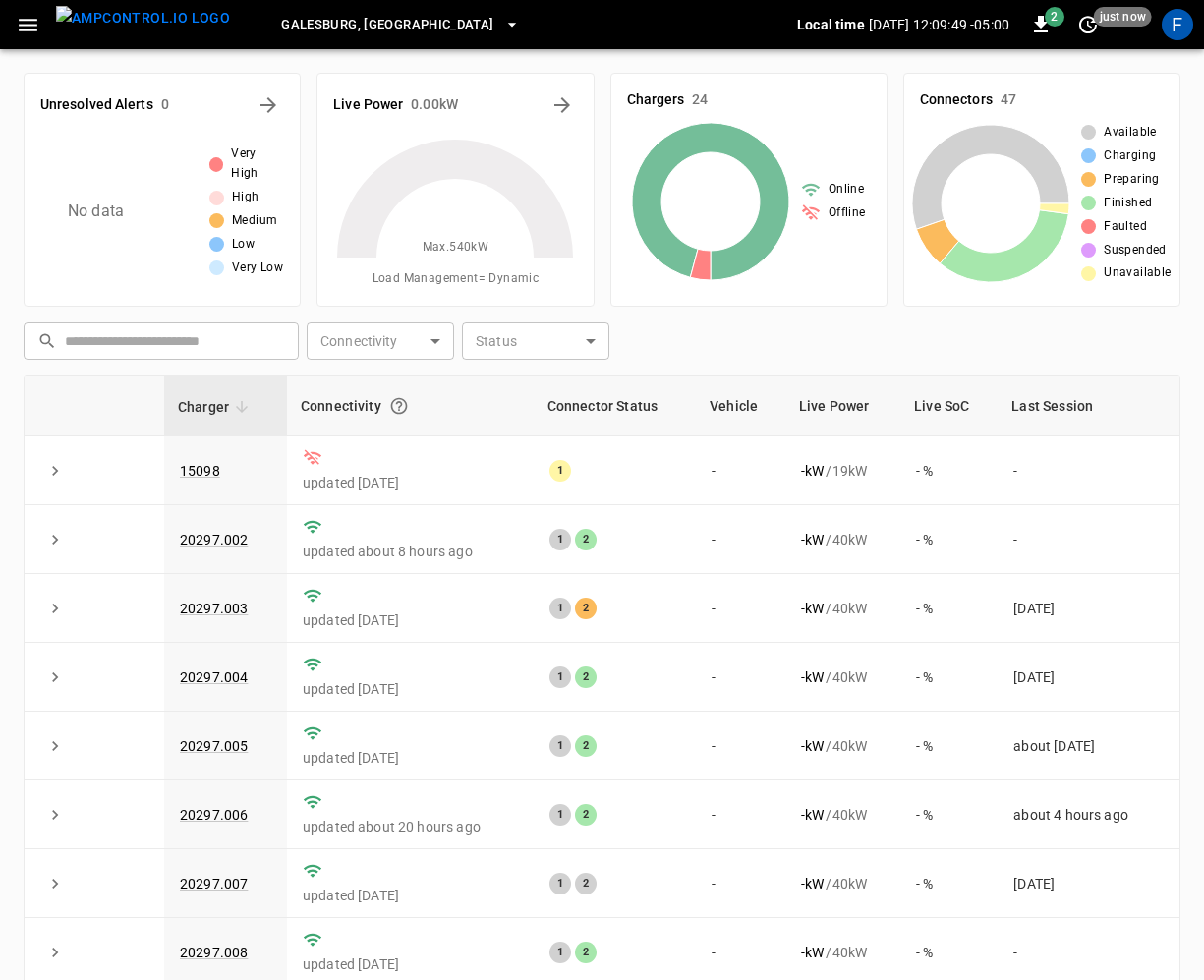 click on "Galesburg, IL" at bounding box center (387, 25) 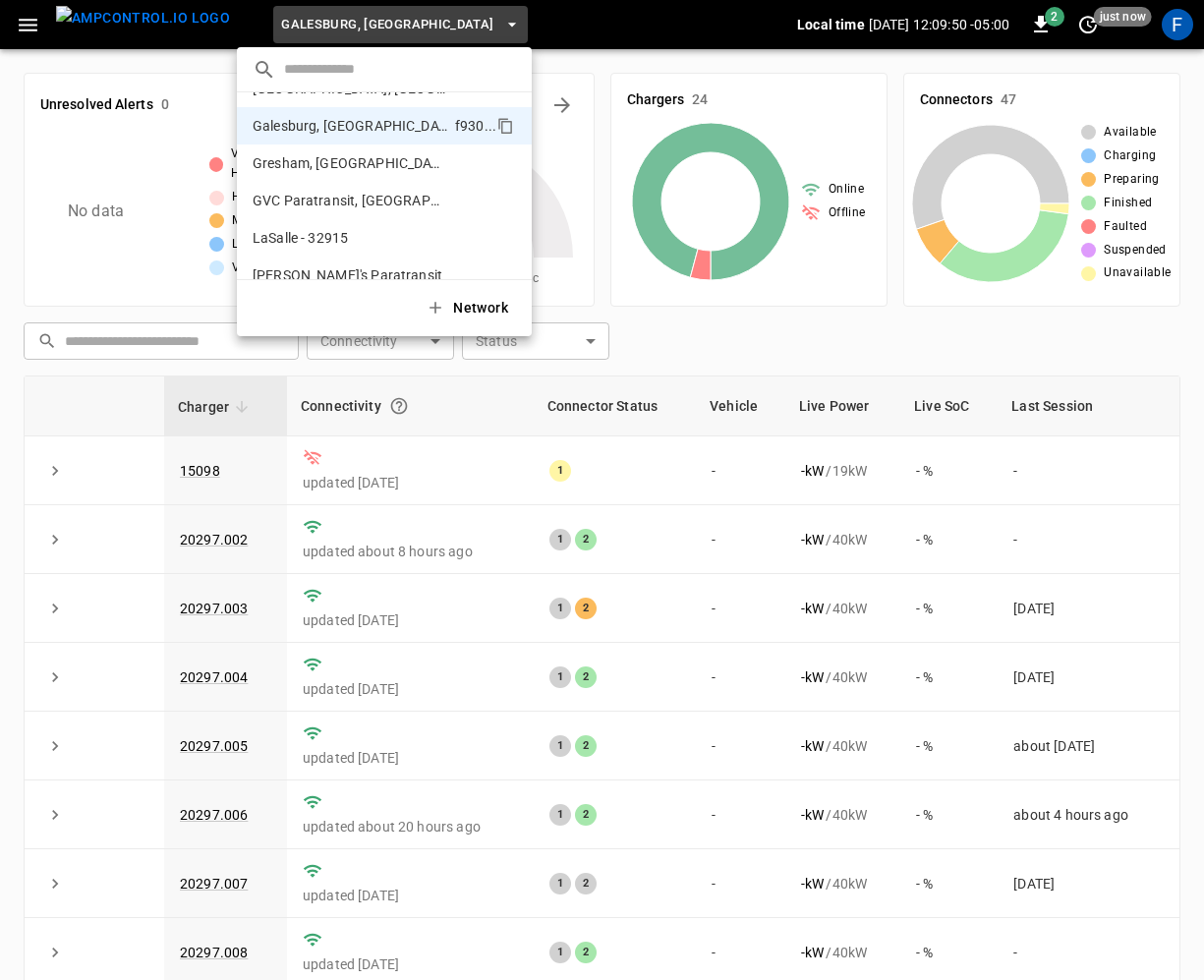 click at bounding box center (400, 69) 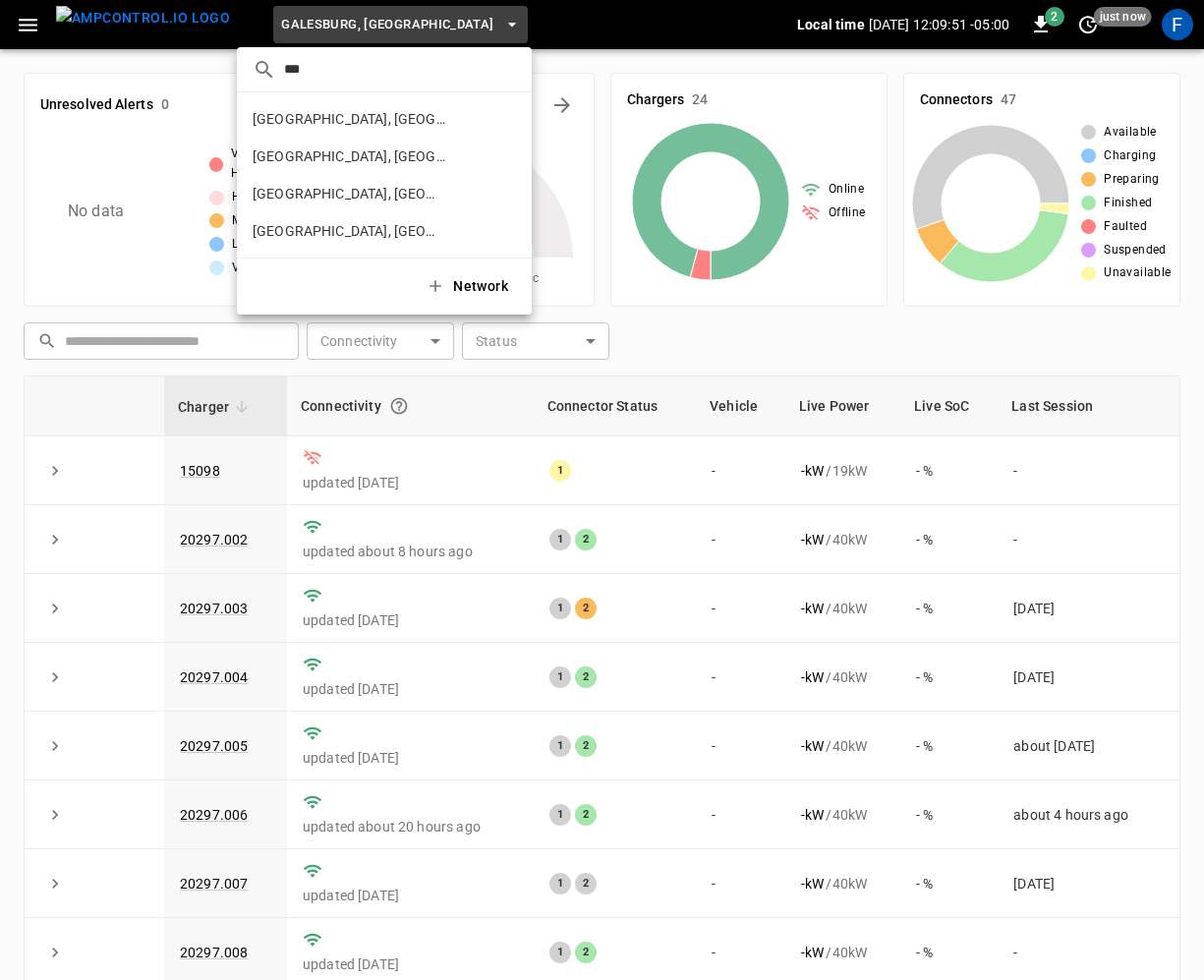 scroll, scrollTop: 0, scrollLeft: 0, axis: both 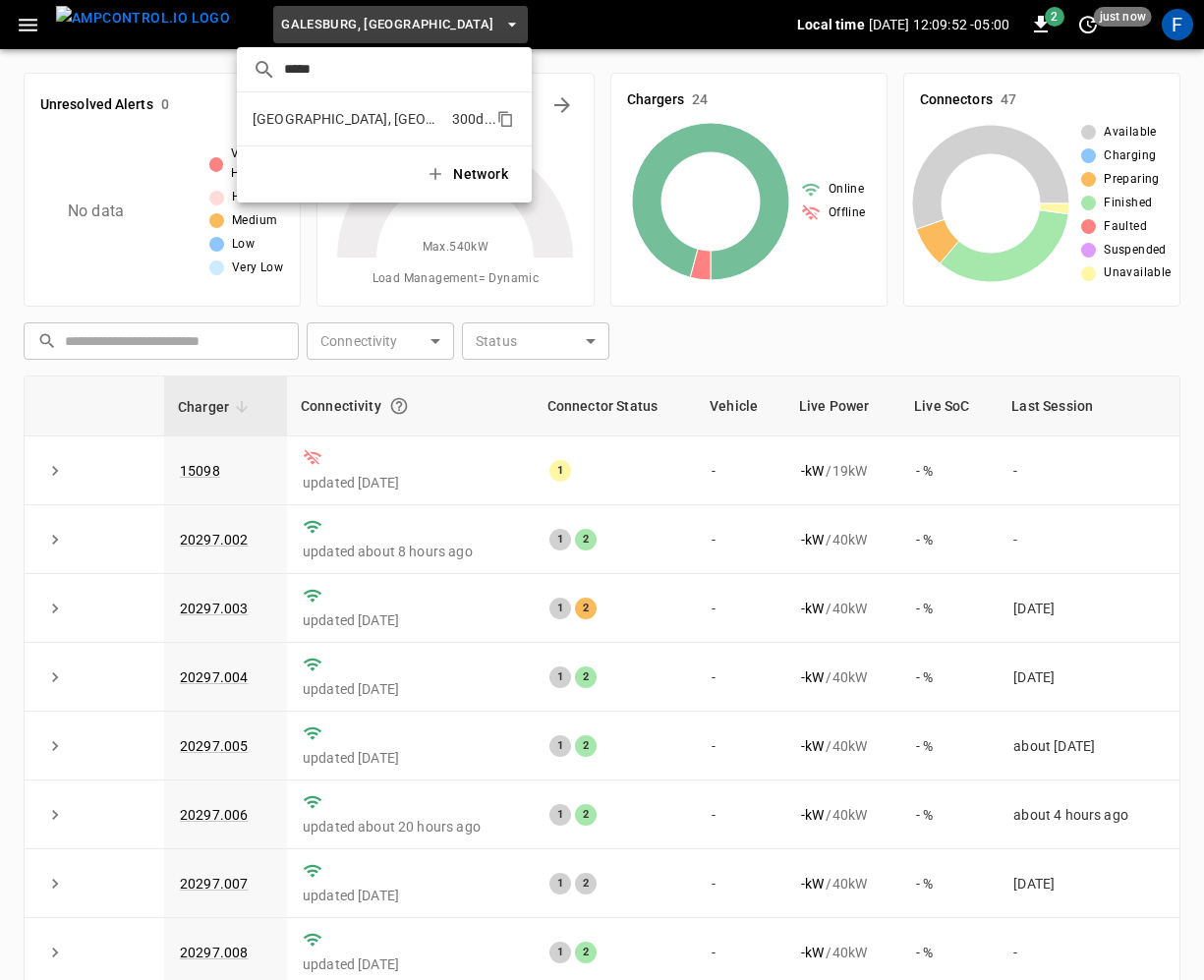 type on "*****" 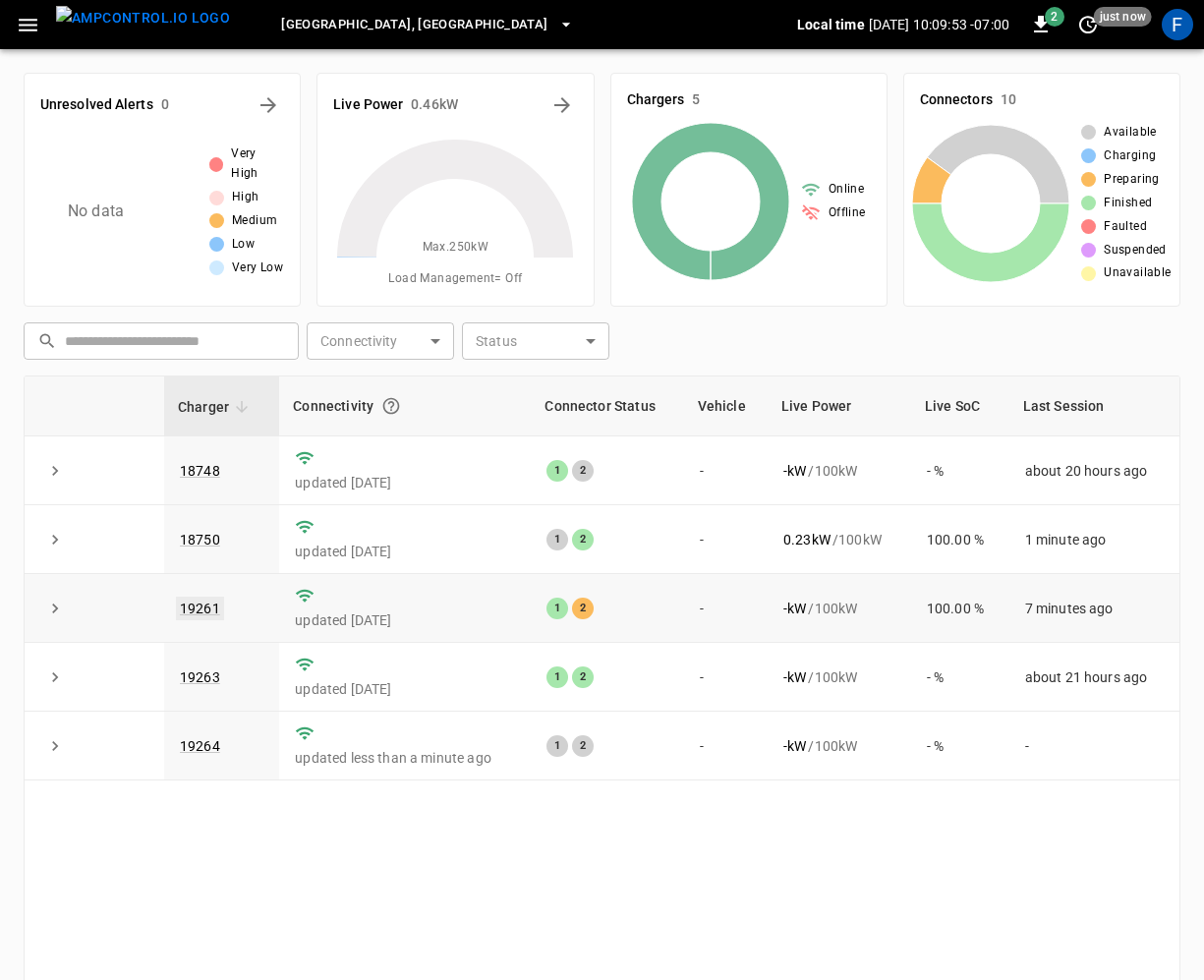 click on "19261" at bounding box center [200, 608] 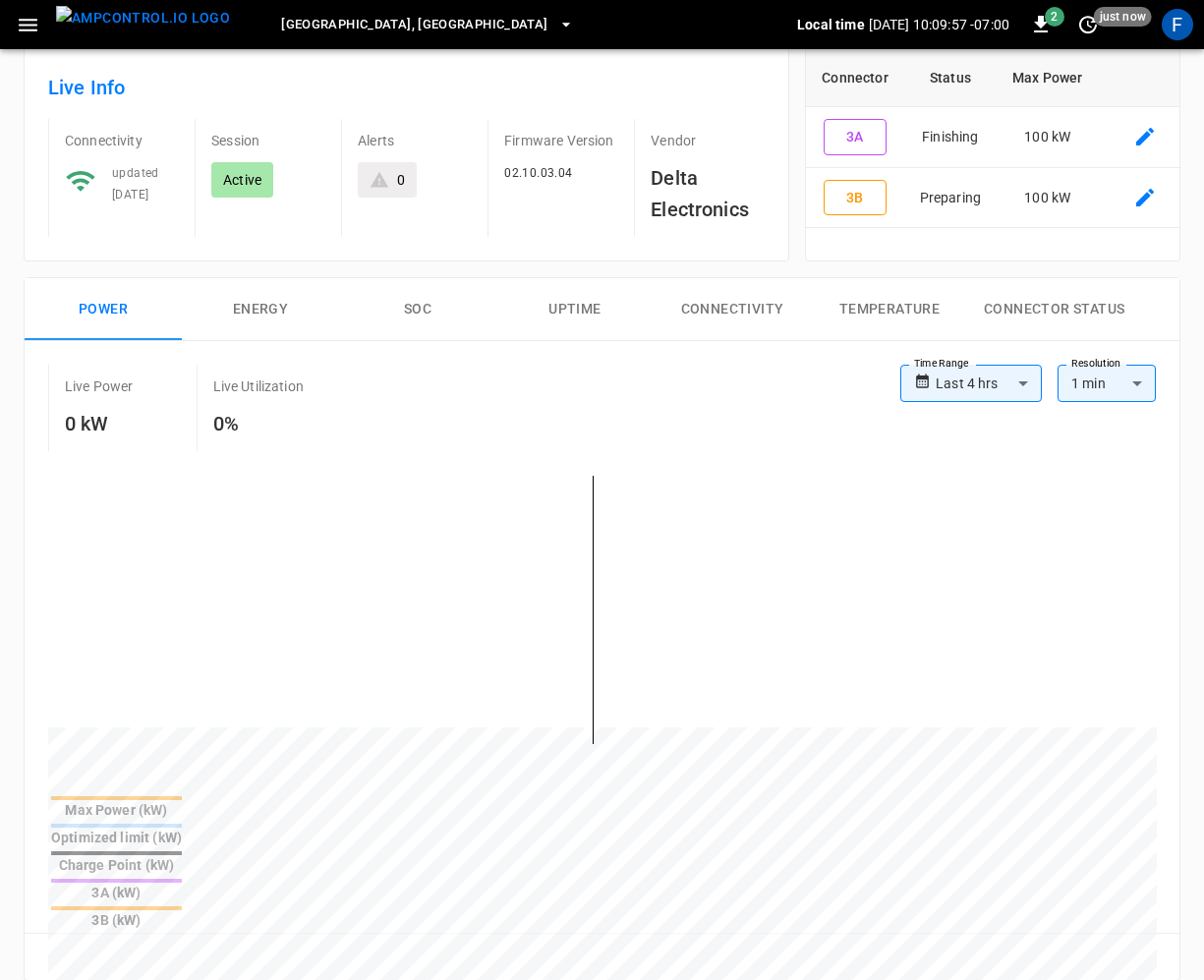 scroll, scrollTop: 0, scrollLeft: 0, axis: both 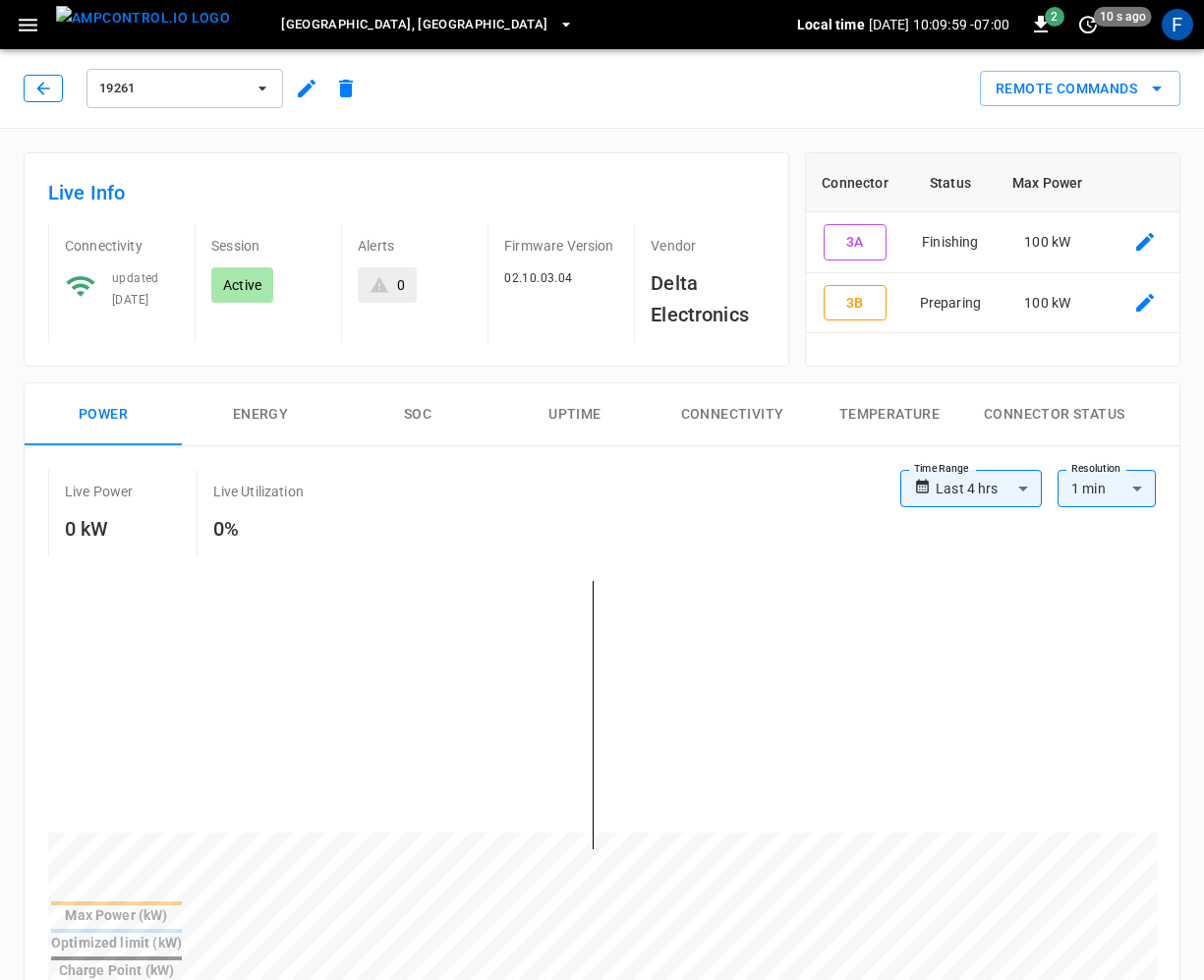 click at bounding box center [43, 88] 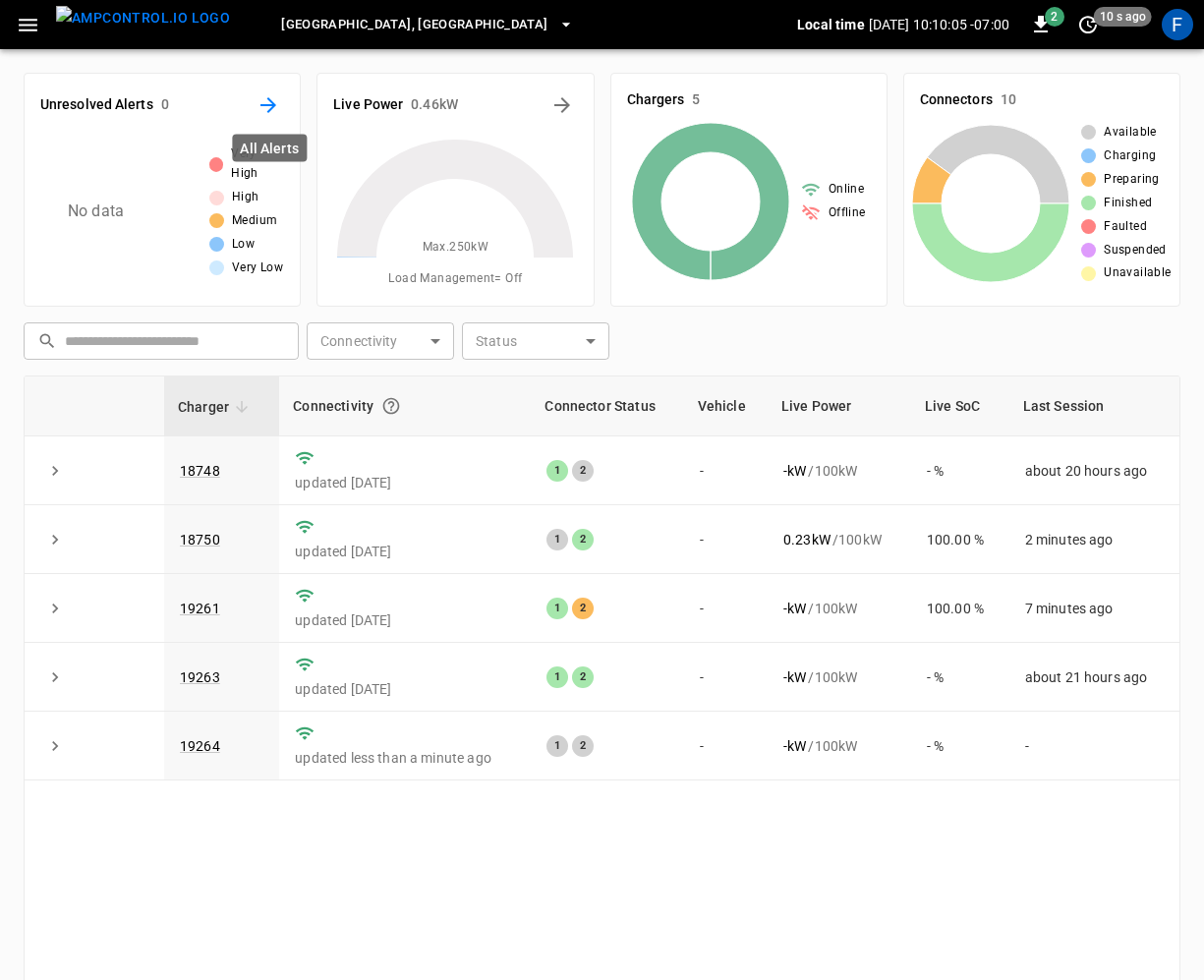 click 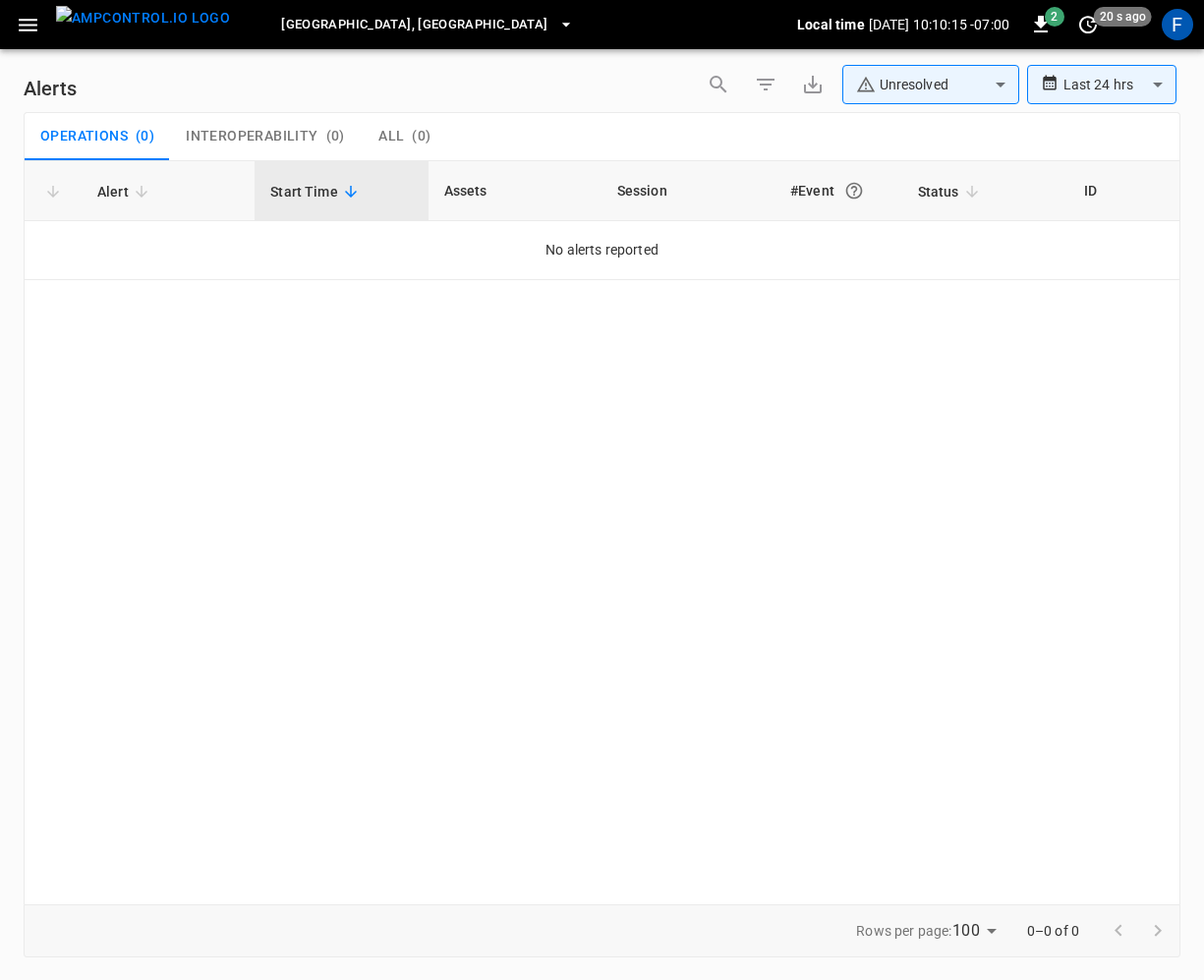 click at bounding box center [143, 25] 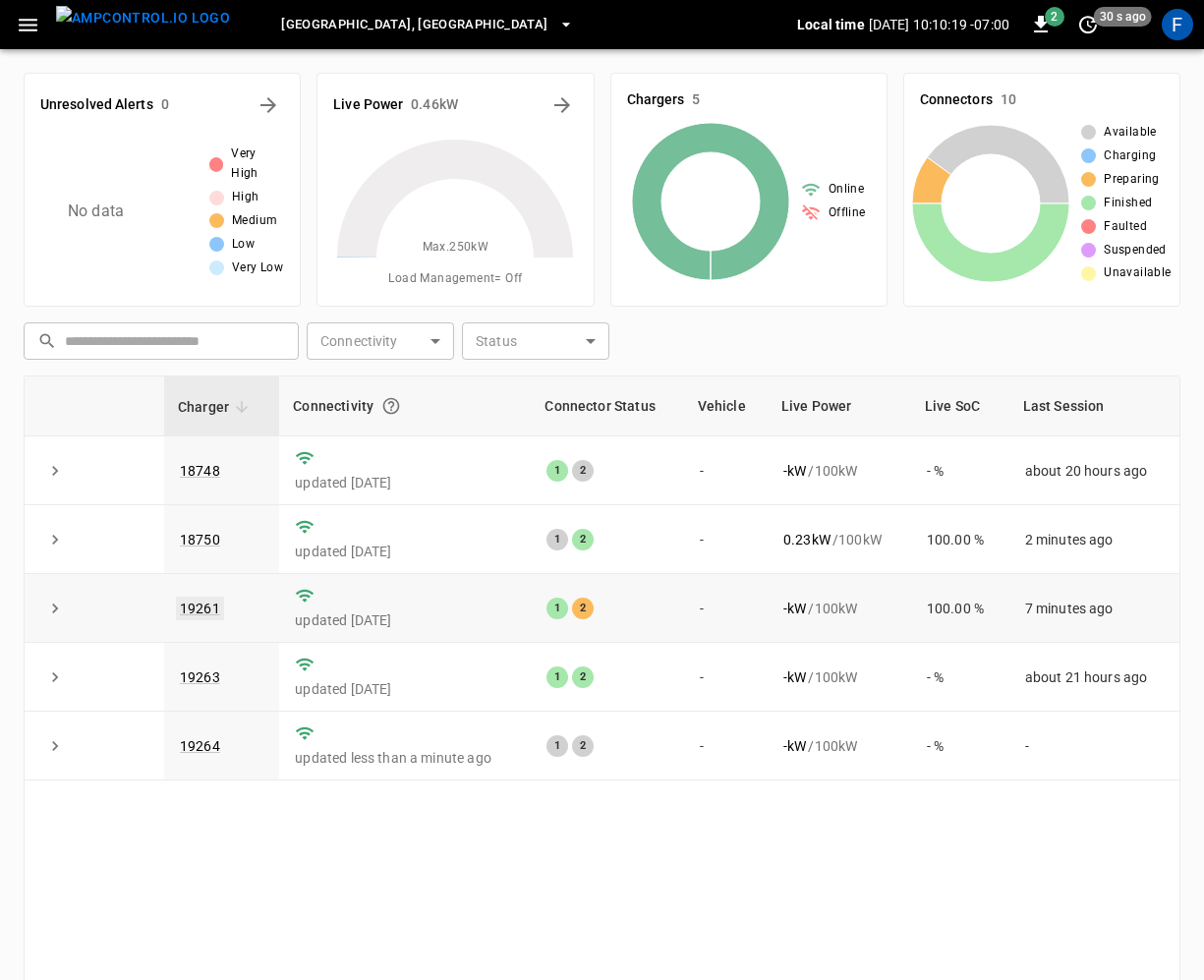 click on "19261" at bounding box center [200, 608] 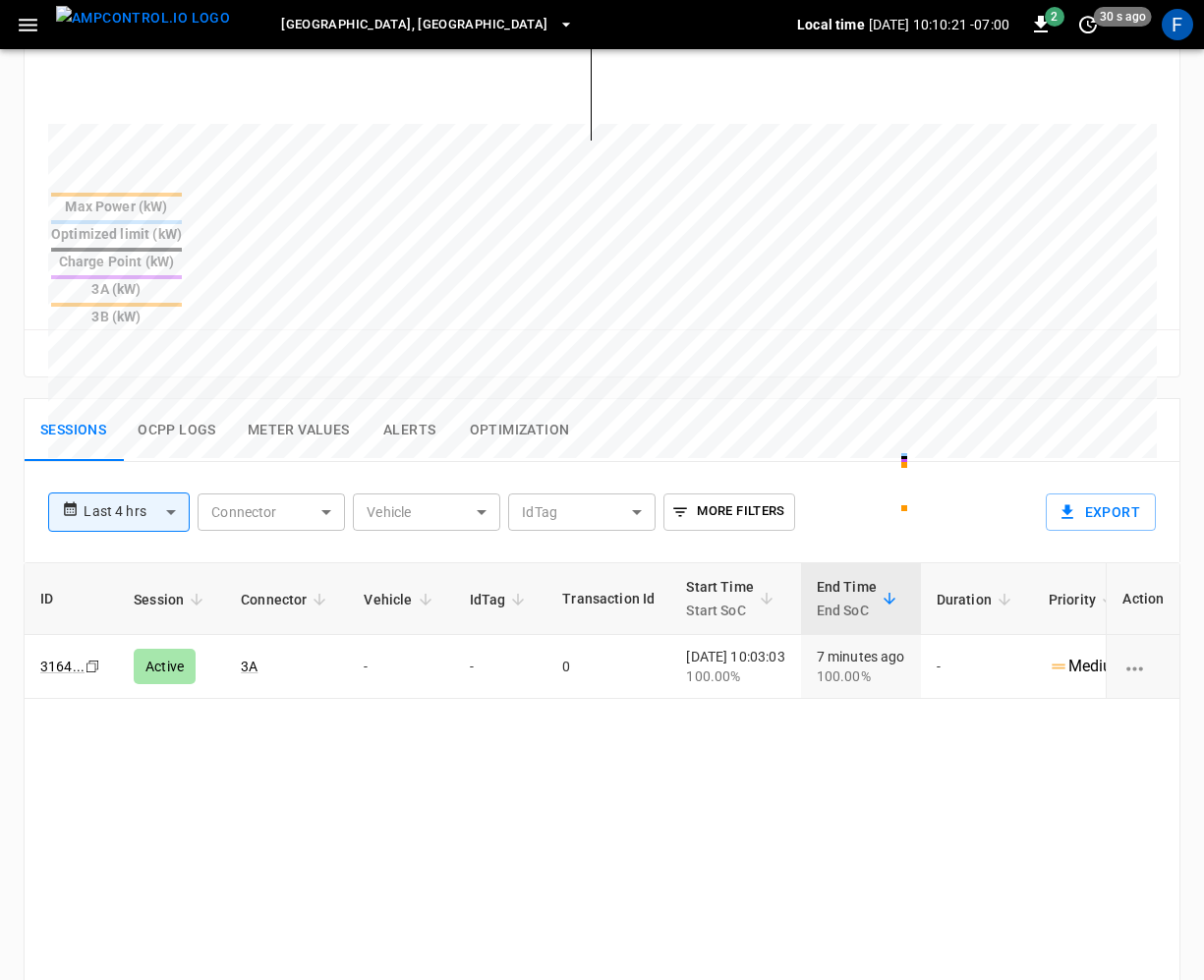 scroll, scrollTop: 729, scrollLeft: 0, axis: vertical 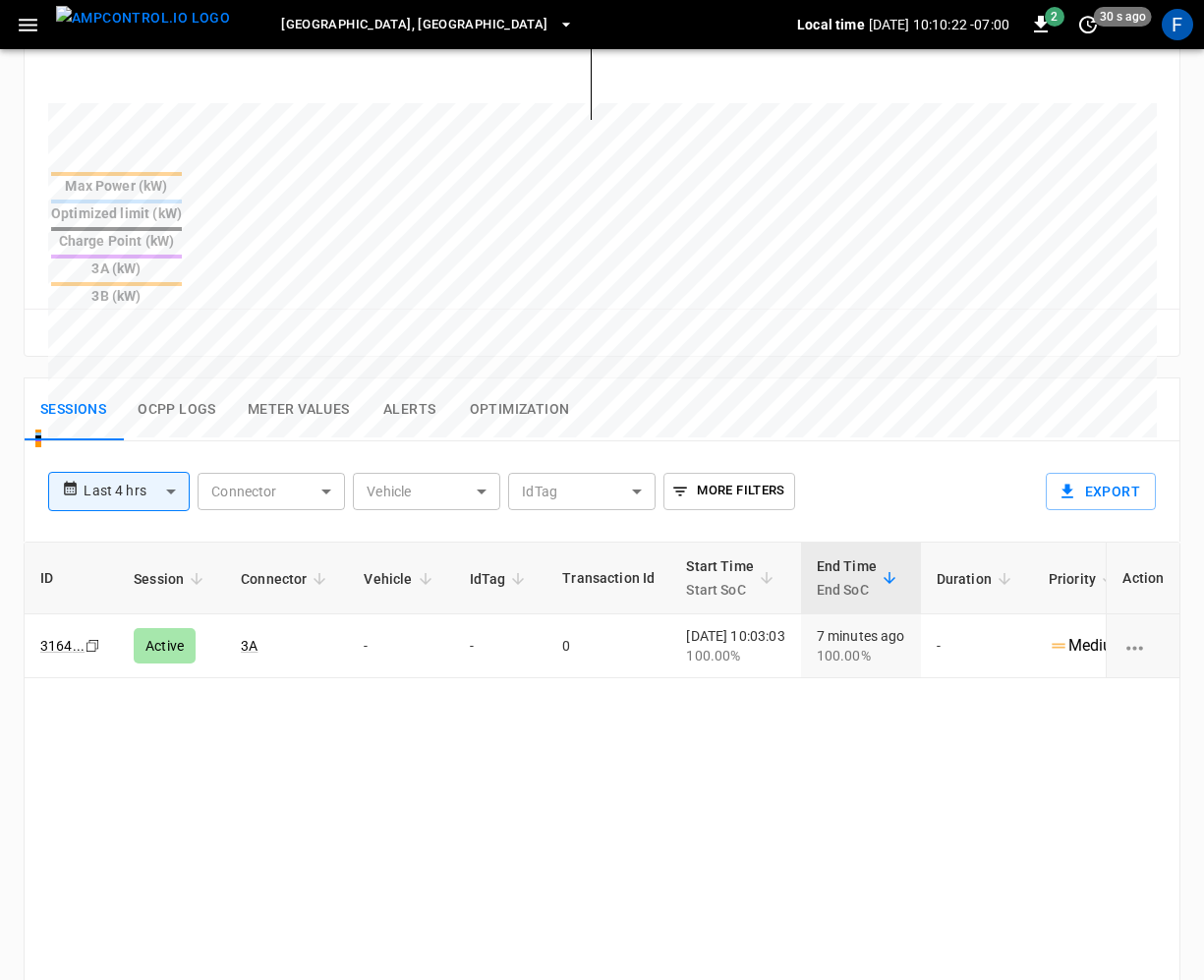 click on "Alerts" at bounding box center (410, 410) 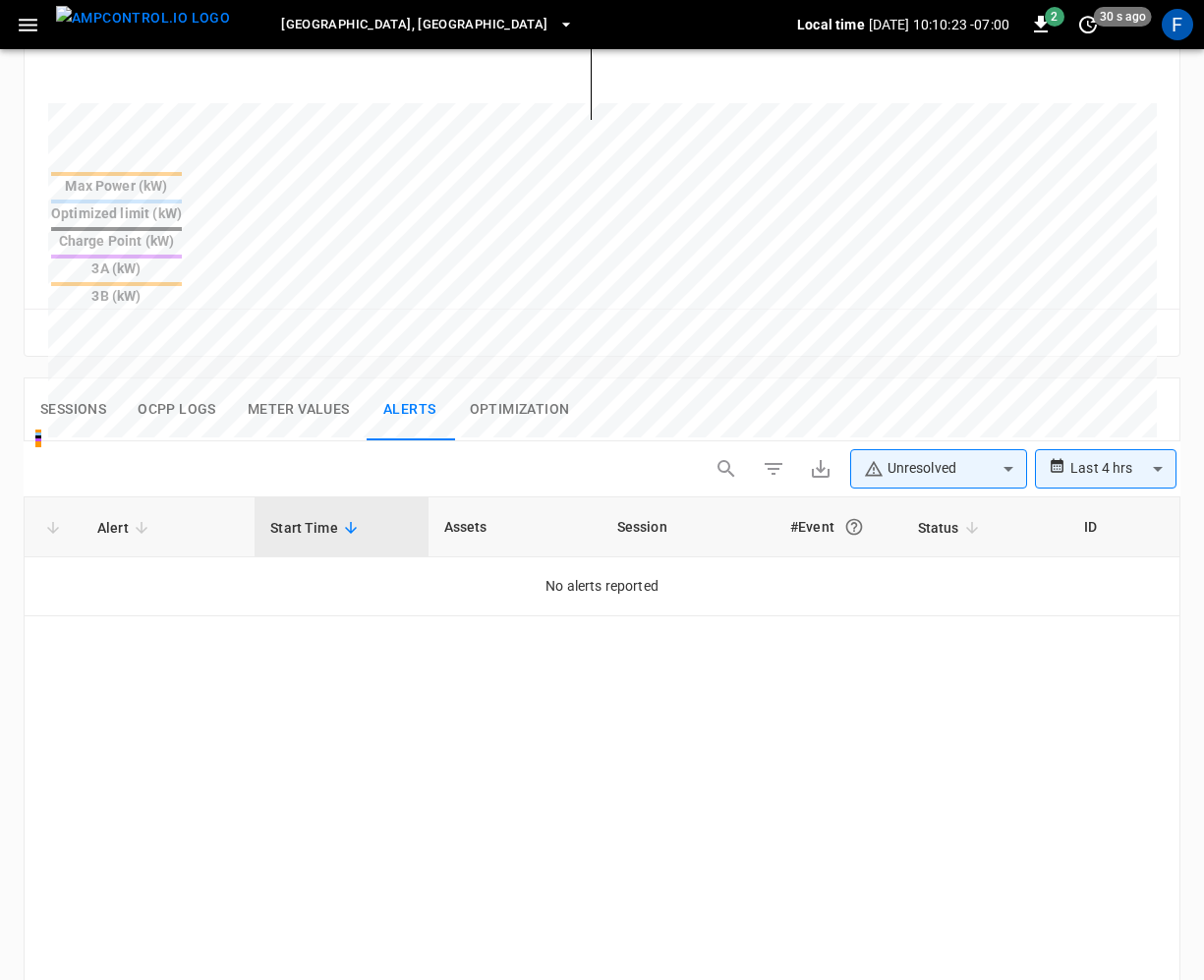 click on "**********" at bounding box center (602, 302) 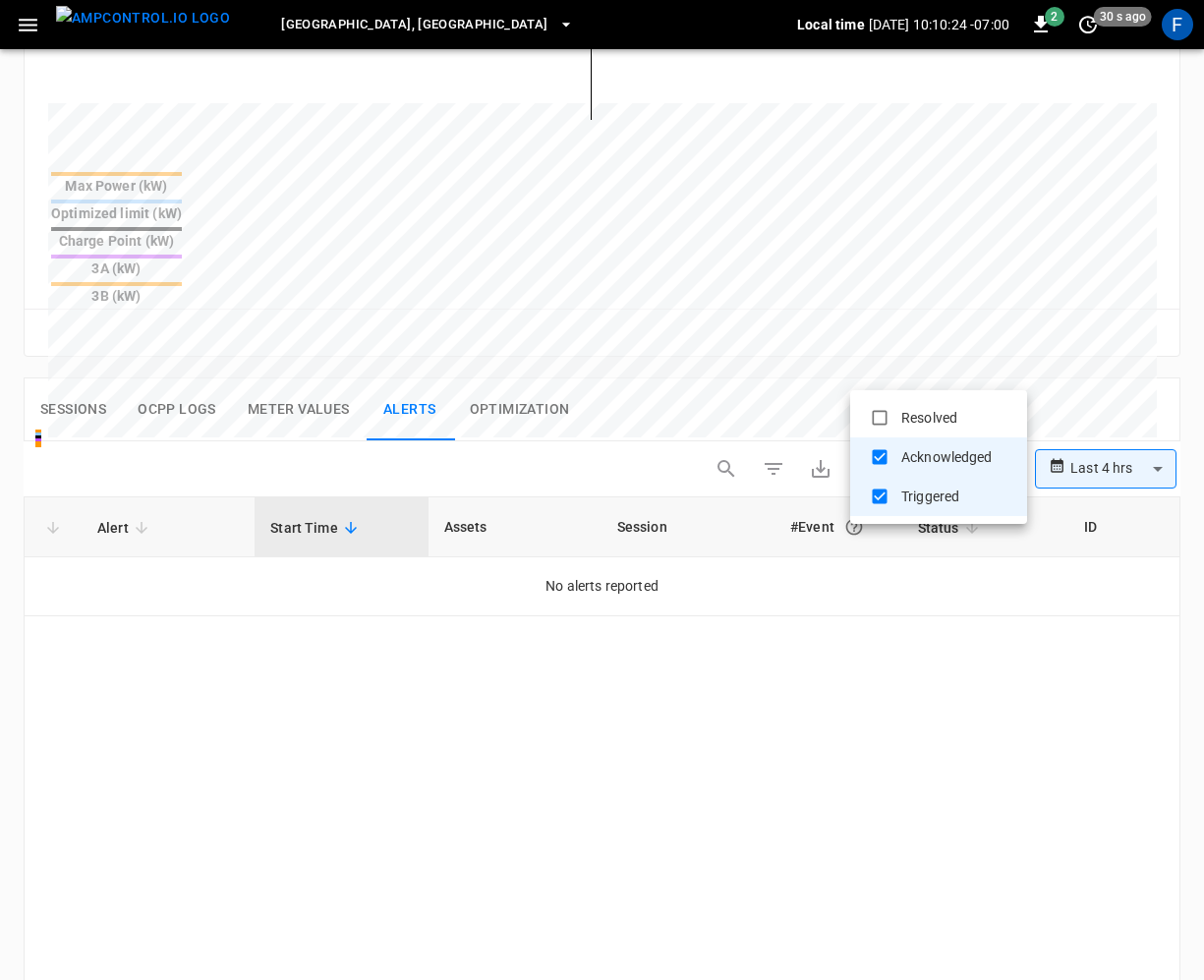 click on "Resolved" at bounding box center [939, 418] 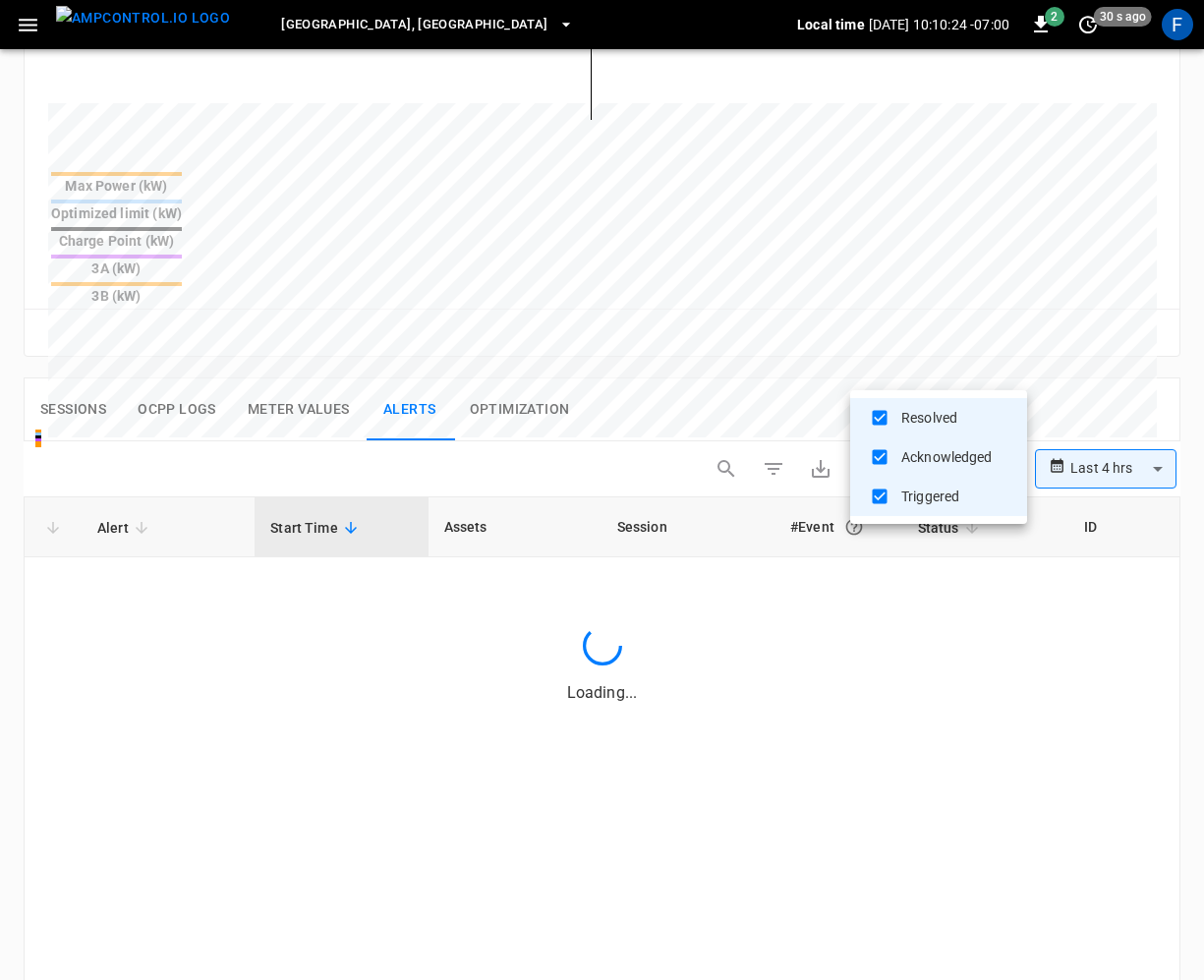 click at bounding box center (602, 490) 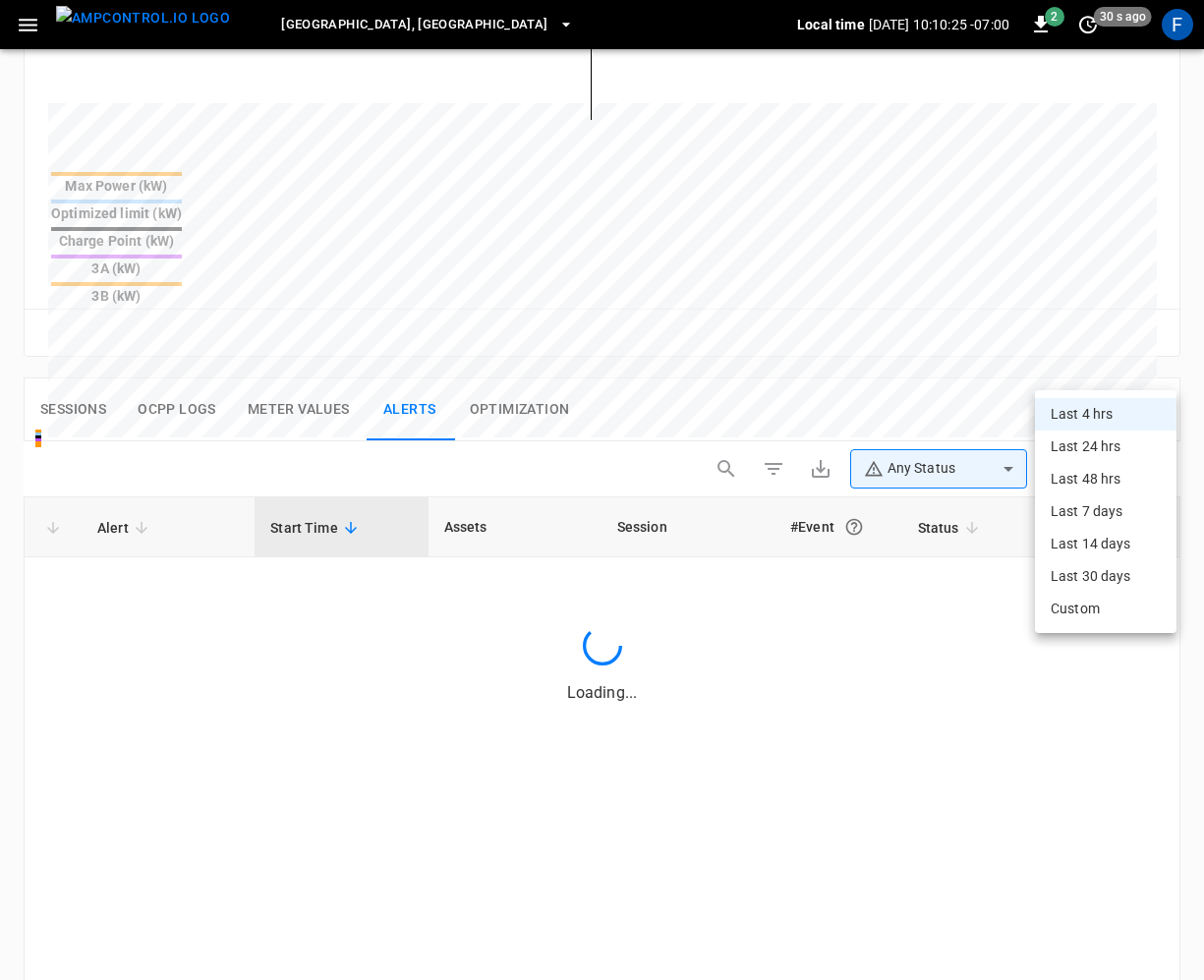 click on "**********" at bounding box center (602, 302) 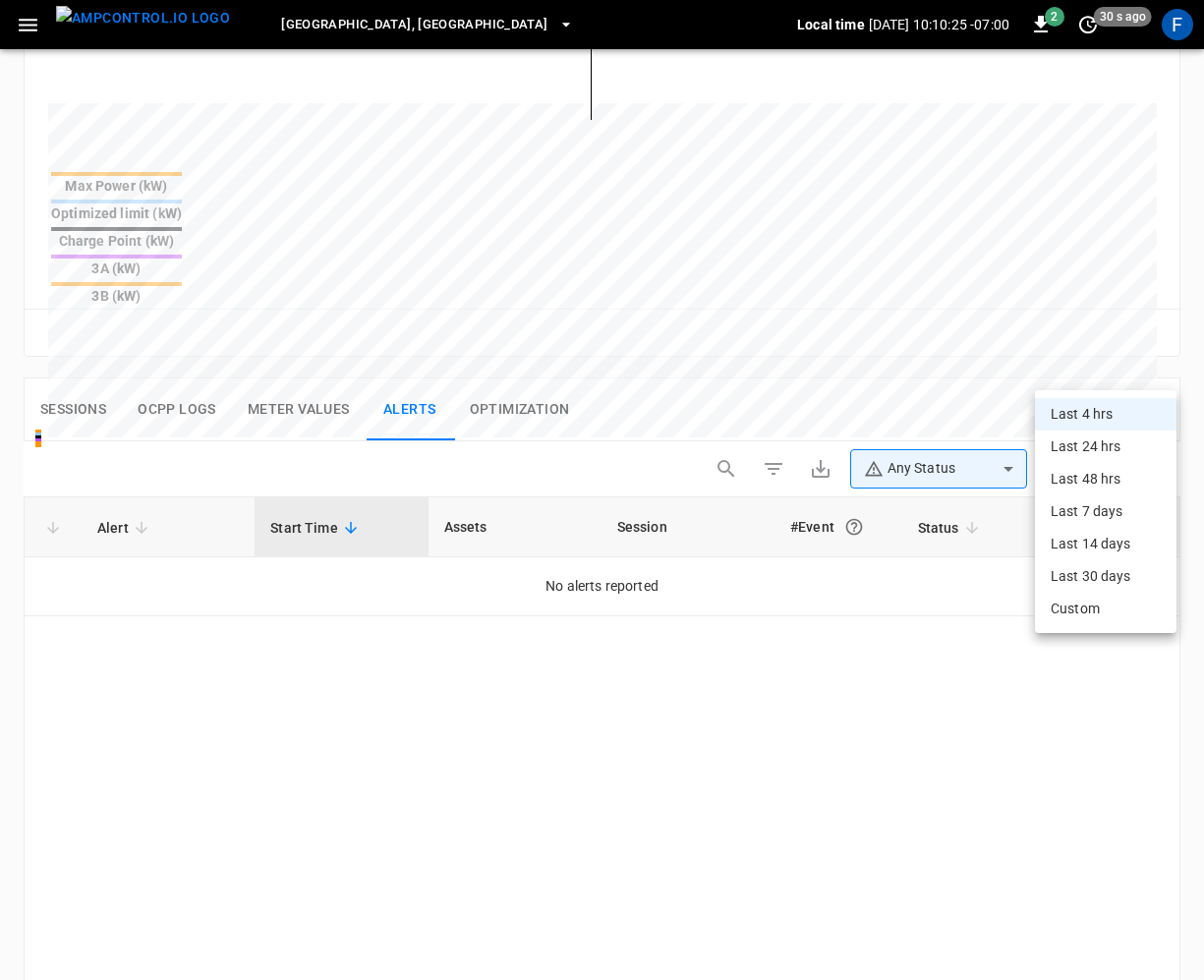 click on "Last 14 days" at bounding box center [1106, 544] 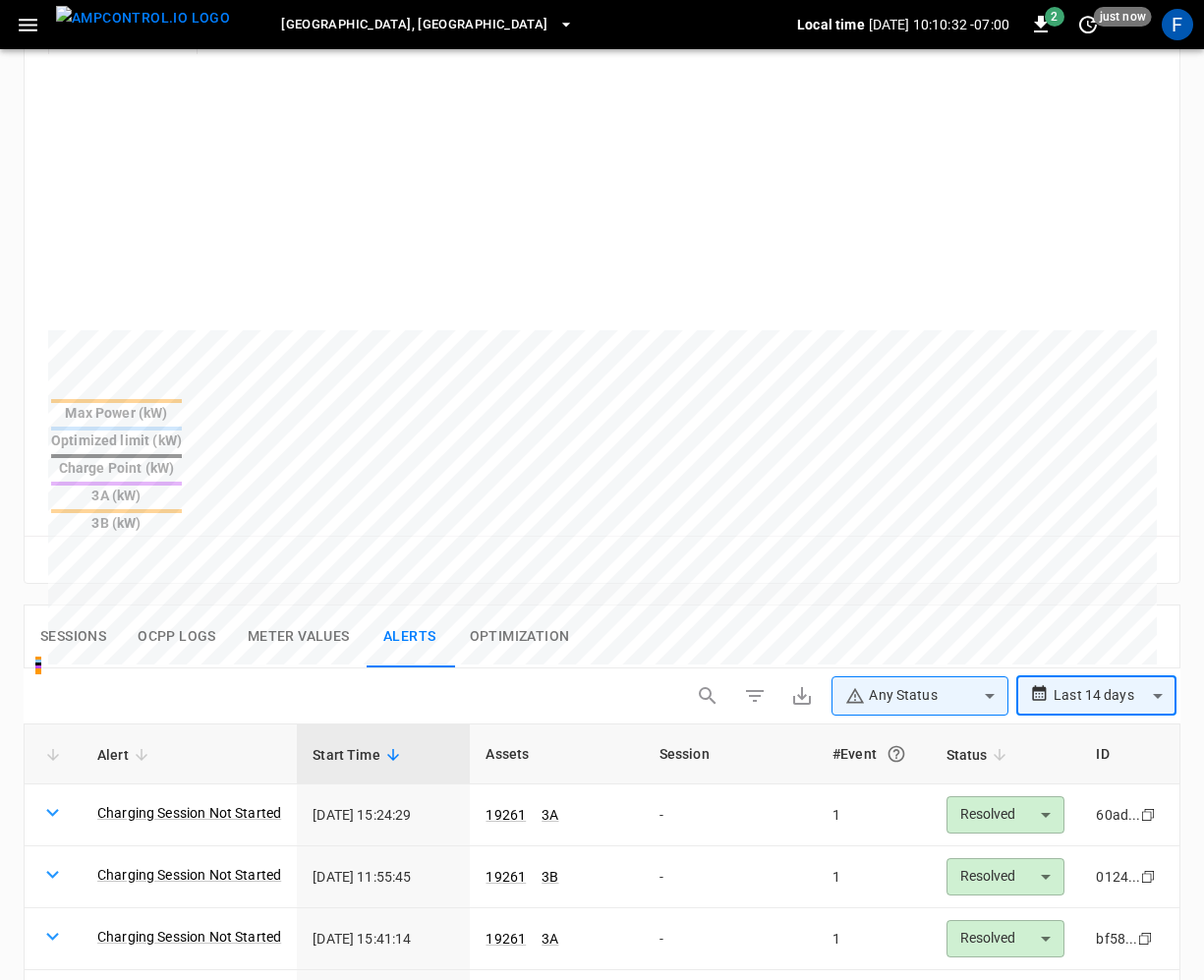 scroll, scrollTop: 544, scrollLeft: 0, axis: vertical 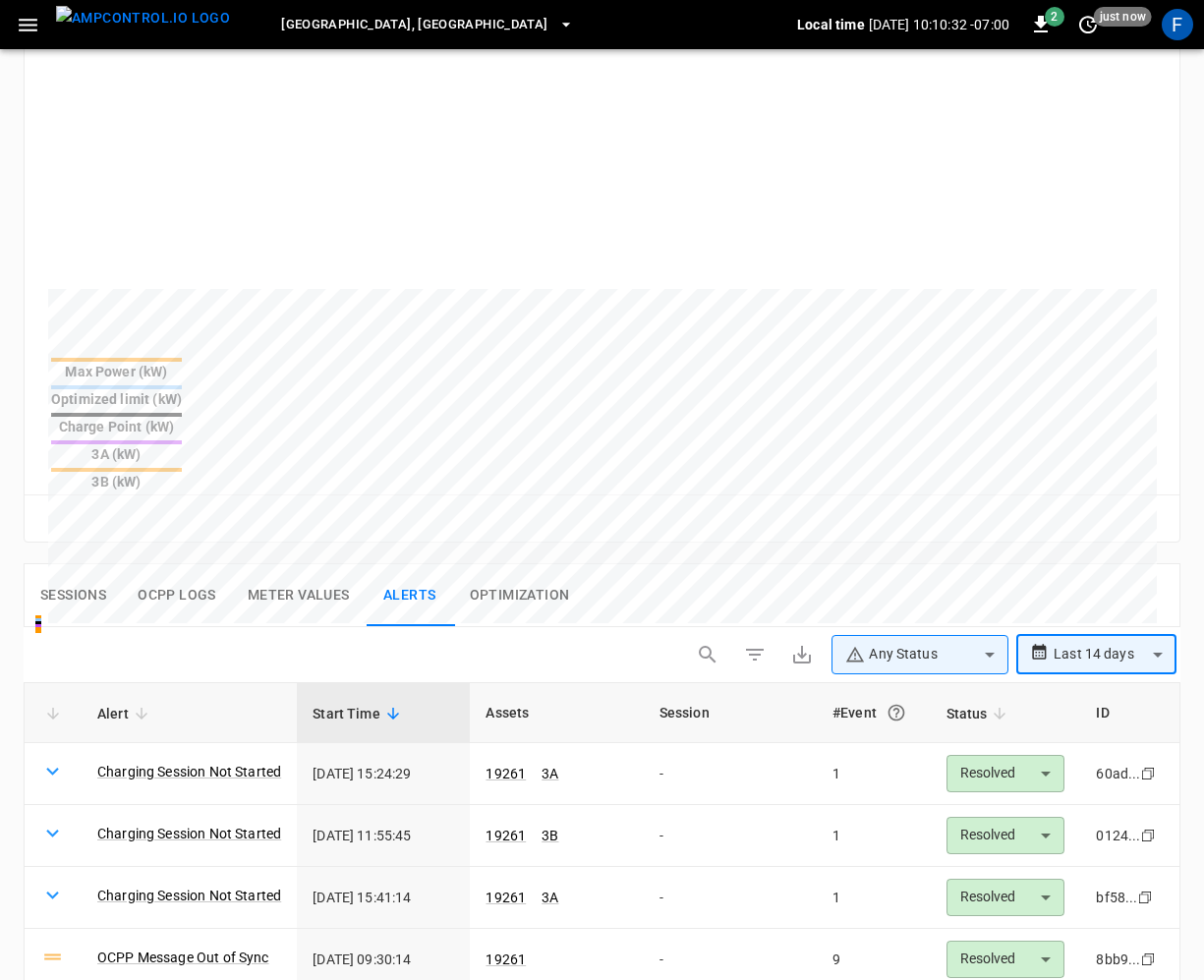 click on "Sessions" at bounding box center (73, 596) 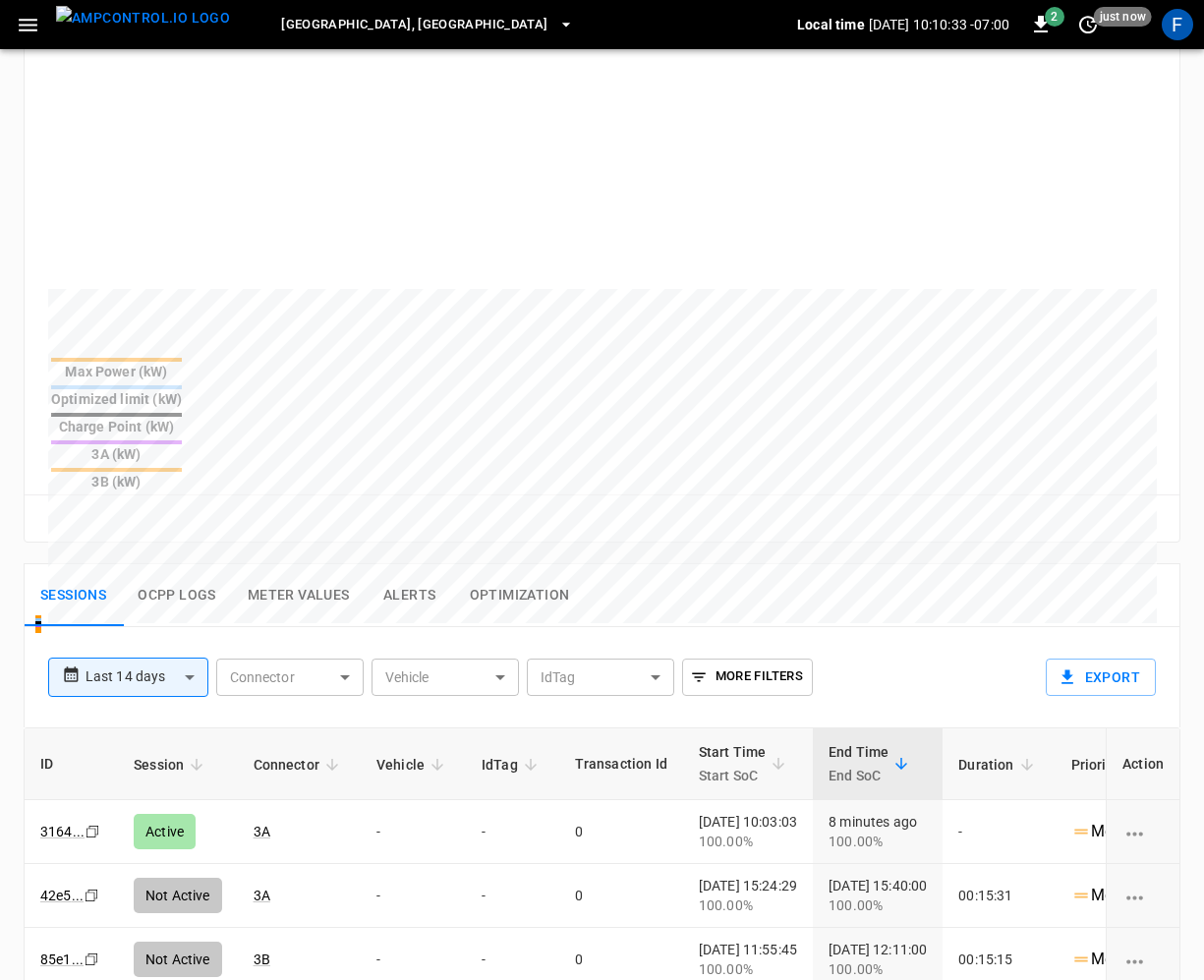 click on "Meter Values" at bounding box center [299, 596] 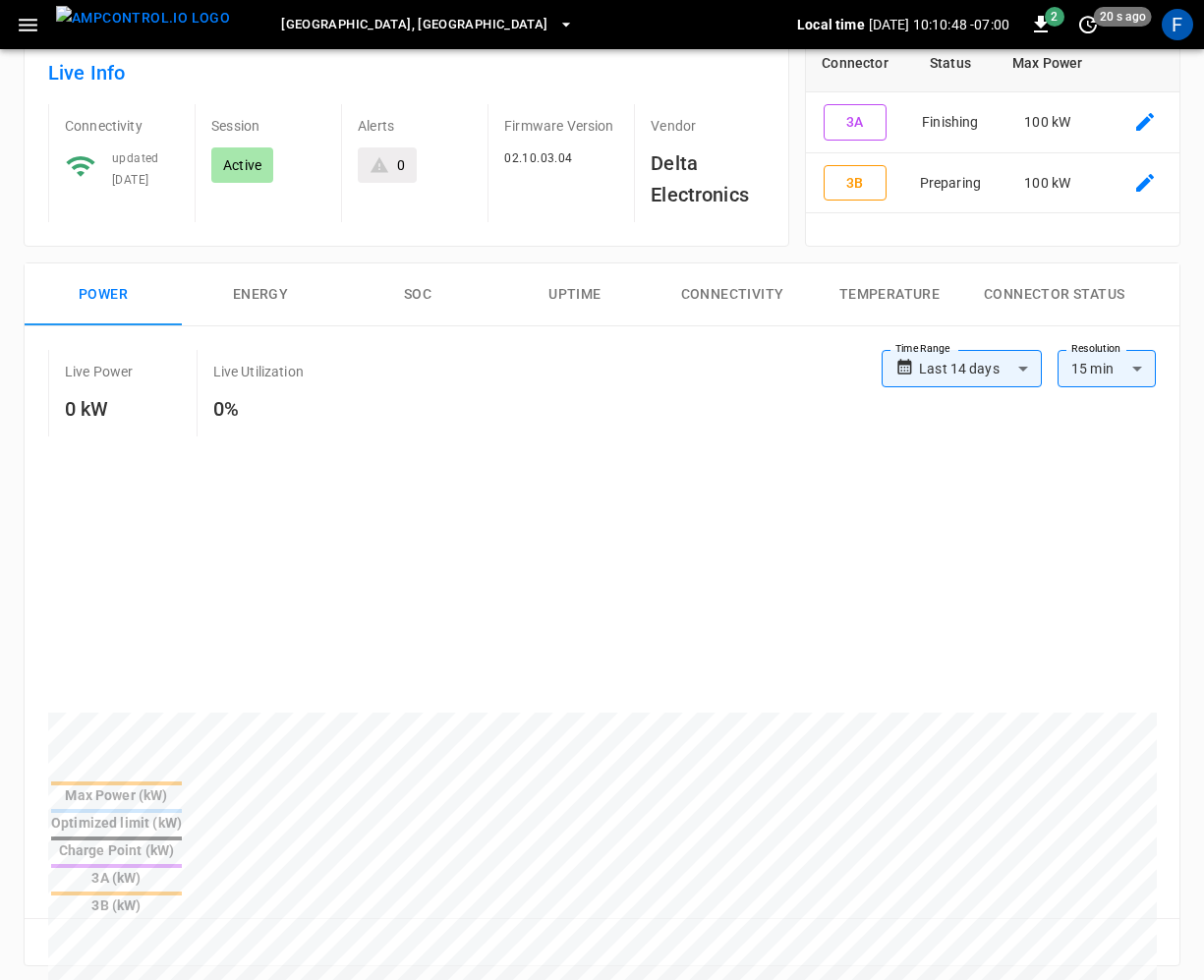 scroll, scrollTop: 0, scrollLeft: 0, axis: both 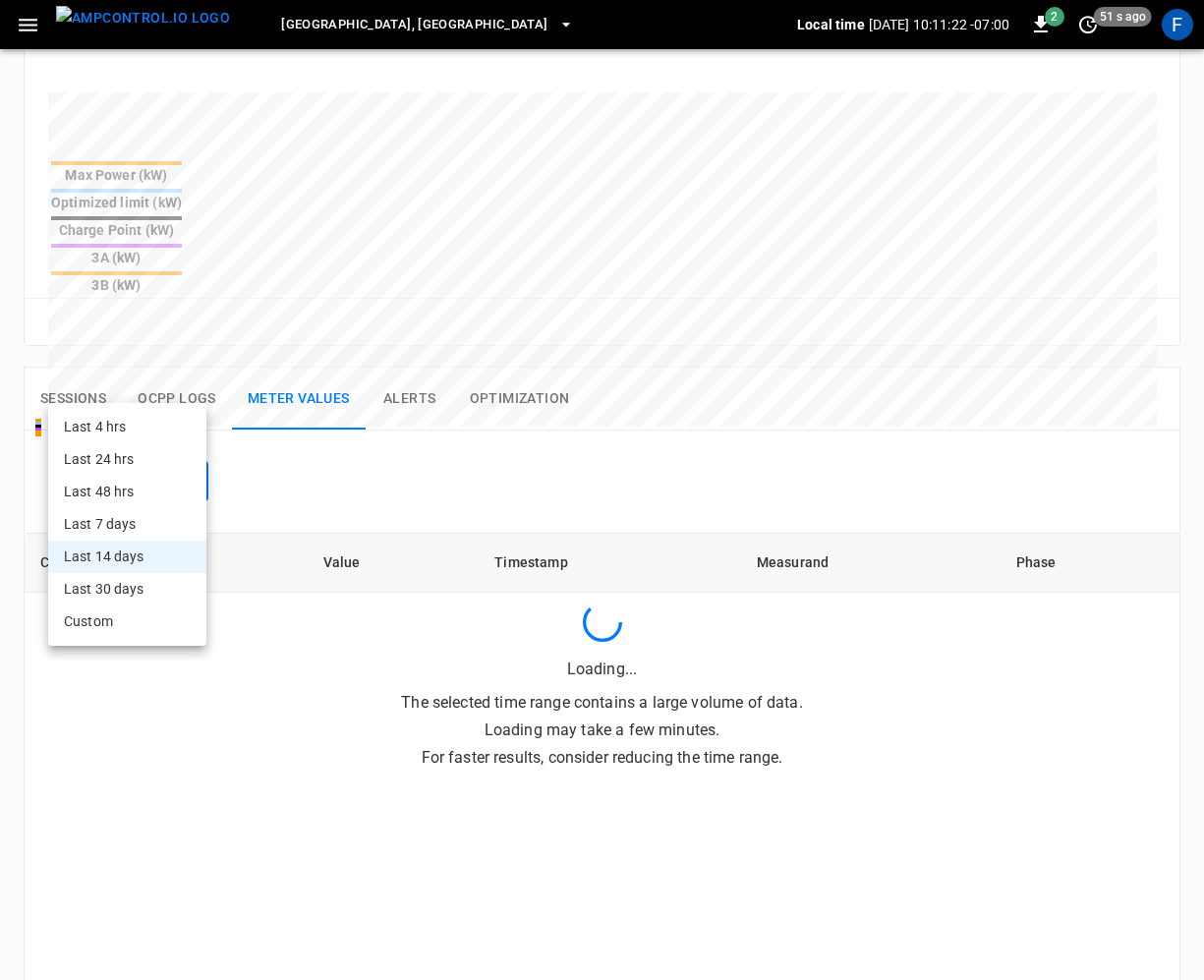 click on "**********" at bounding box center [602, 277] 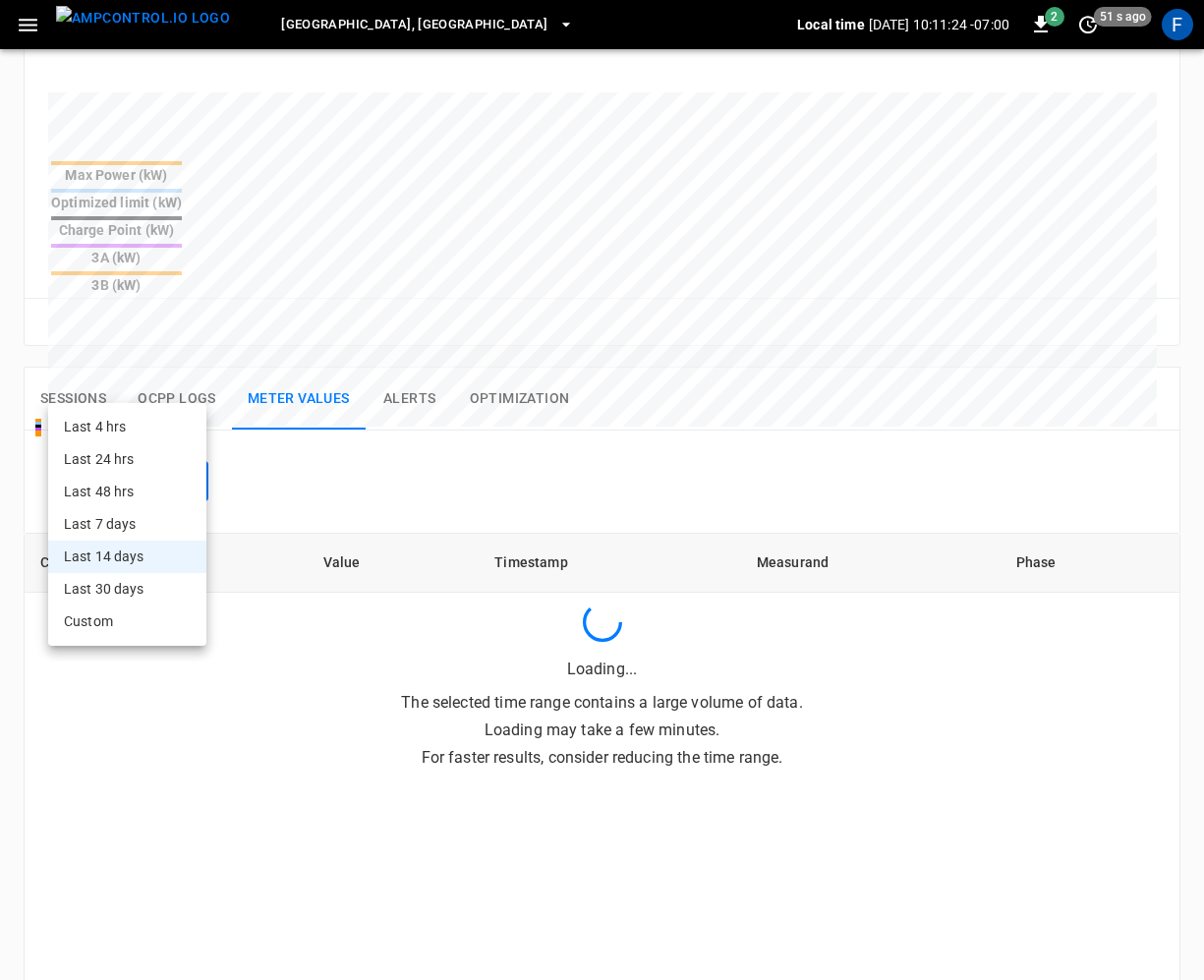 click on "Last 30 days" at bounding box center [127, 589] 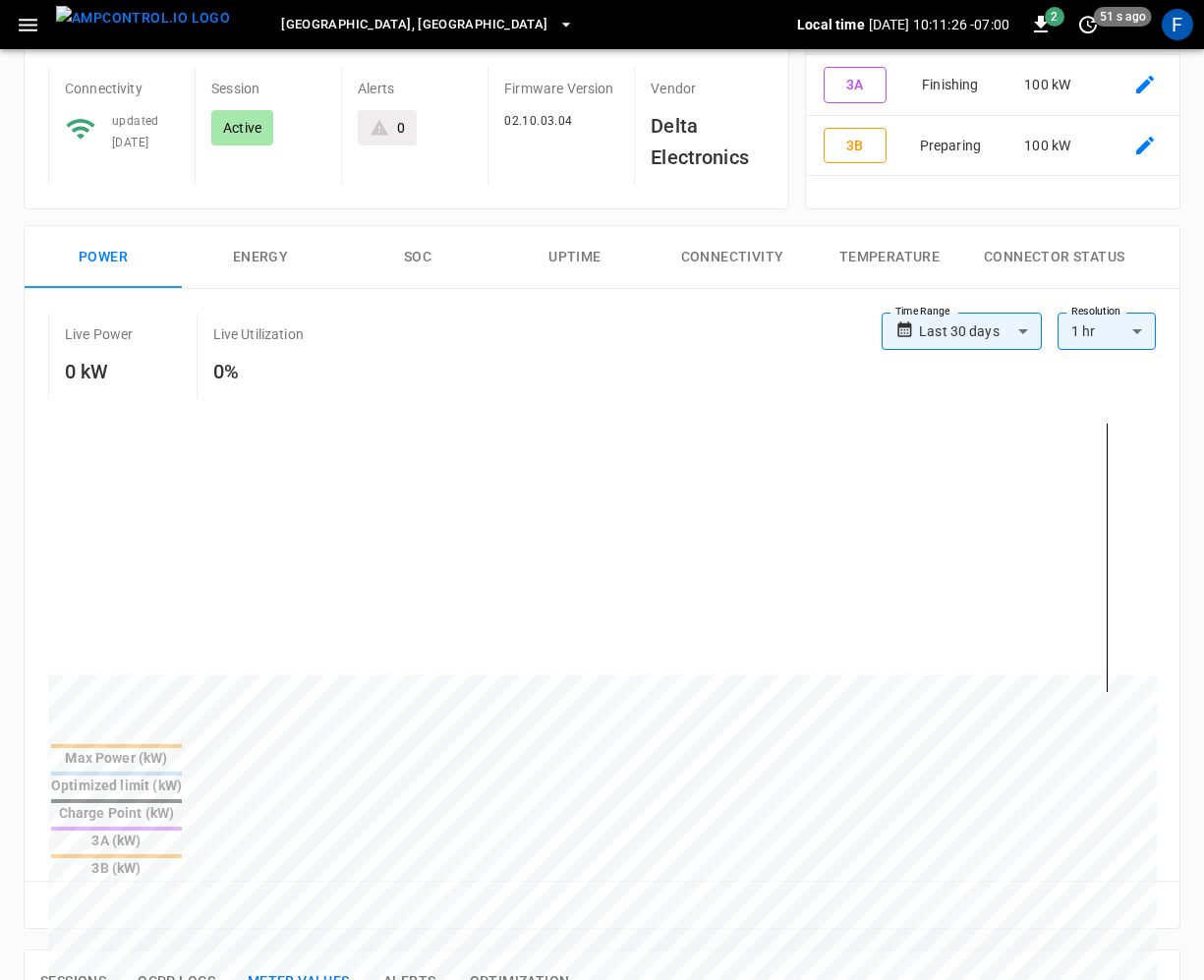 scroll, scrollTop: 956, scrollLeft: 0, axis: vertical 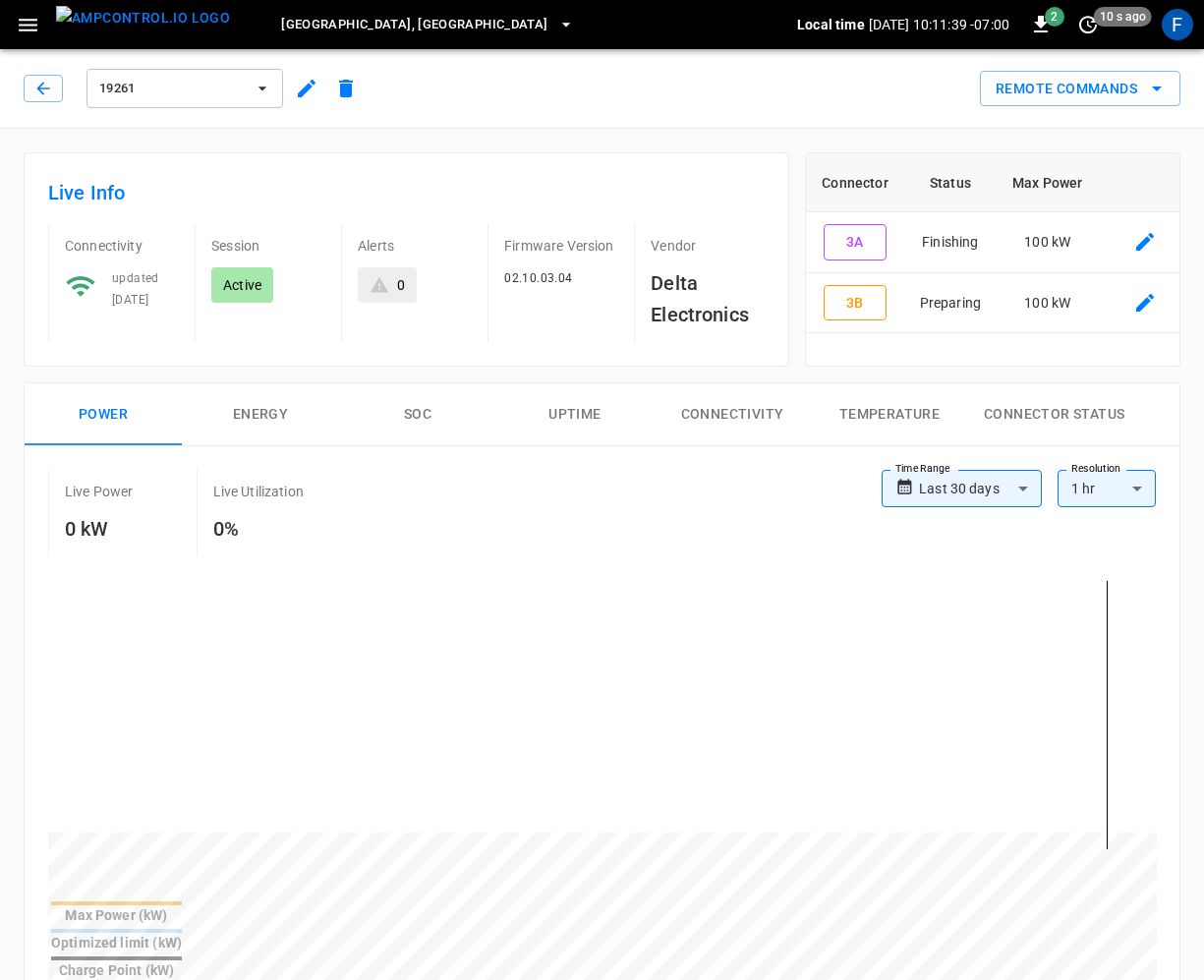 click at bounding box center [143, 18] 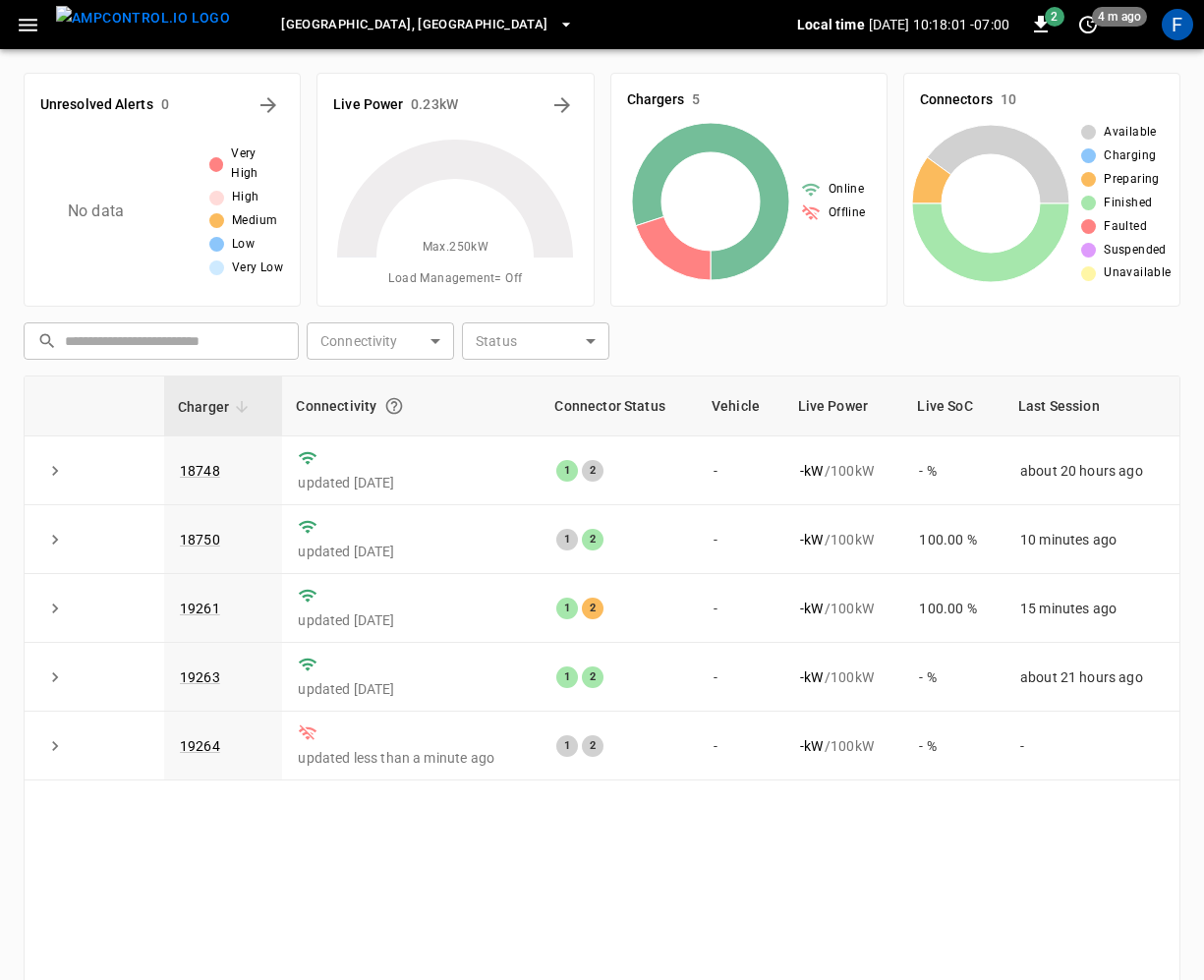 click on "Riverside, CA" at bounding box center [414, 25] 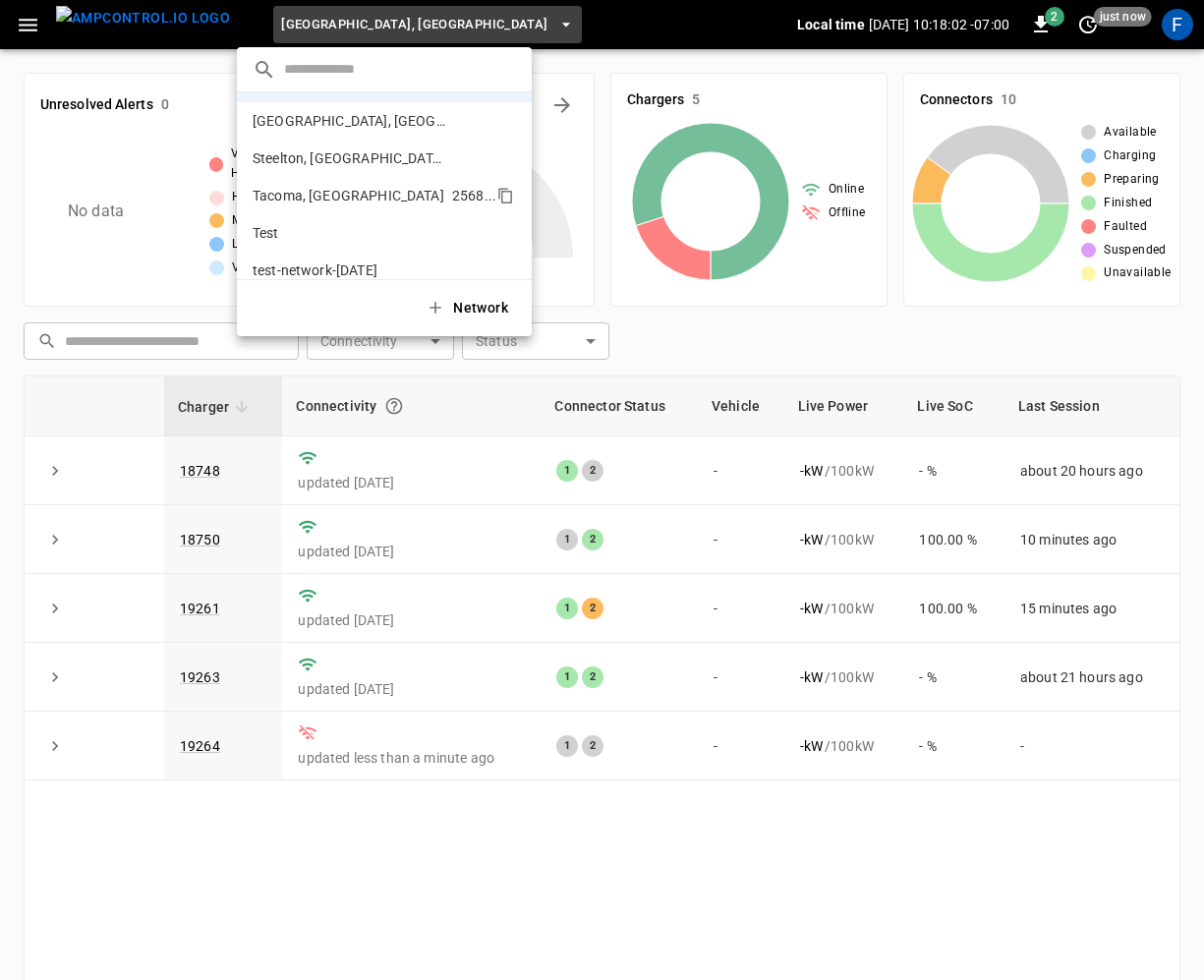scroll, scrollTop: 723, scrollLeft: 0, axis: vertical 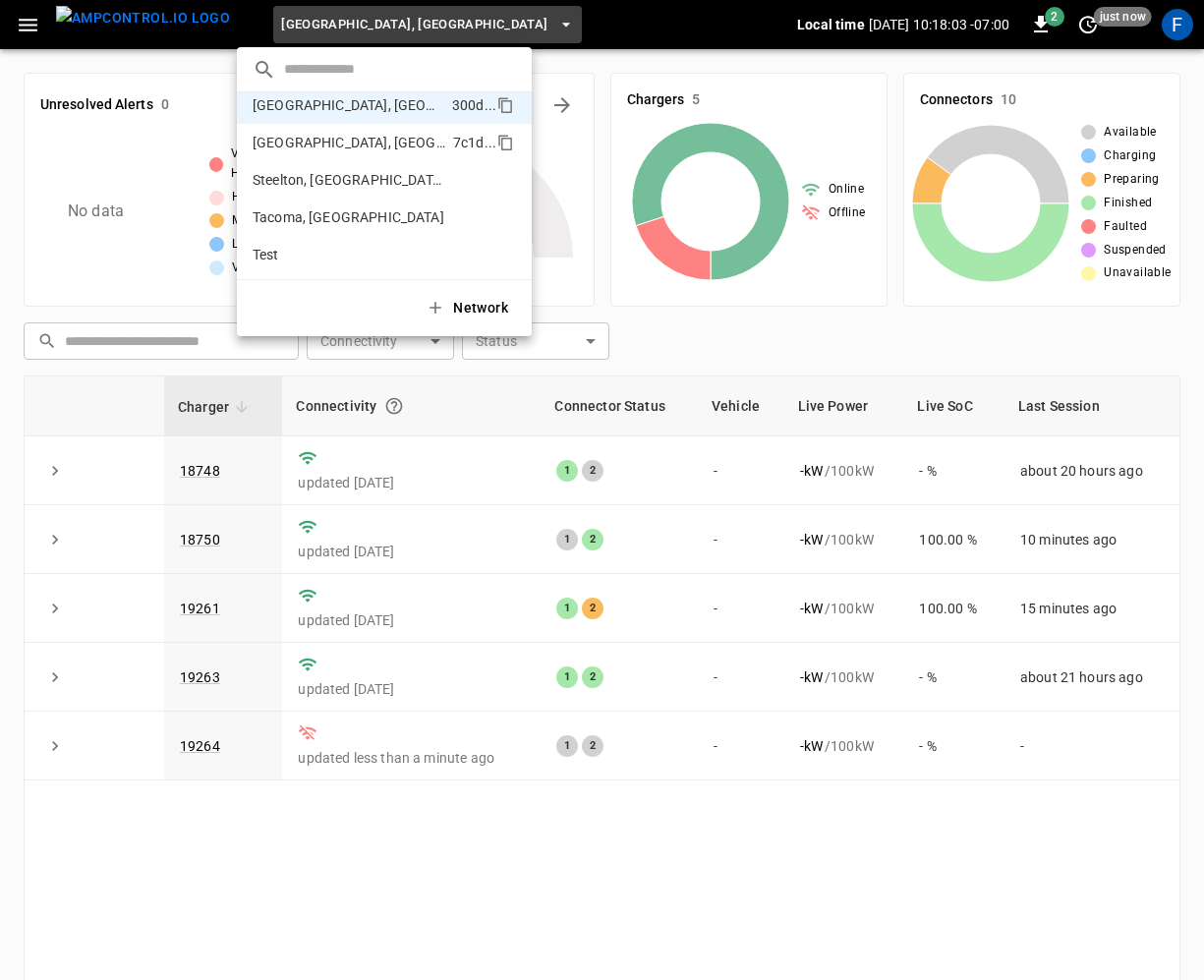 click on "Schaumburg, IL 7c1d ..." at bounding box center (384, 143) 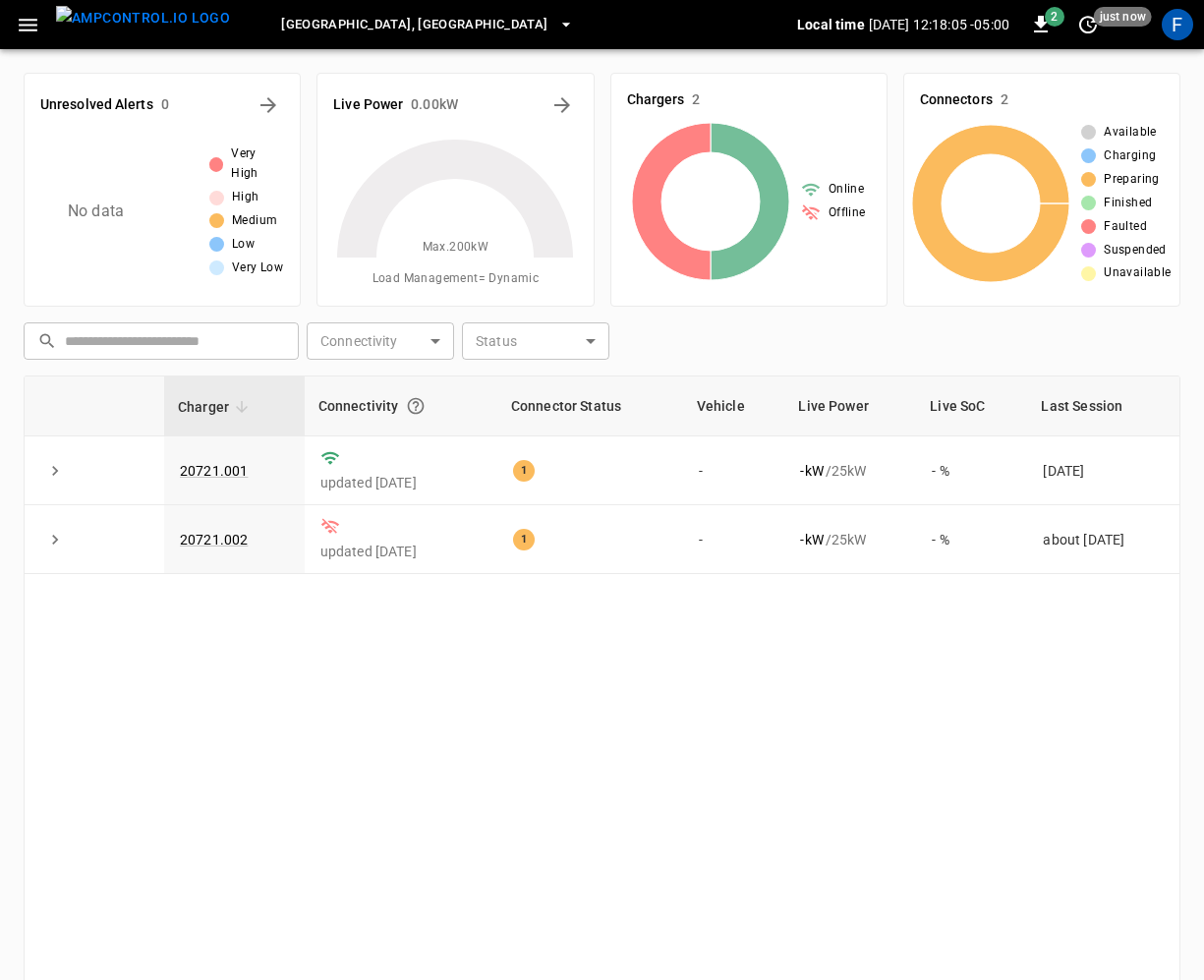 click on "Schaumburg, IL" at bounding box center (414, 25) 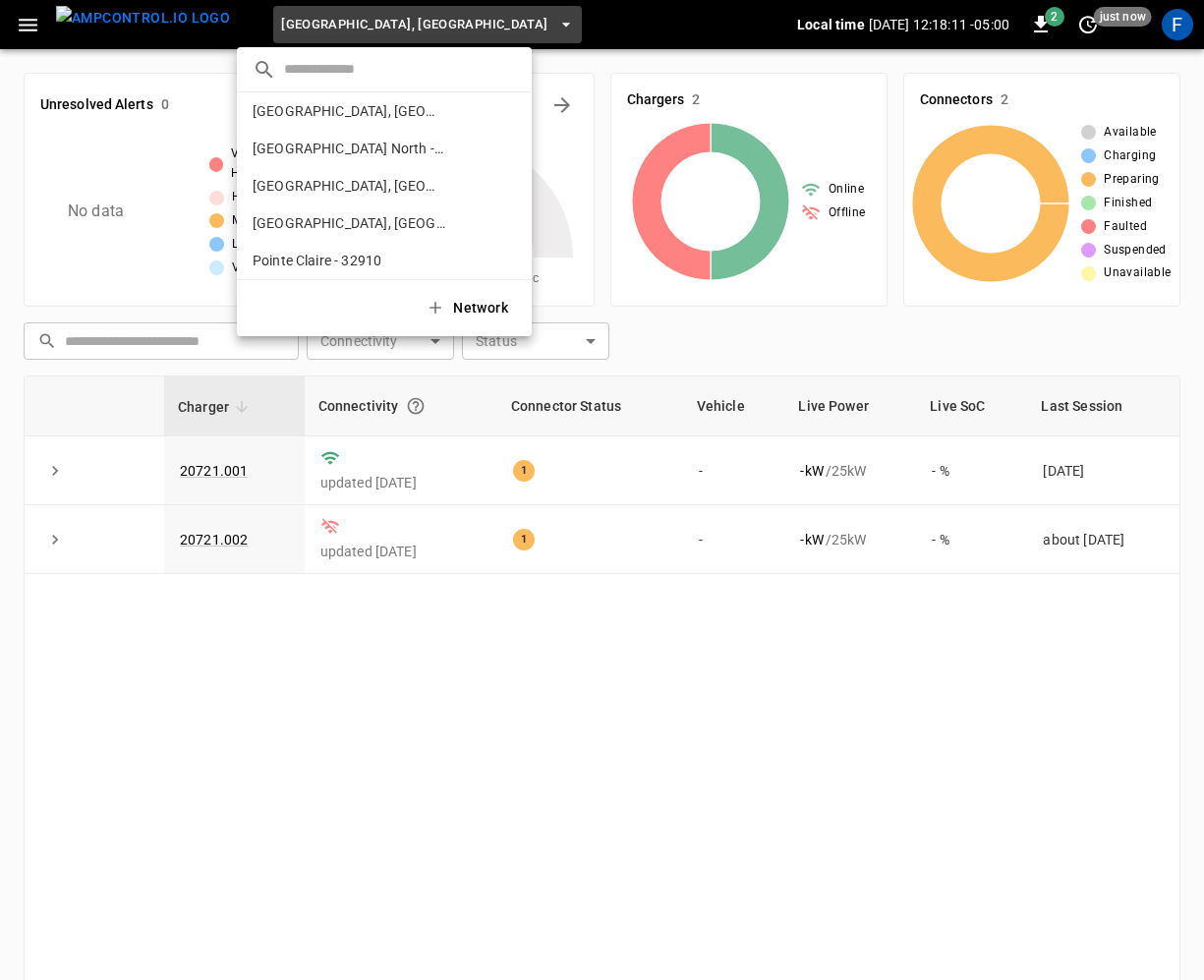scroll, scrollTop: 432, scrollLeft: 0, axis: vertical 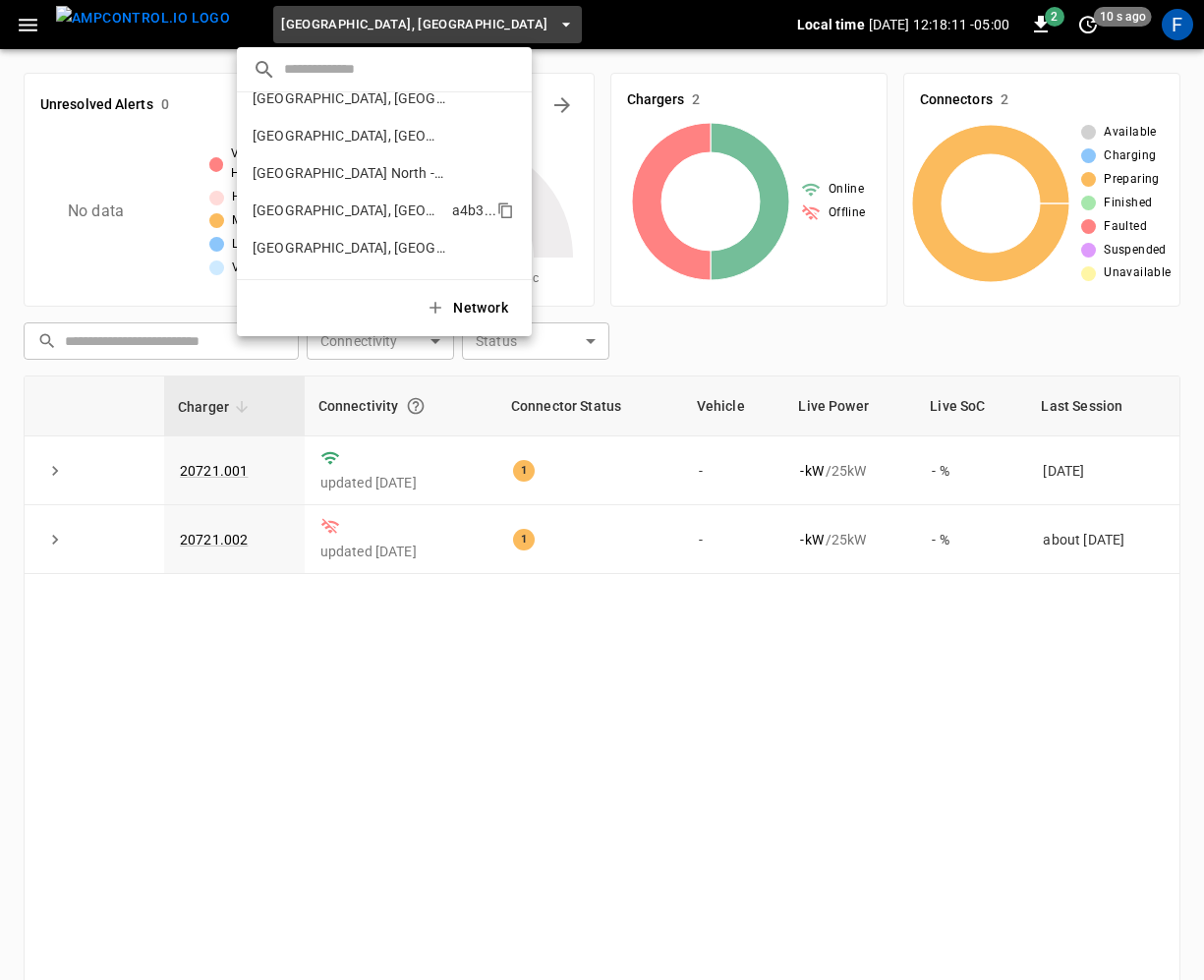 click on "Parkville, MO - 20275" at bounding box center (348, 210) 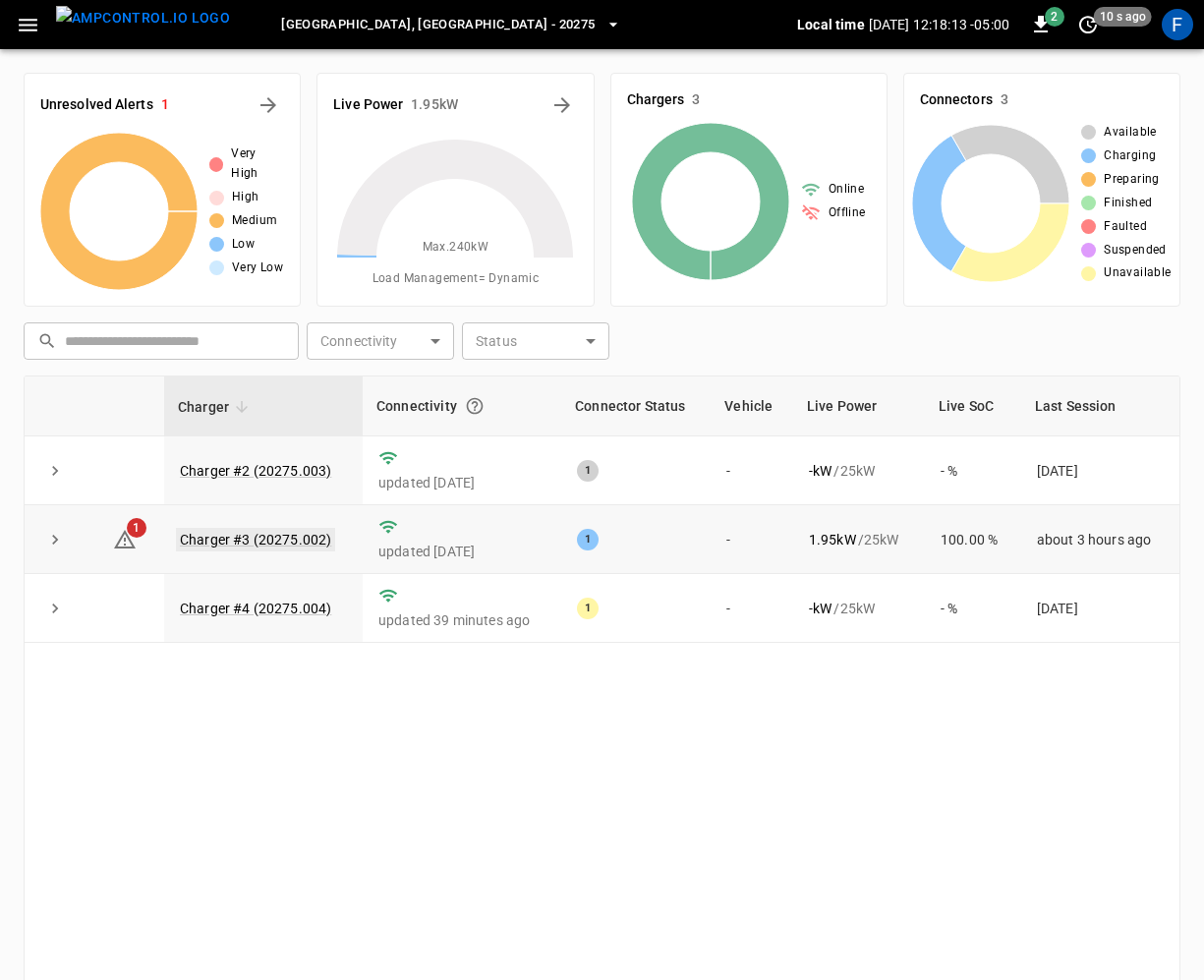 click on "Charger #3 (20275.002)" at bounding box center [256, 540] 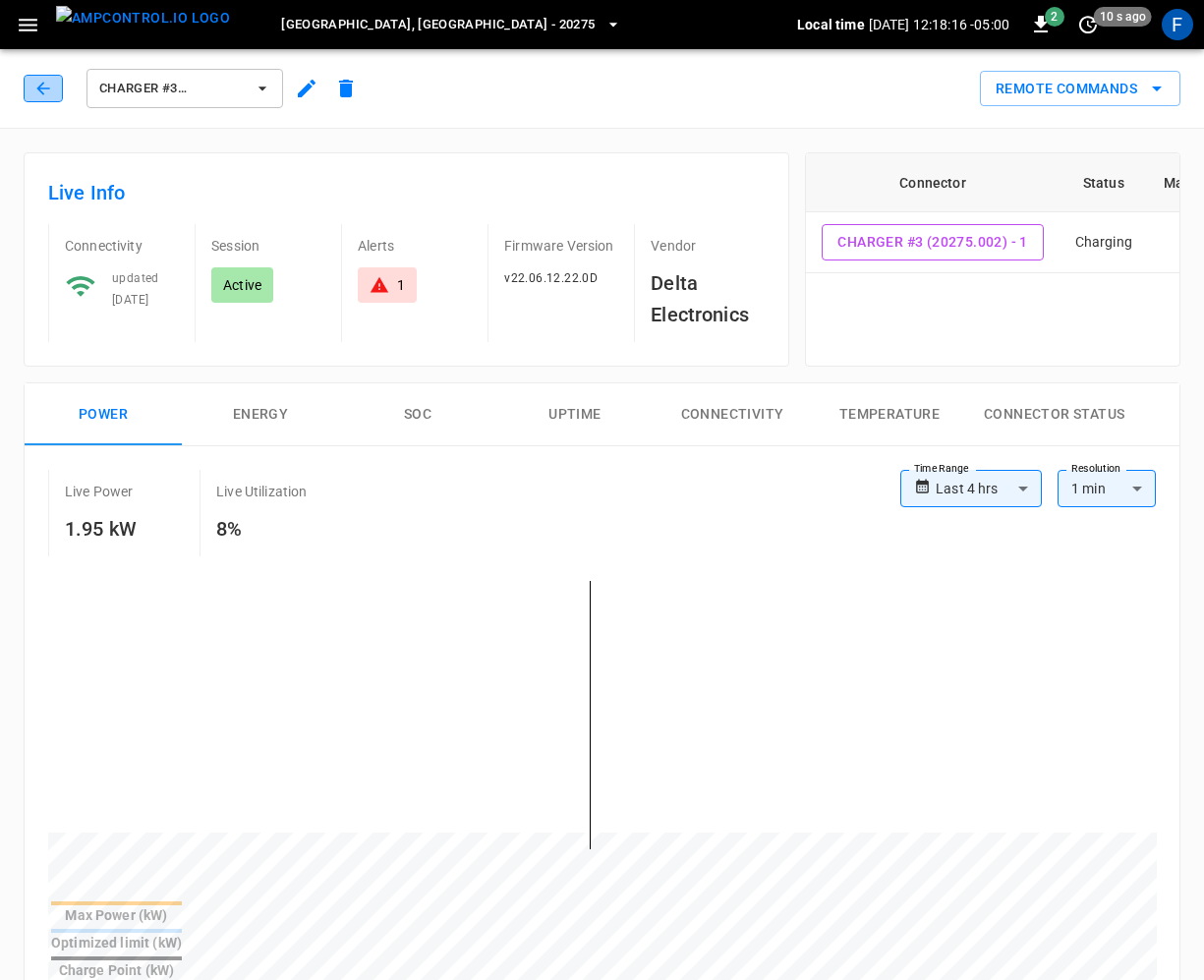 click 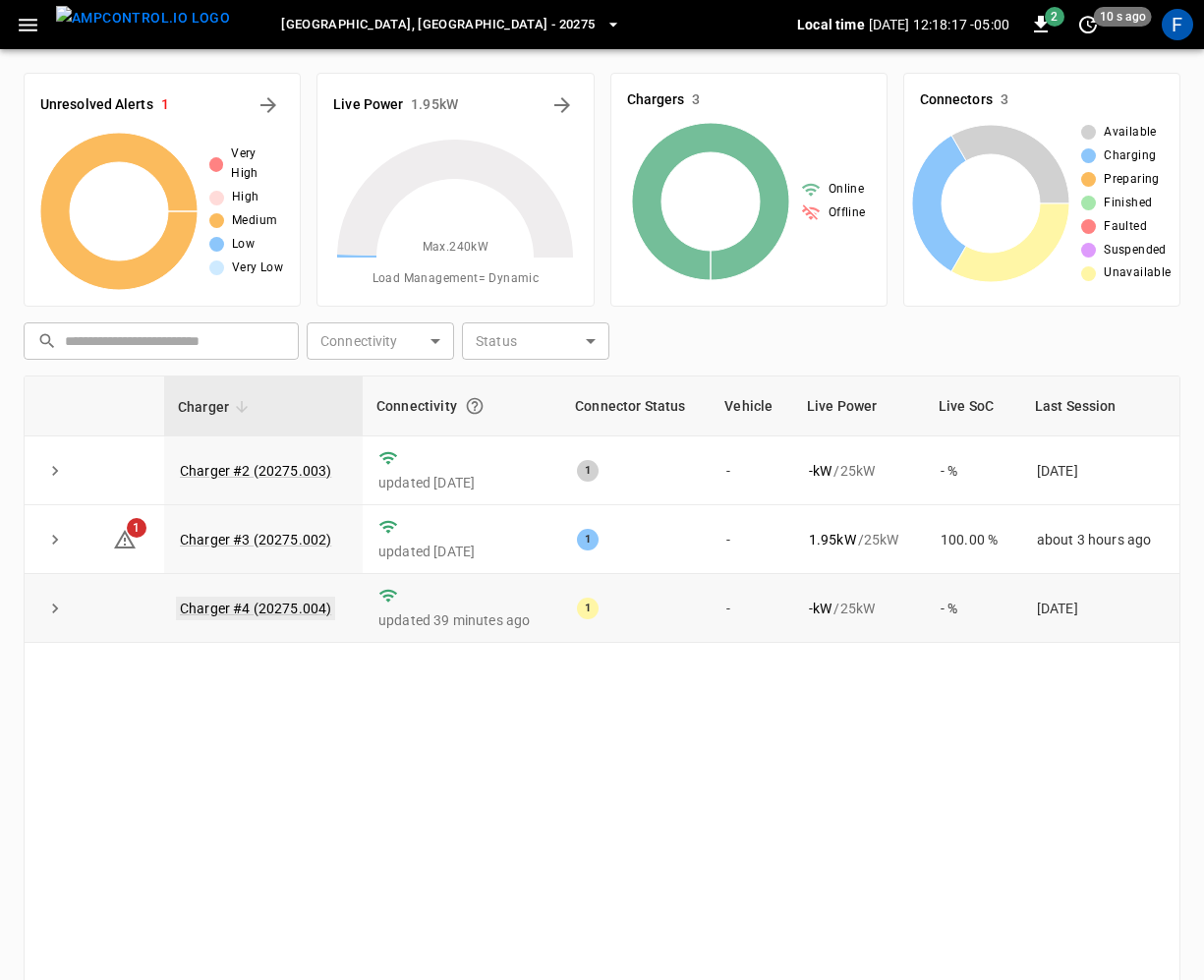 click on "Charger #4 (20275.004)" at bounding box center (256, 608) 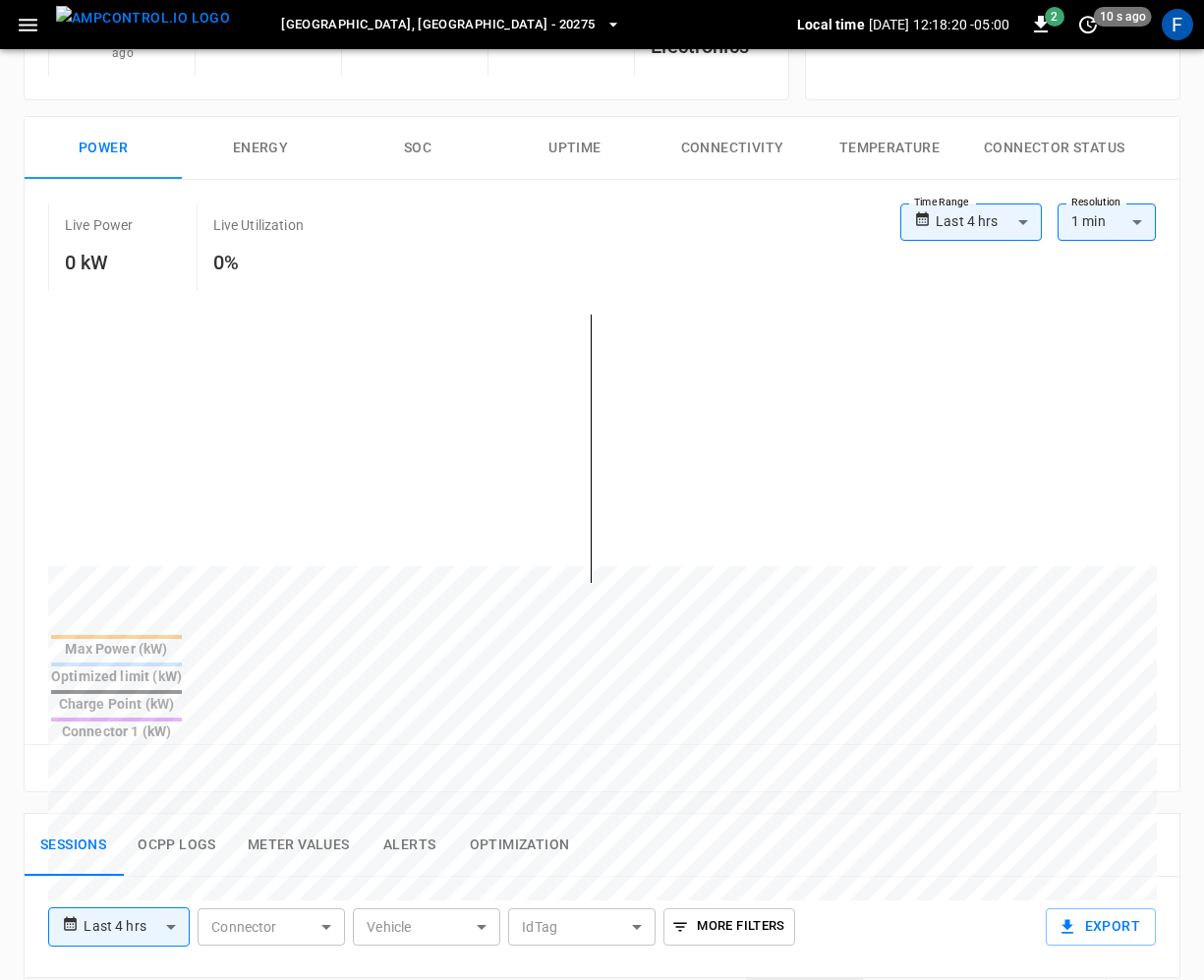 scroll, scrollTop: 629, scrollLeft: 0, axis: vertical 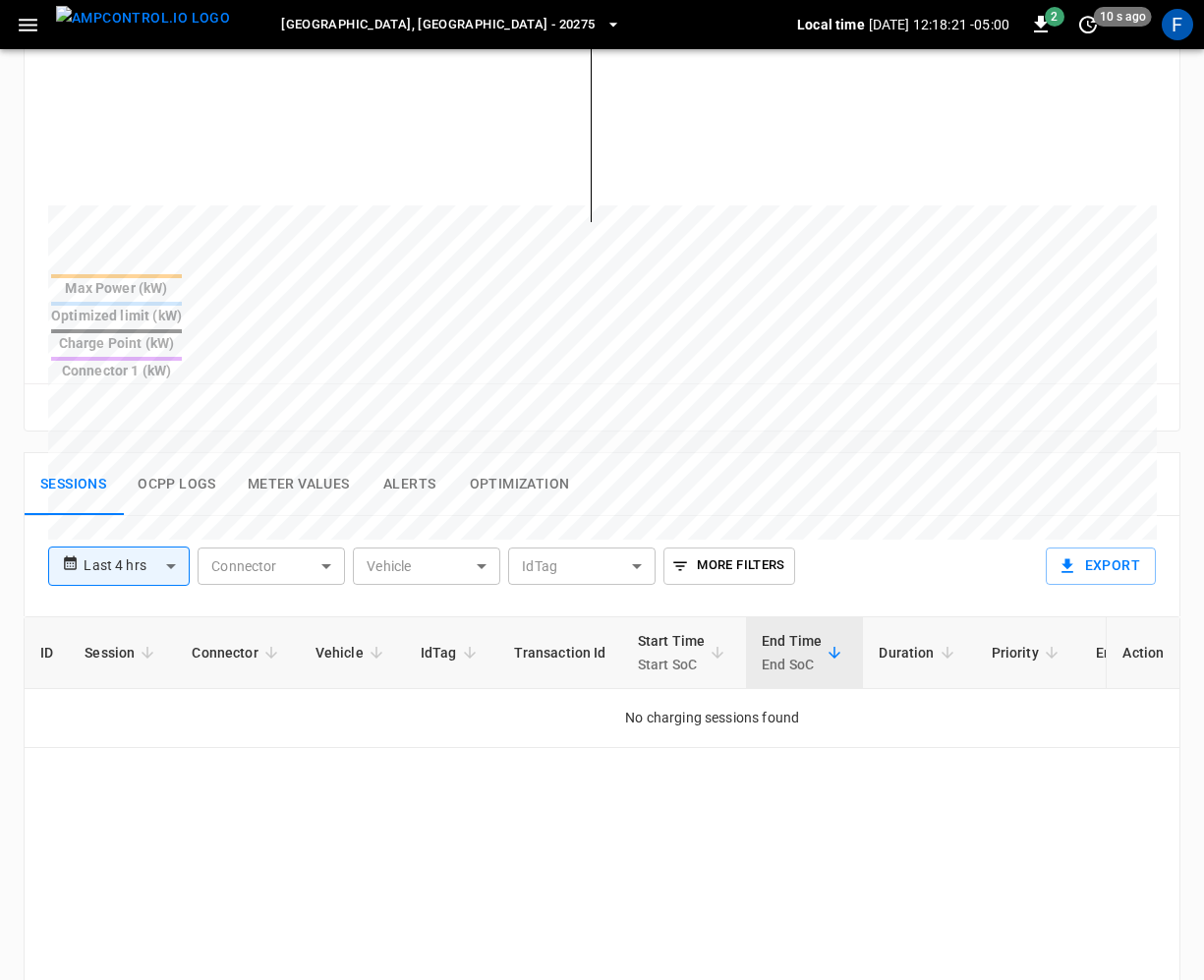 click on "Ocpp logs" at bounding box center [177, 485] 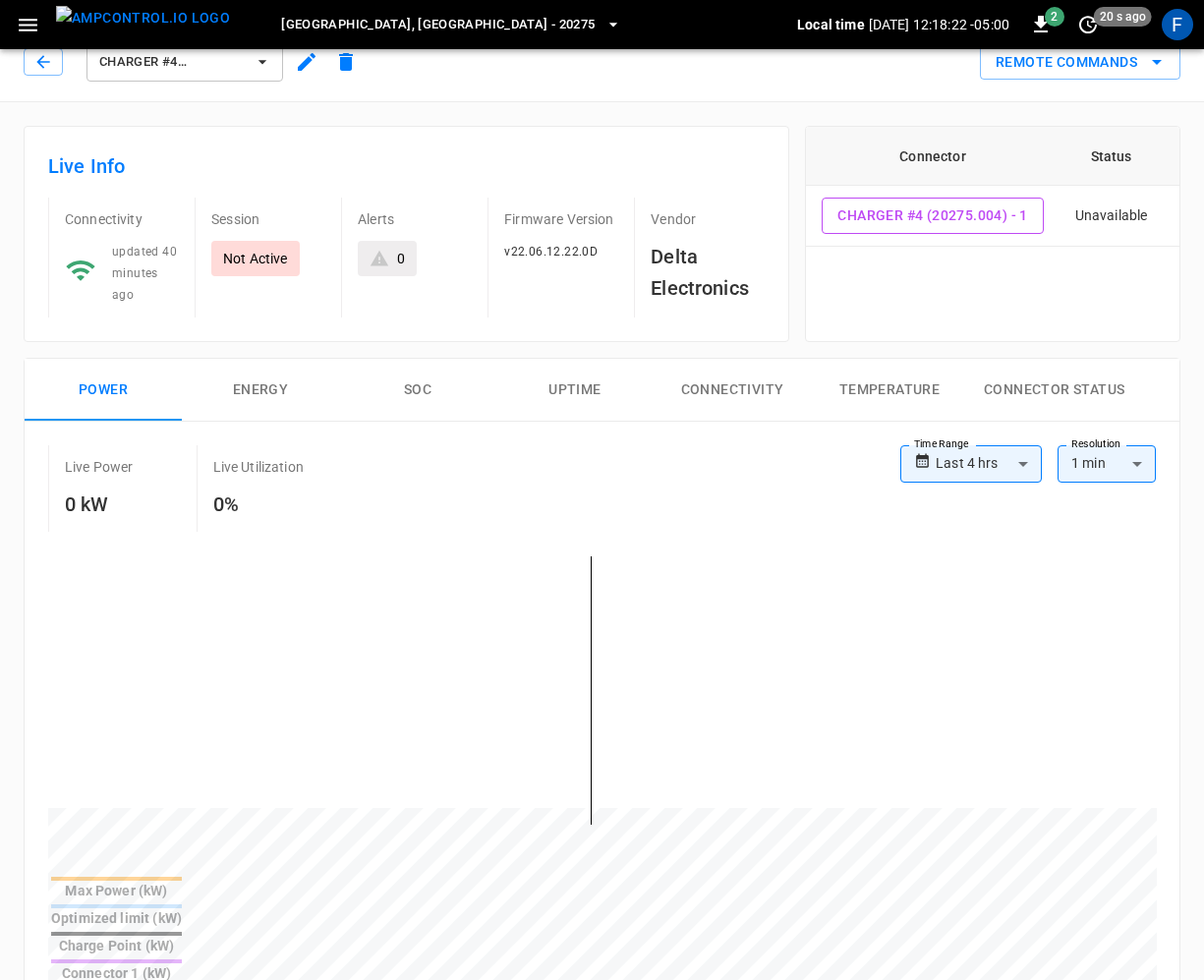 scroll, scrollTop: 0, scrollLeft: 0, axis: both 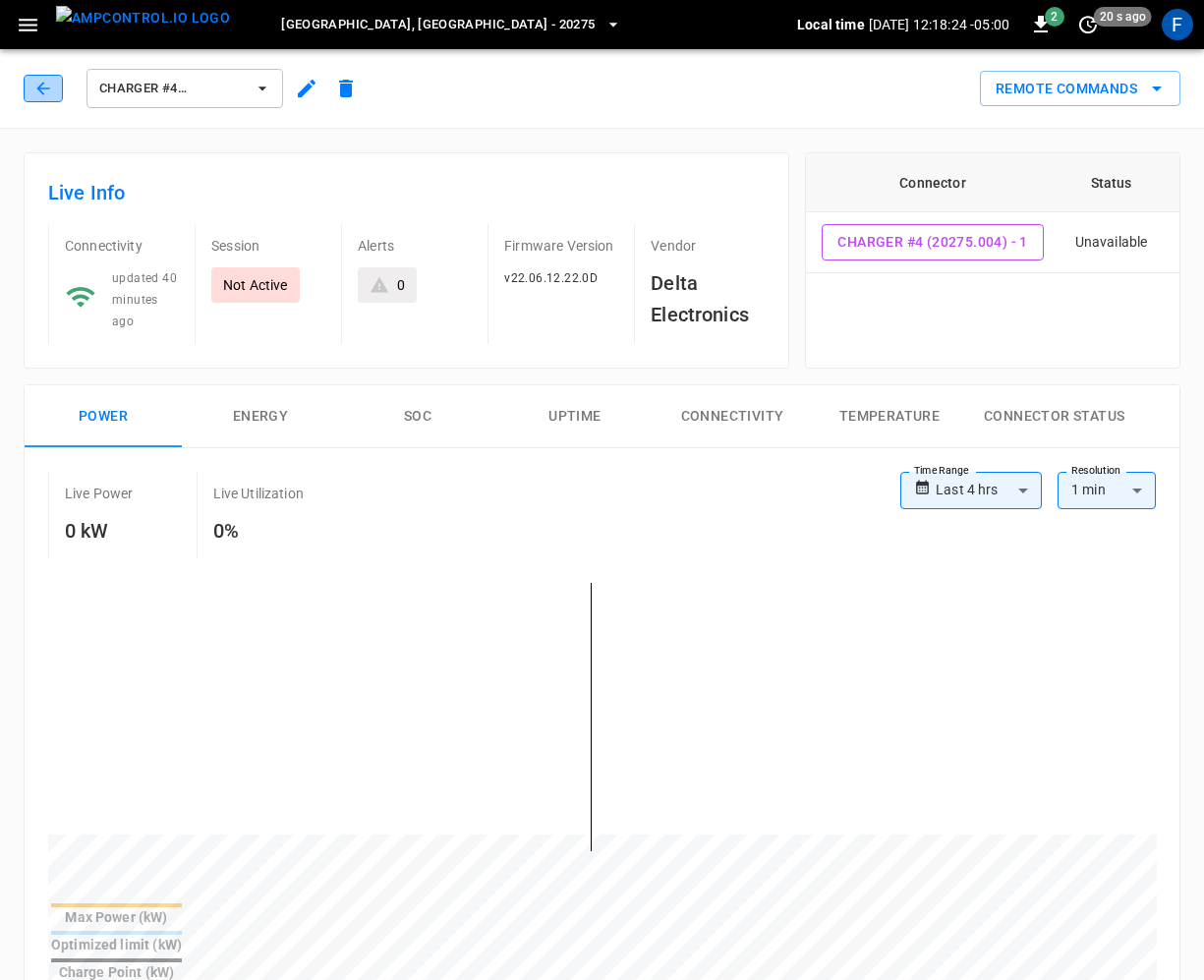 click at bounding box center [43, 88] 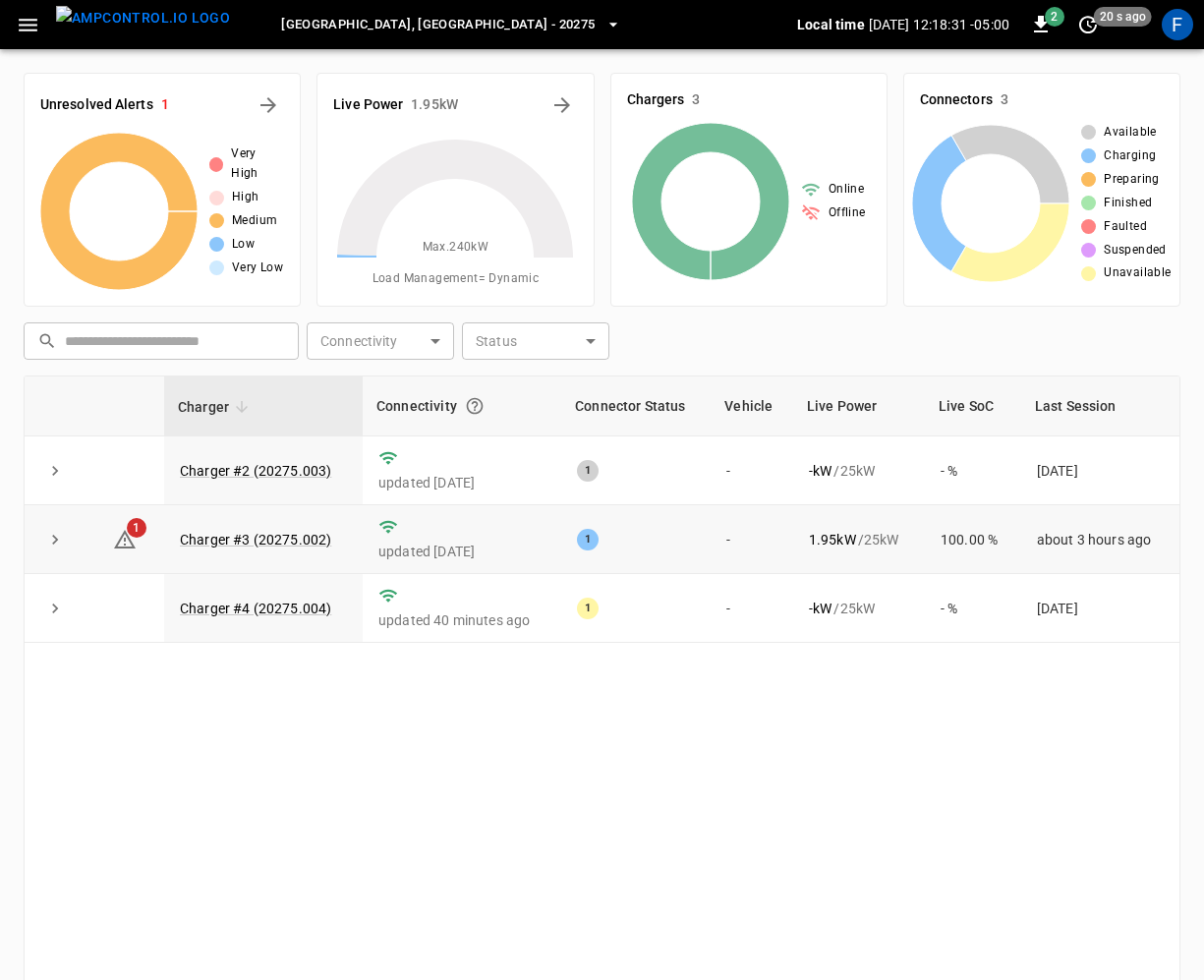 click on "Charger #3 (20275.002)" at bounding box center (263, 540) 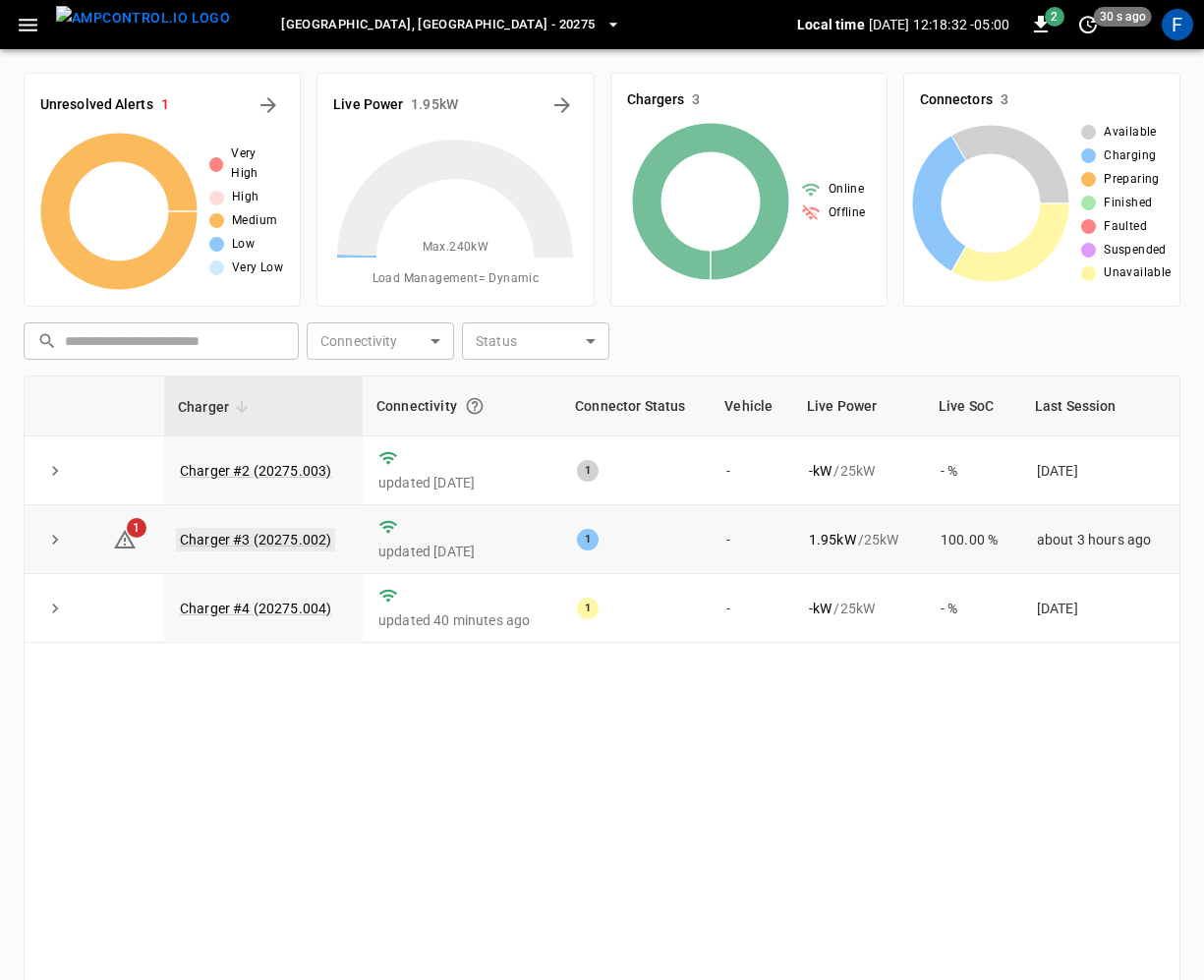 click on "Charger #3 (20275.002)" at bounding box center (256, 540) 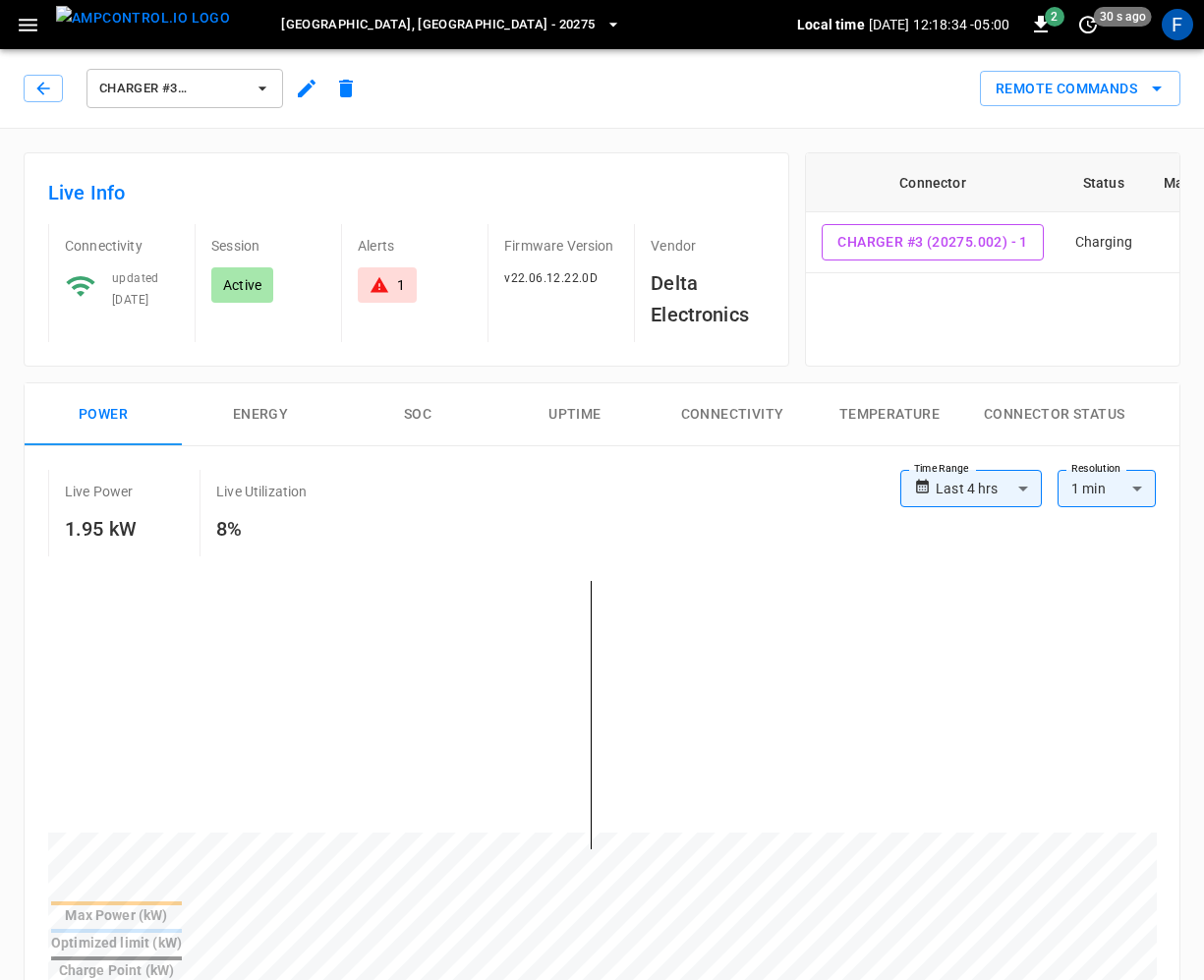 click on "Charger #3 (20275.002)" at bounding box center [195, 88] 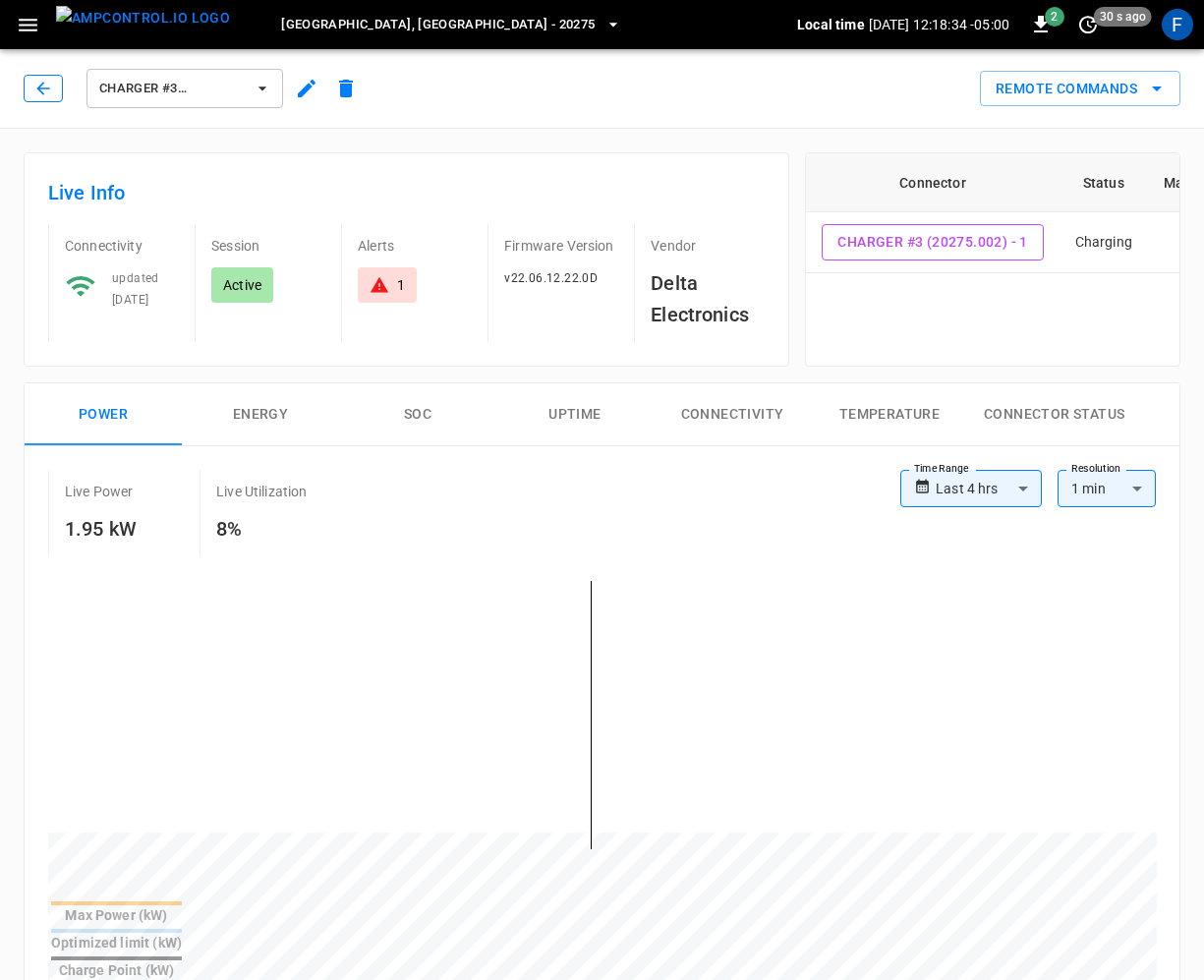 click 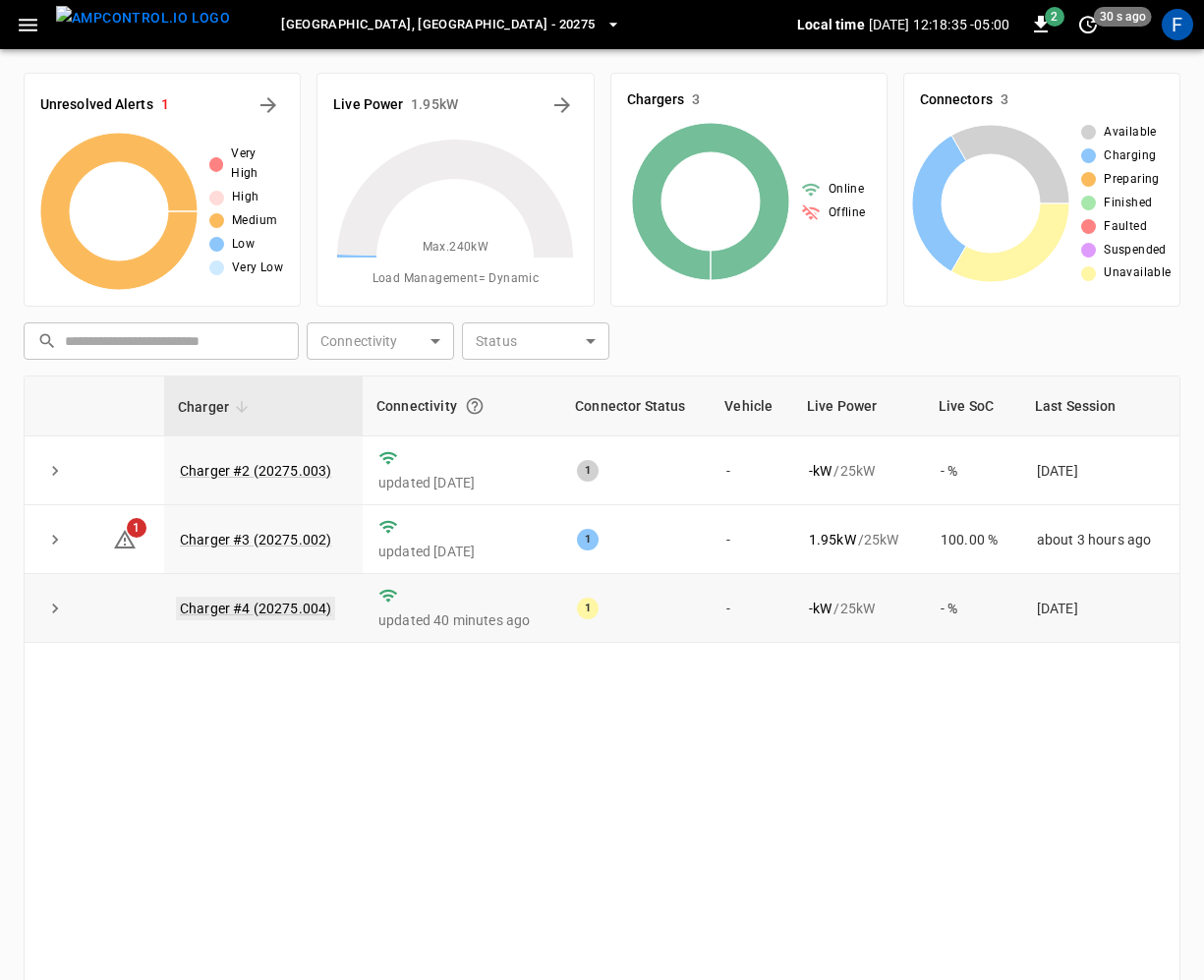 click on "Charger #4 (20275.004)" at bounding box center [256, 608] 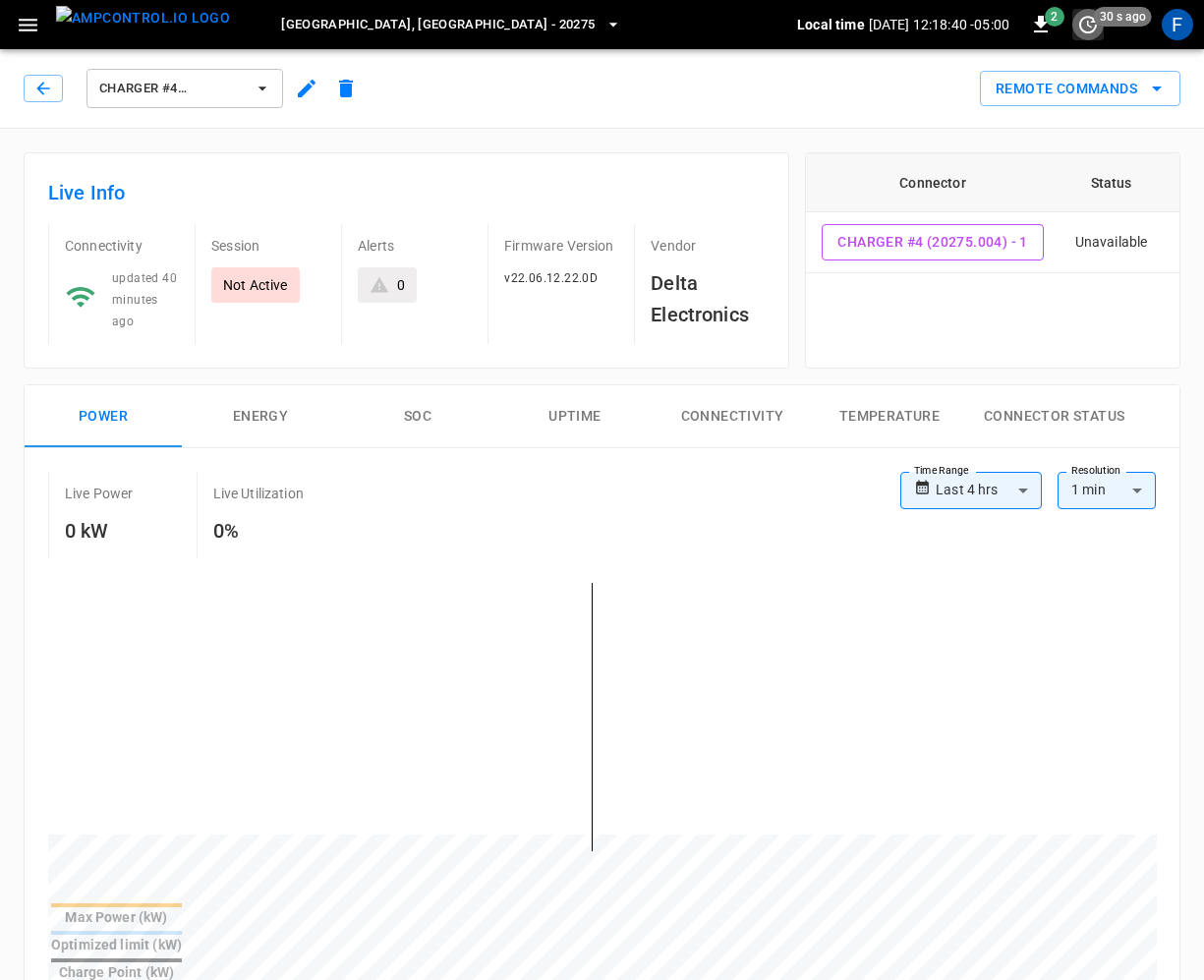 click 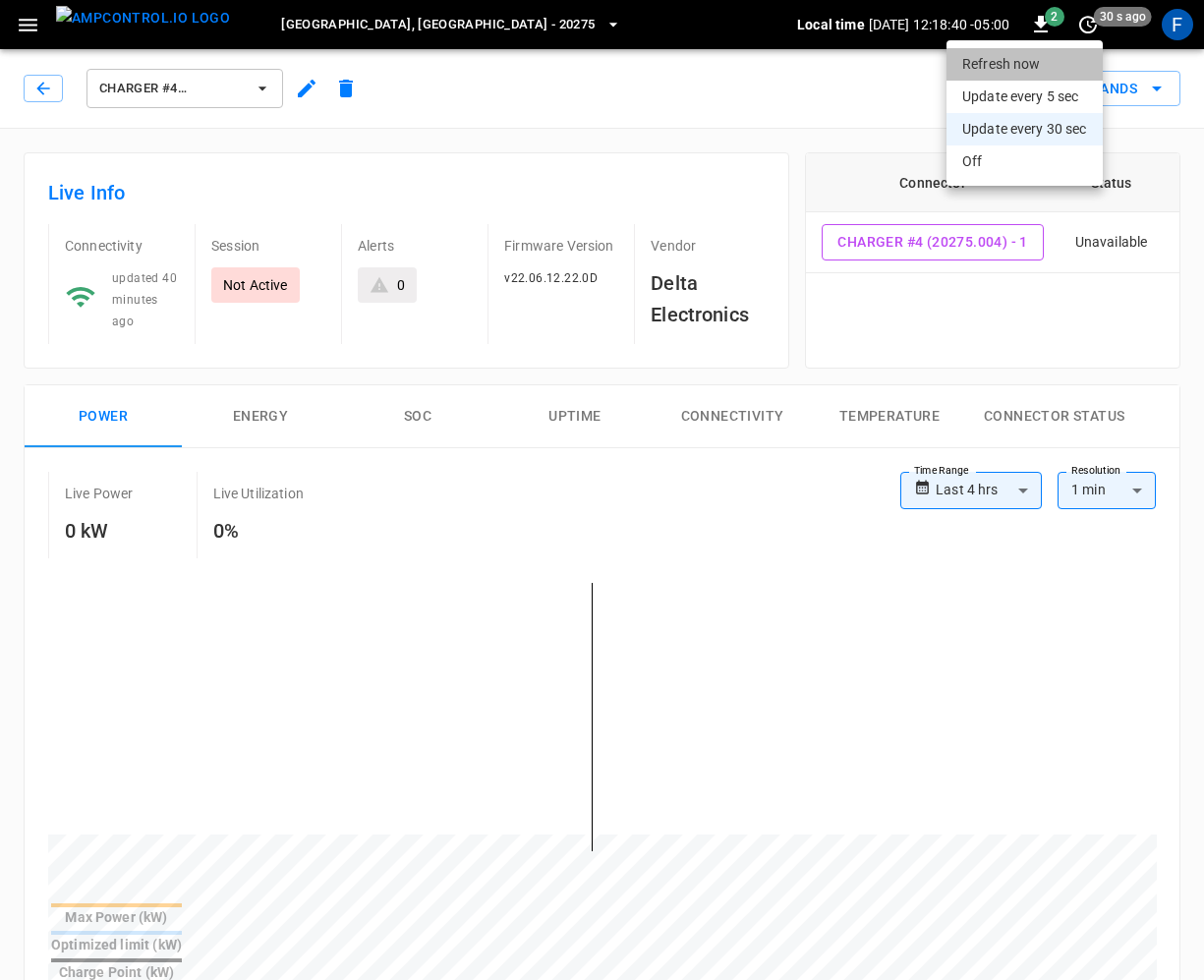 click on "Refresh now" at bounding box center (1024, 64) 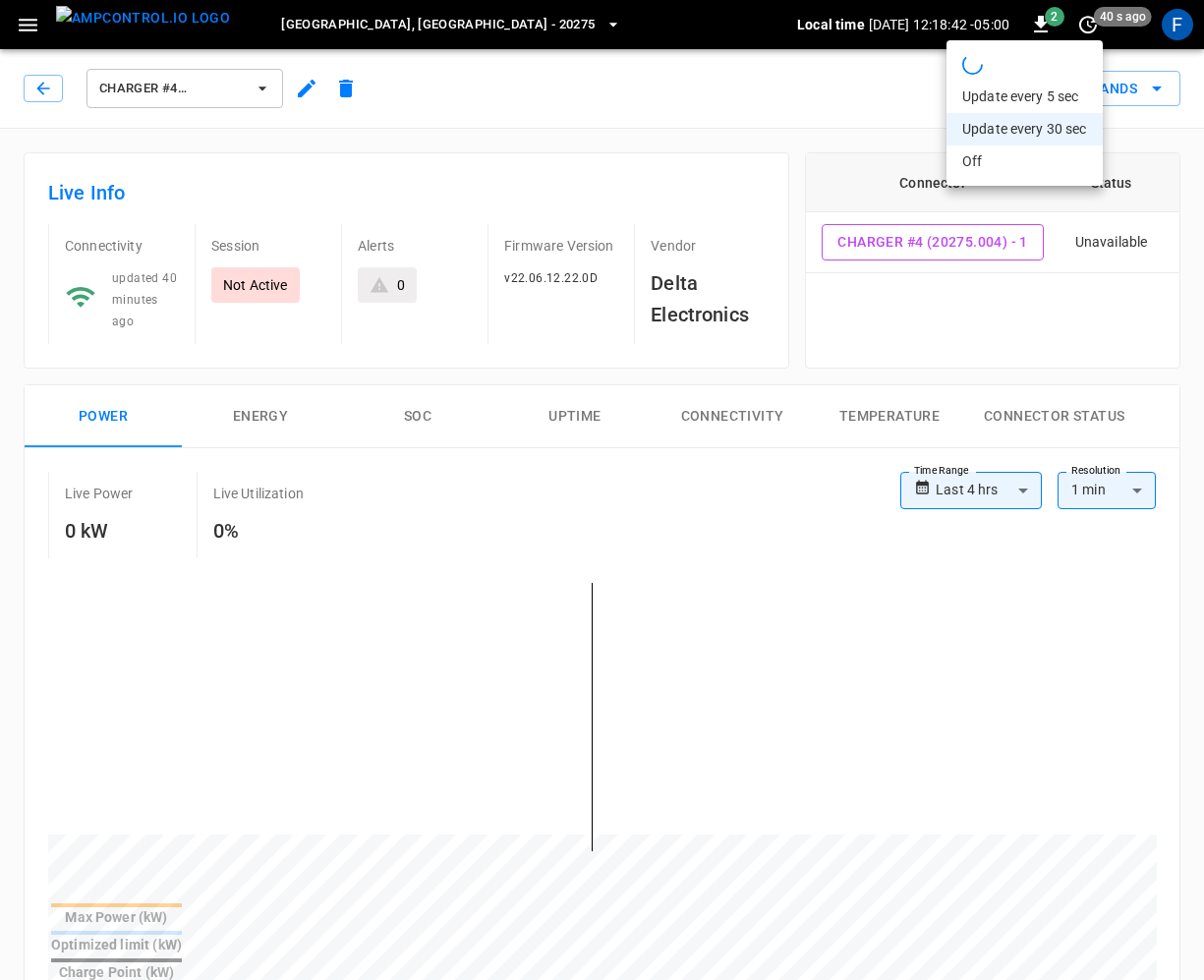 click on "Update every 5 sec" at bounding box center [1024, 96] 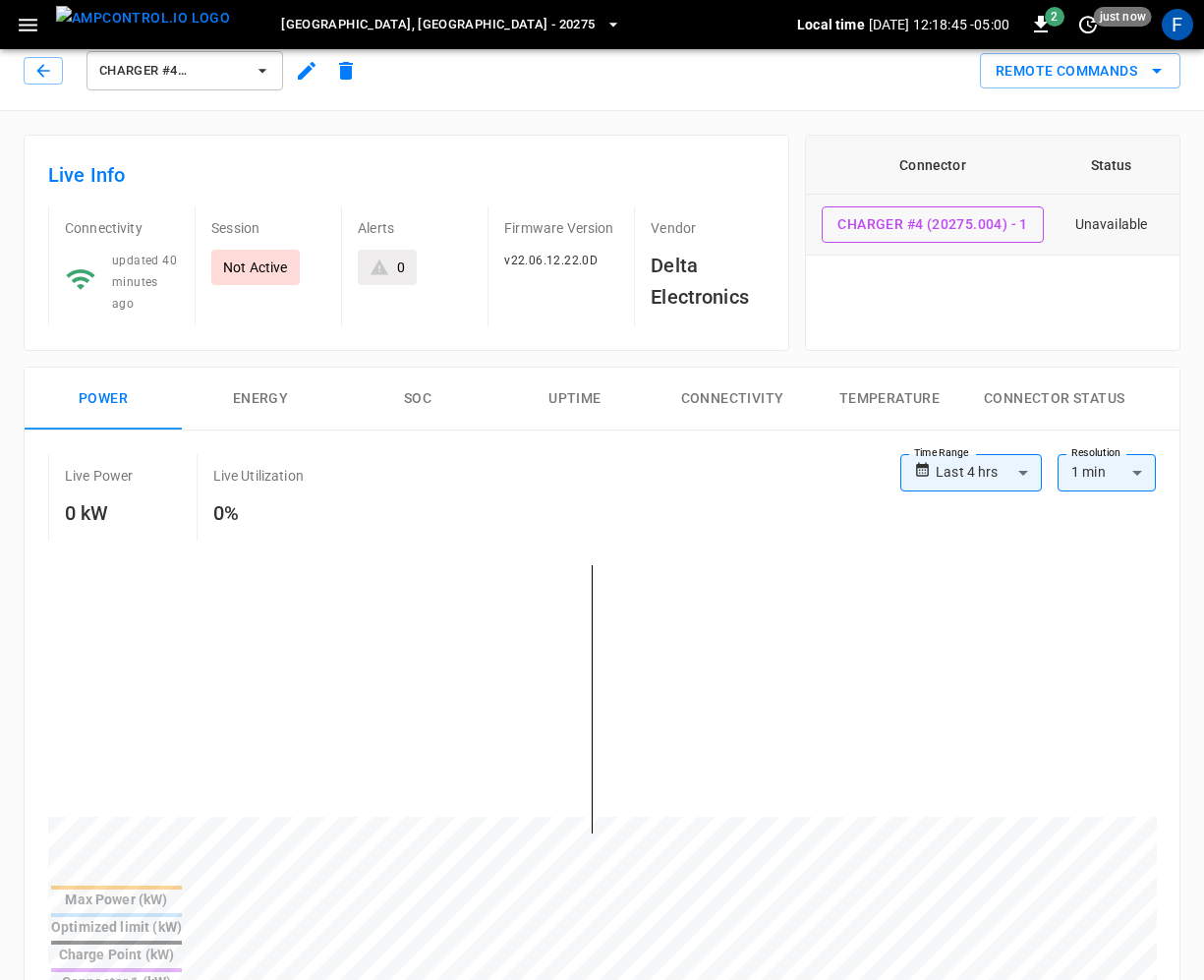 scroll, scrollTop: 0, scrollLeft: 0, axis: both 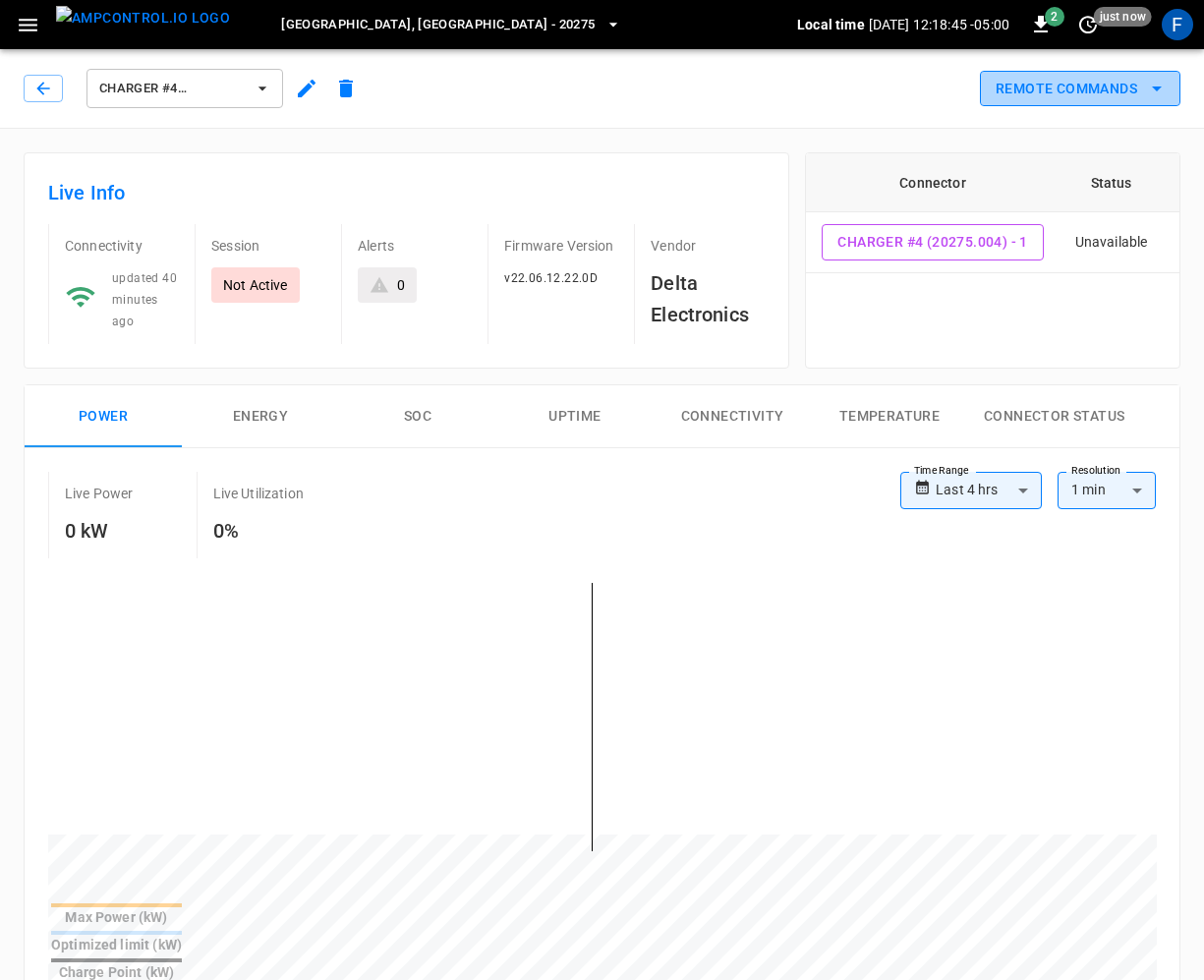 click on "Remote Commands" at bounding box center [1080, 88] 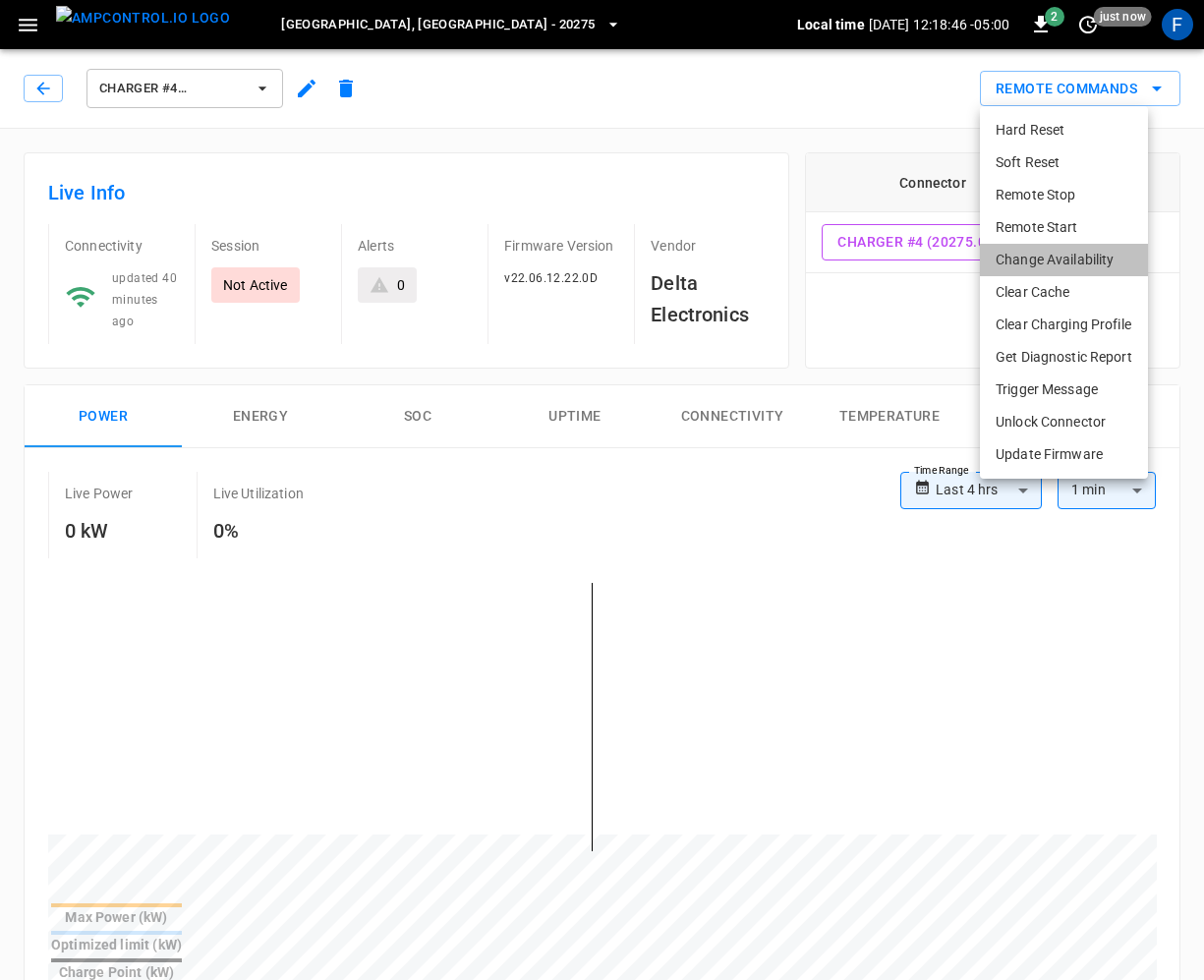 click on "Change Availability" at bounding box center (1063, 259) 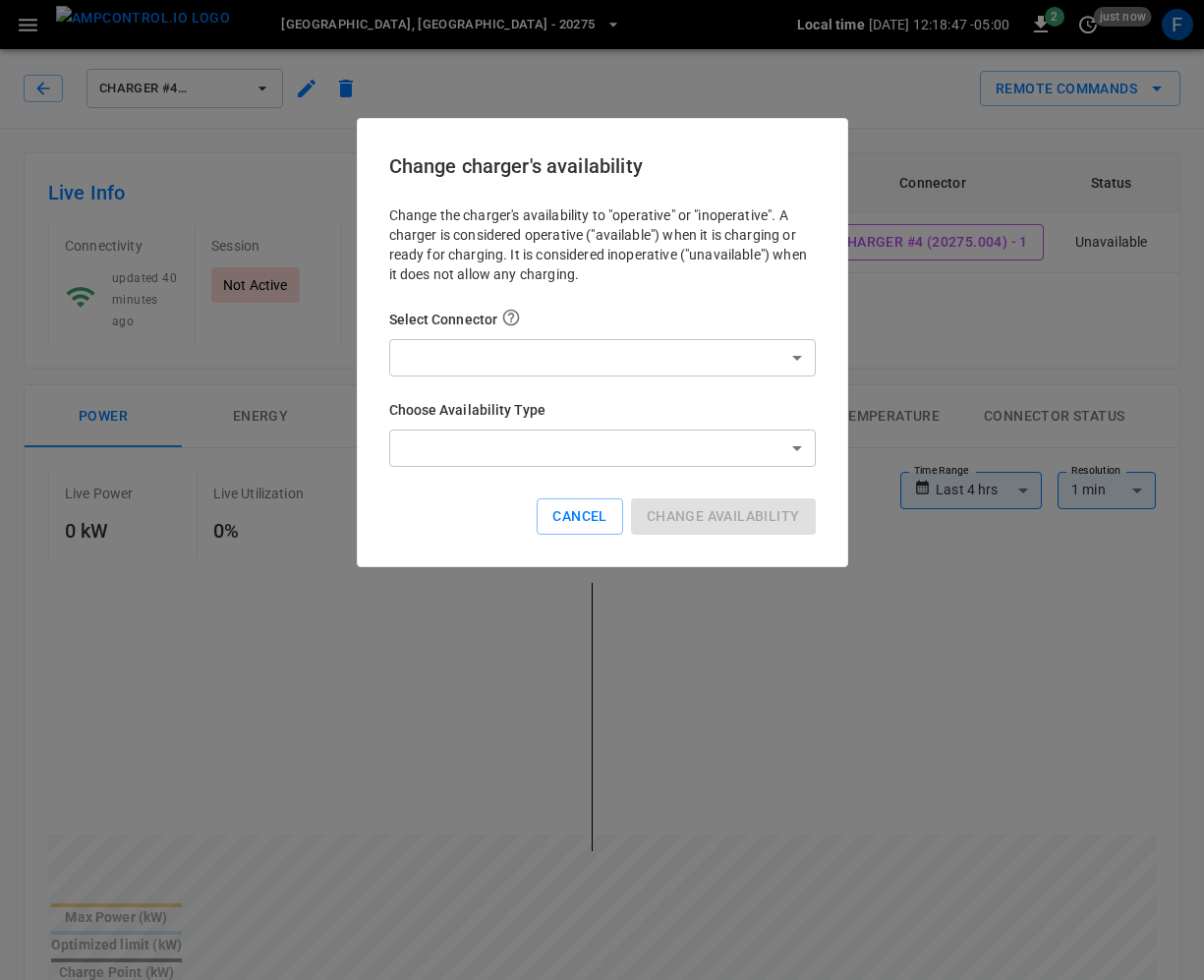 click on "**********" at bounding box center [602, 1004] 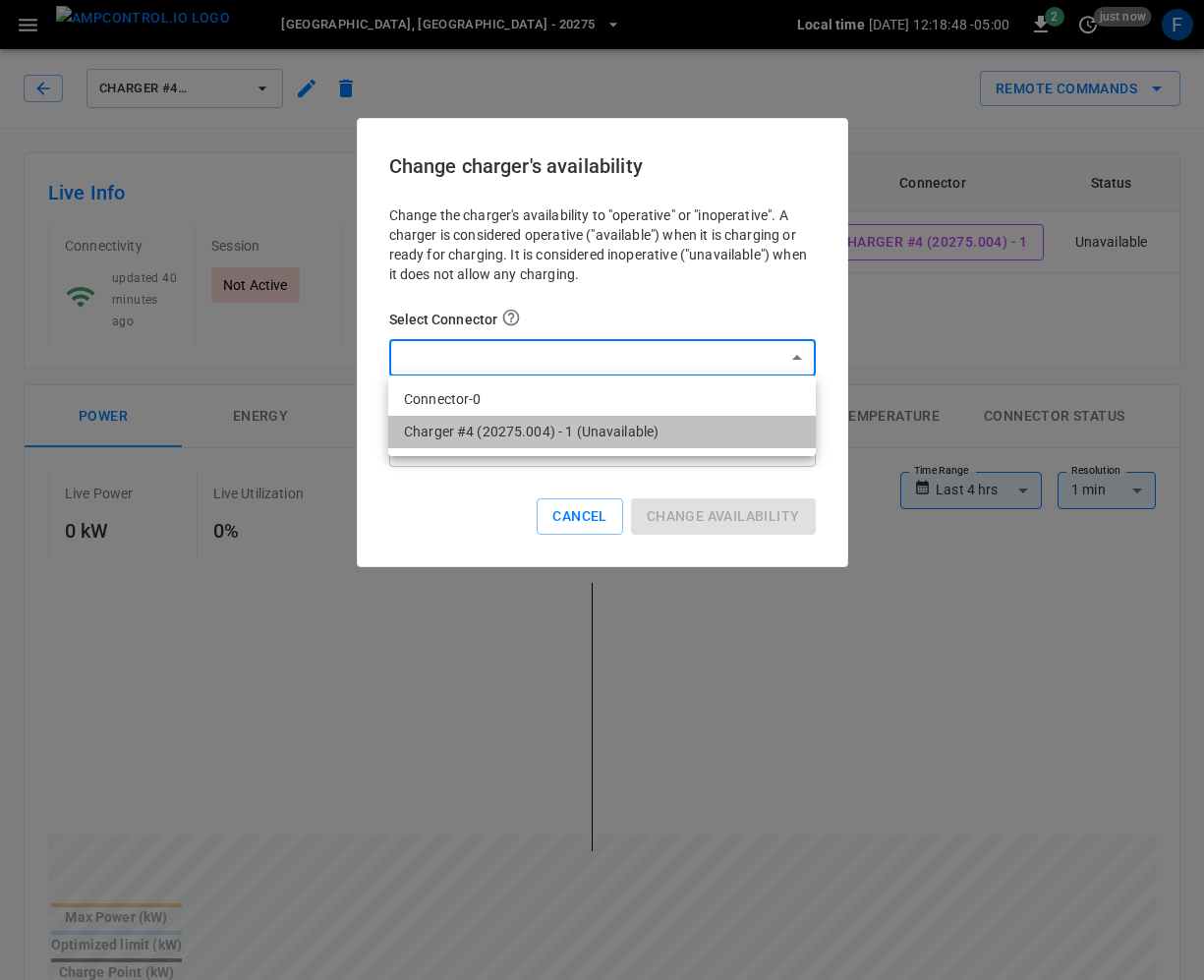 click on "Charger #4 (20275.004) - 1 (Unavailable)" at bounding box center (602, 432) 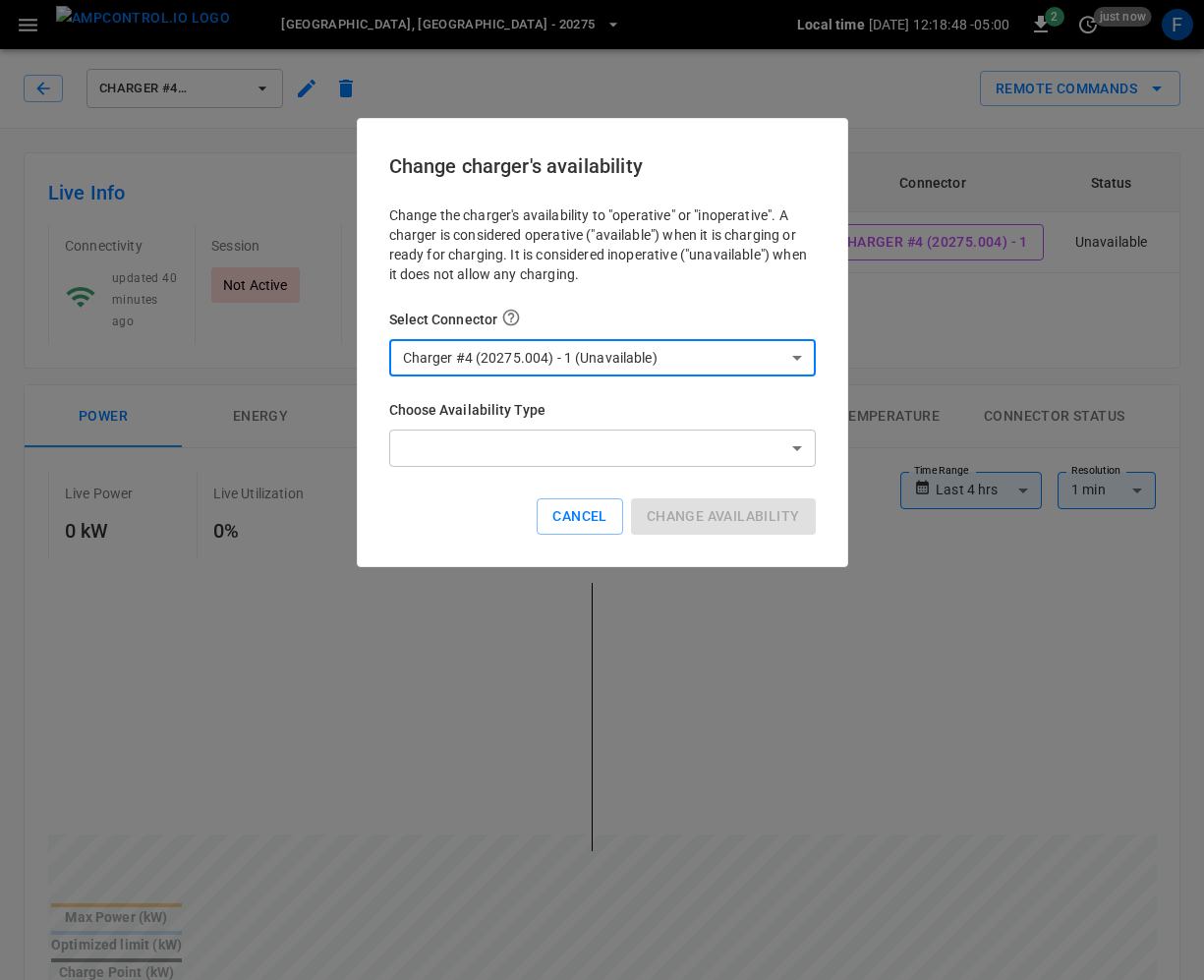 click on "**********" at bounding box center [602, 1004] 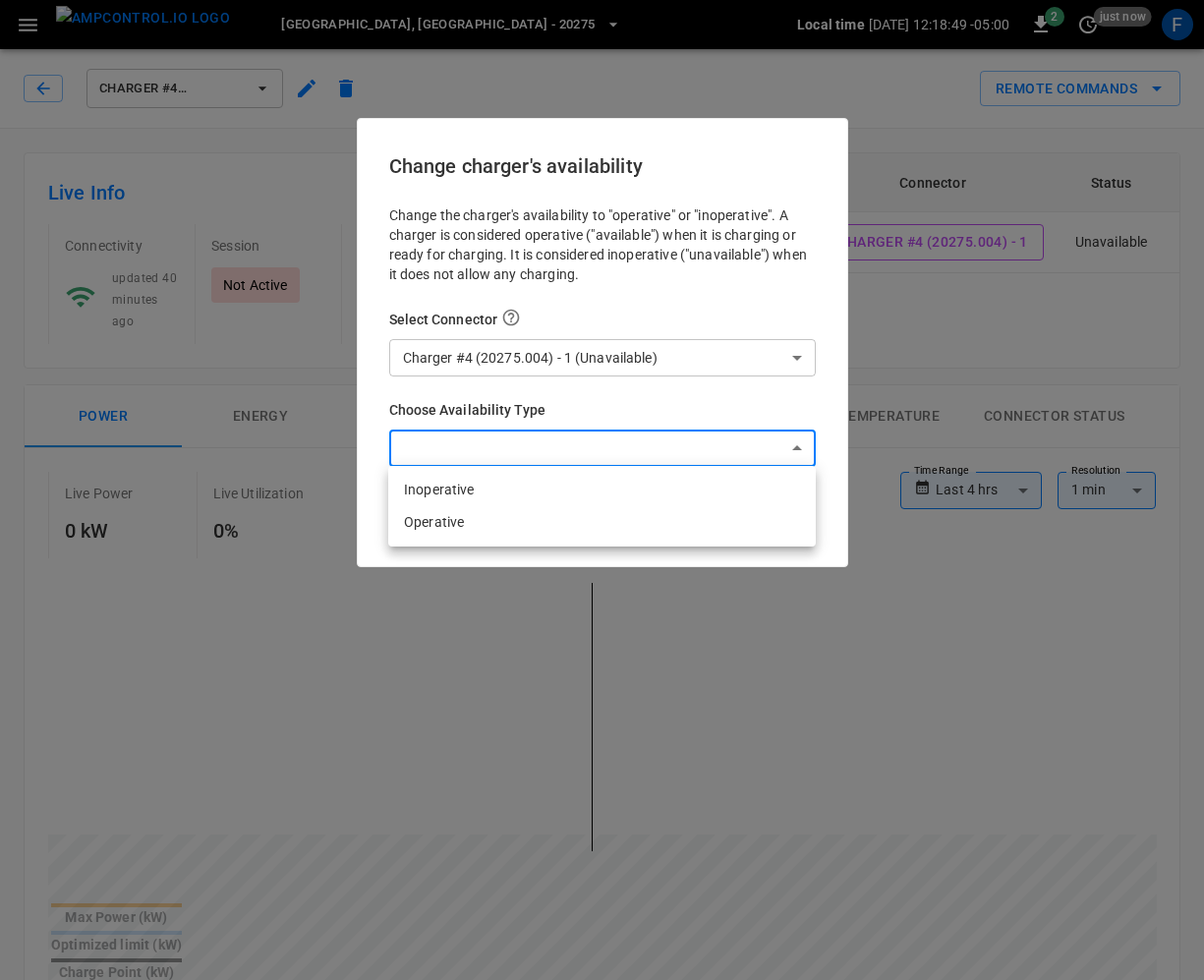 click on "Operative" at bounding box center (602, 522) 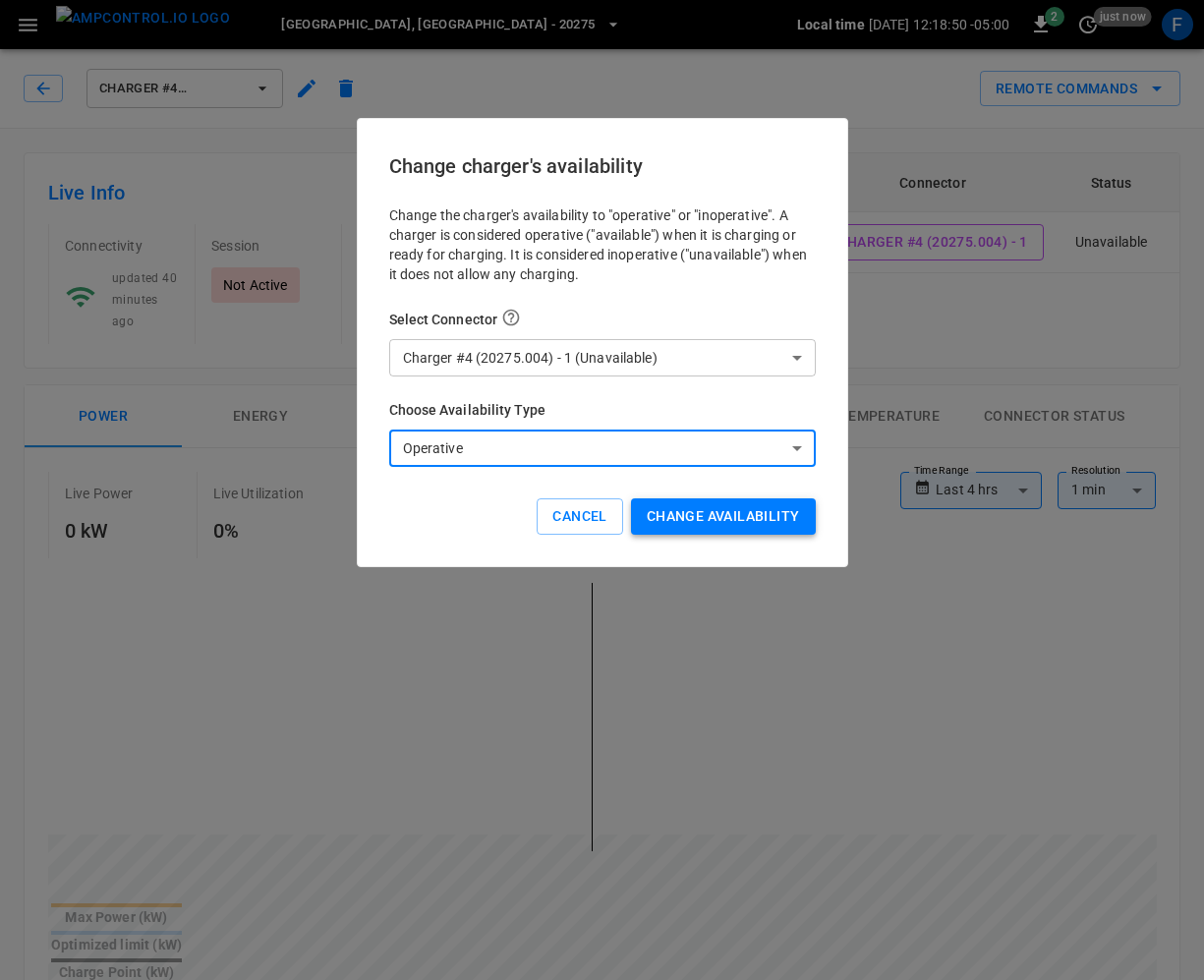 click on "Change availability" at bounding box center (723, 516) 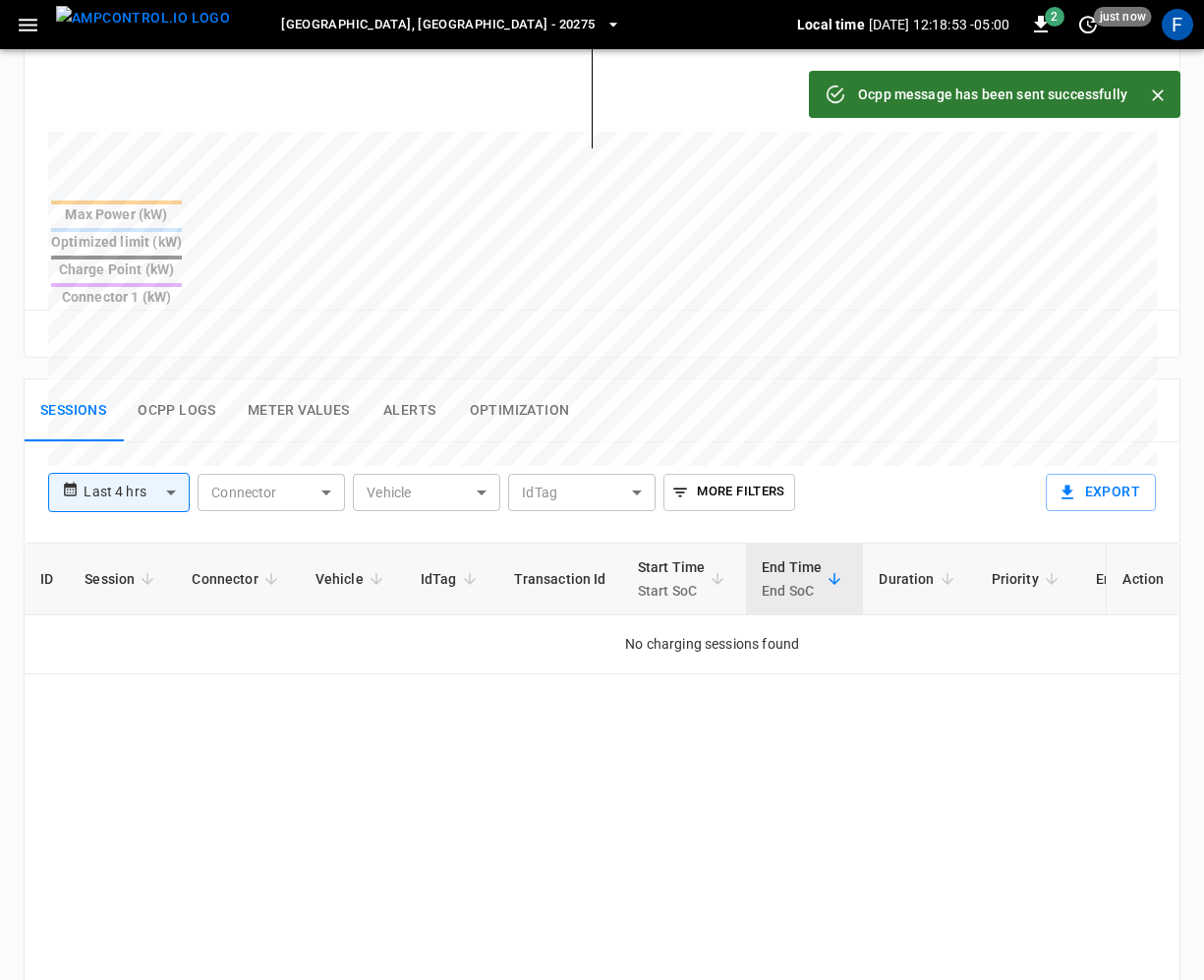 scroll, scrollTop: 266, scrollLeft: 0, axis: vertical 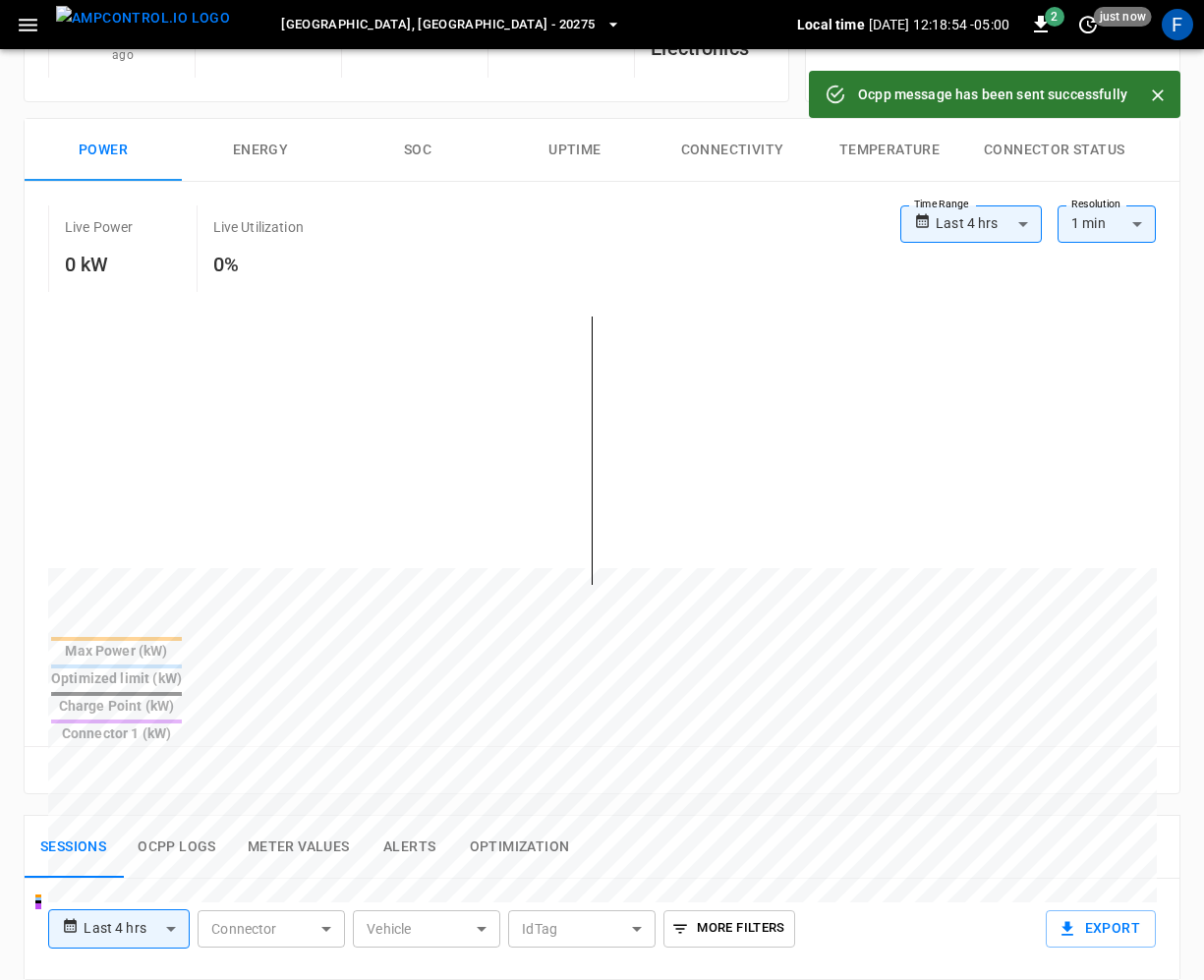 click on "Connector Status" at bounding box center (1054, 150) 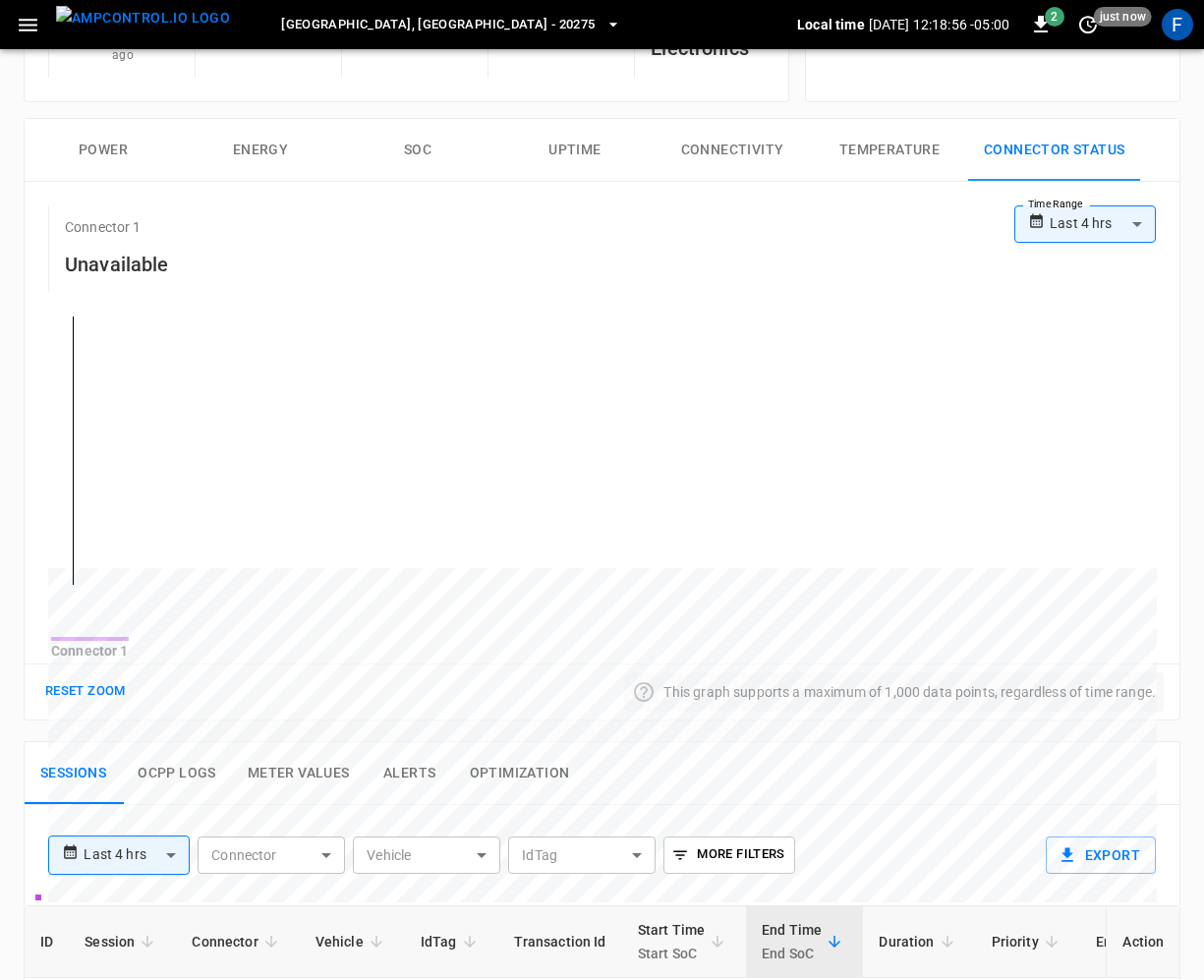 click on "Time Range" at bounding box center (1056, 204) 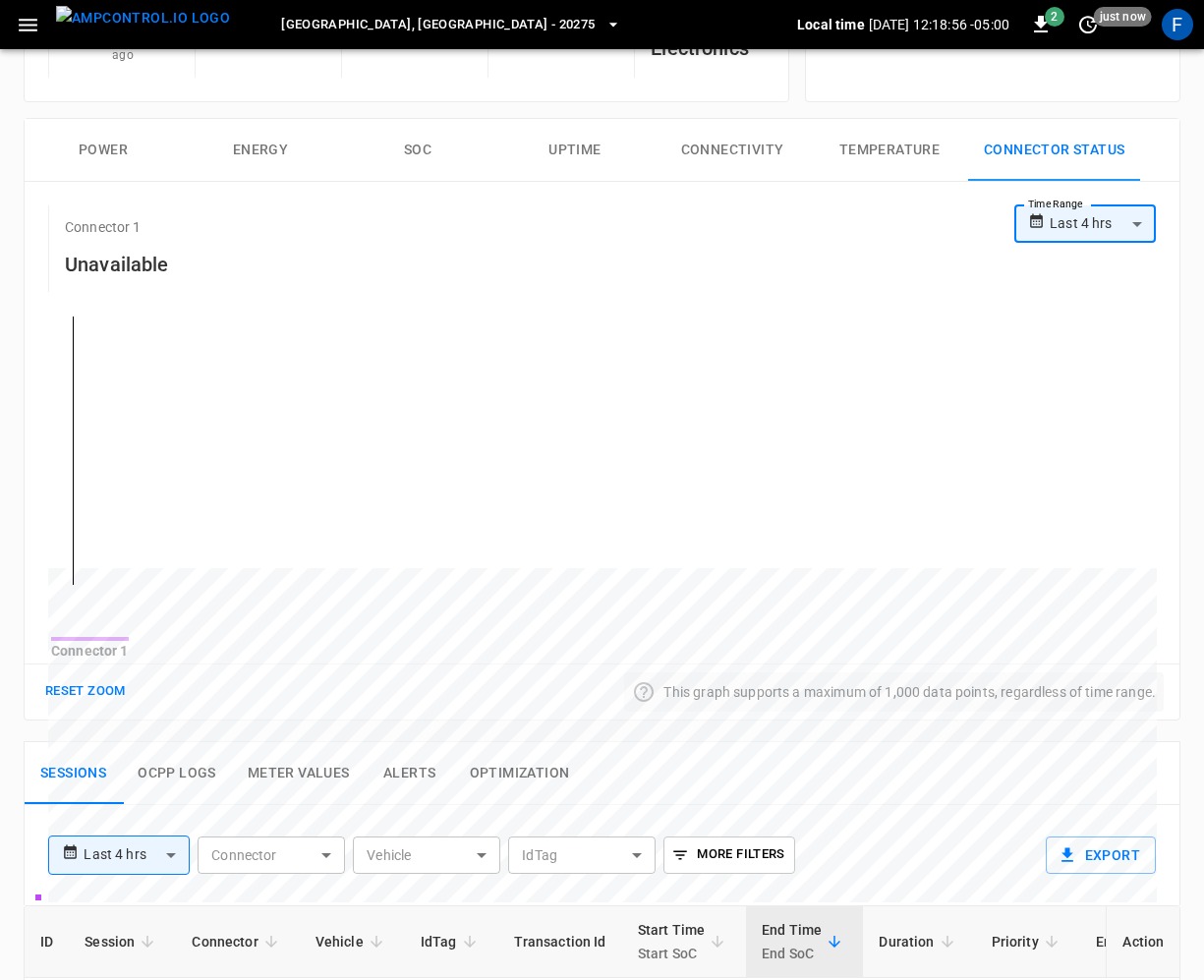 click on "**********" at bounding box center (602, 701) 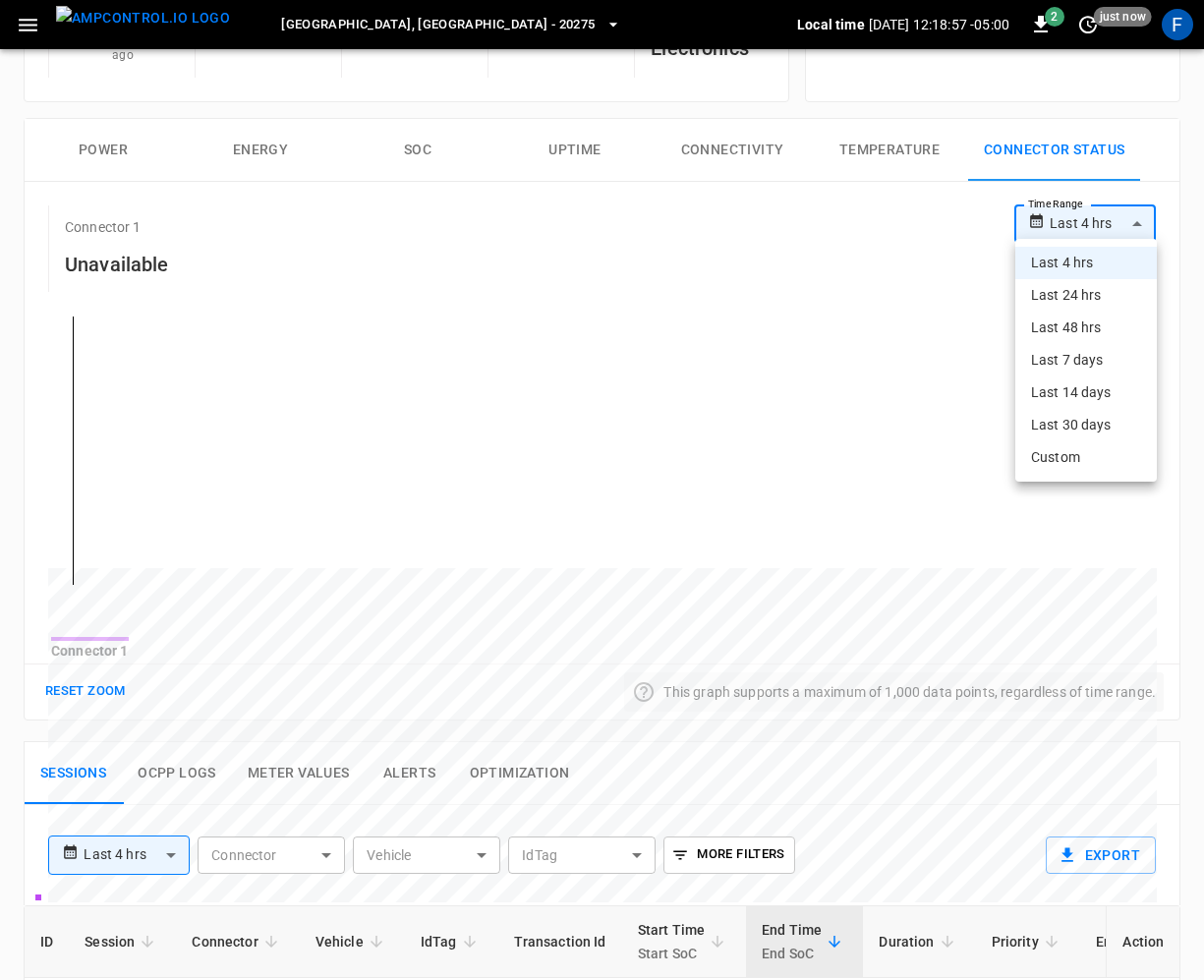 click on "Last 24 hrs" at bounding box center (1086, 295) 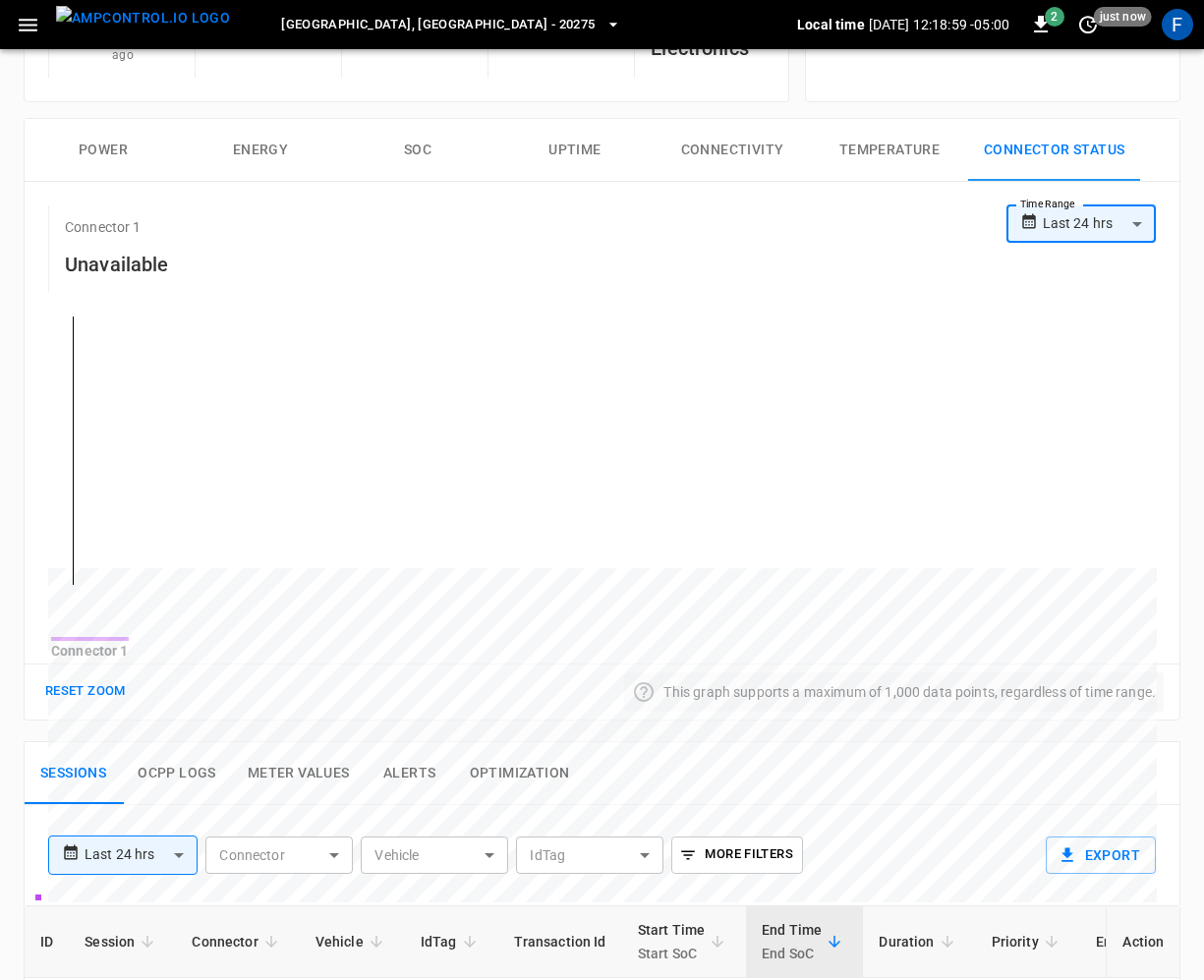 click on "**********" at bounding box center (602, 701) 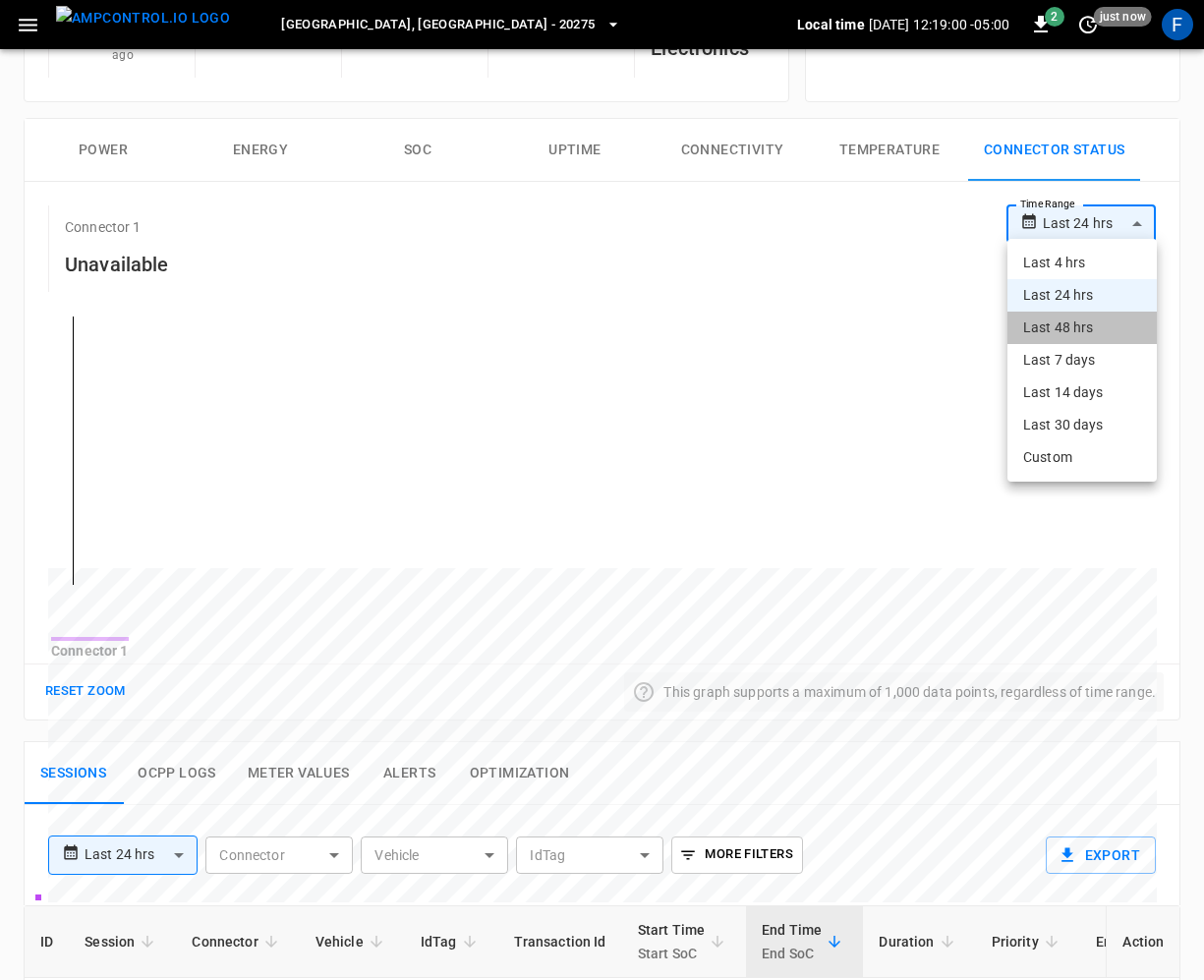 click on "Last 48 hrs" at bounding box center [1082, 327] 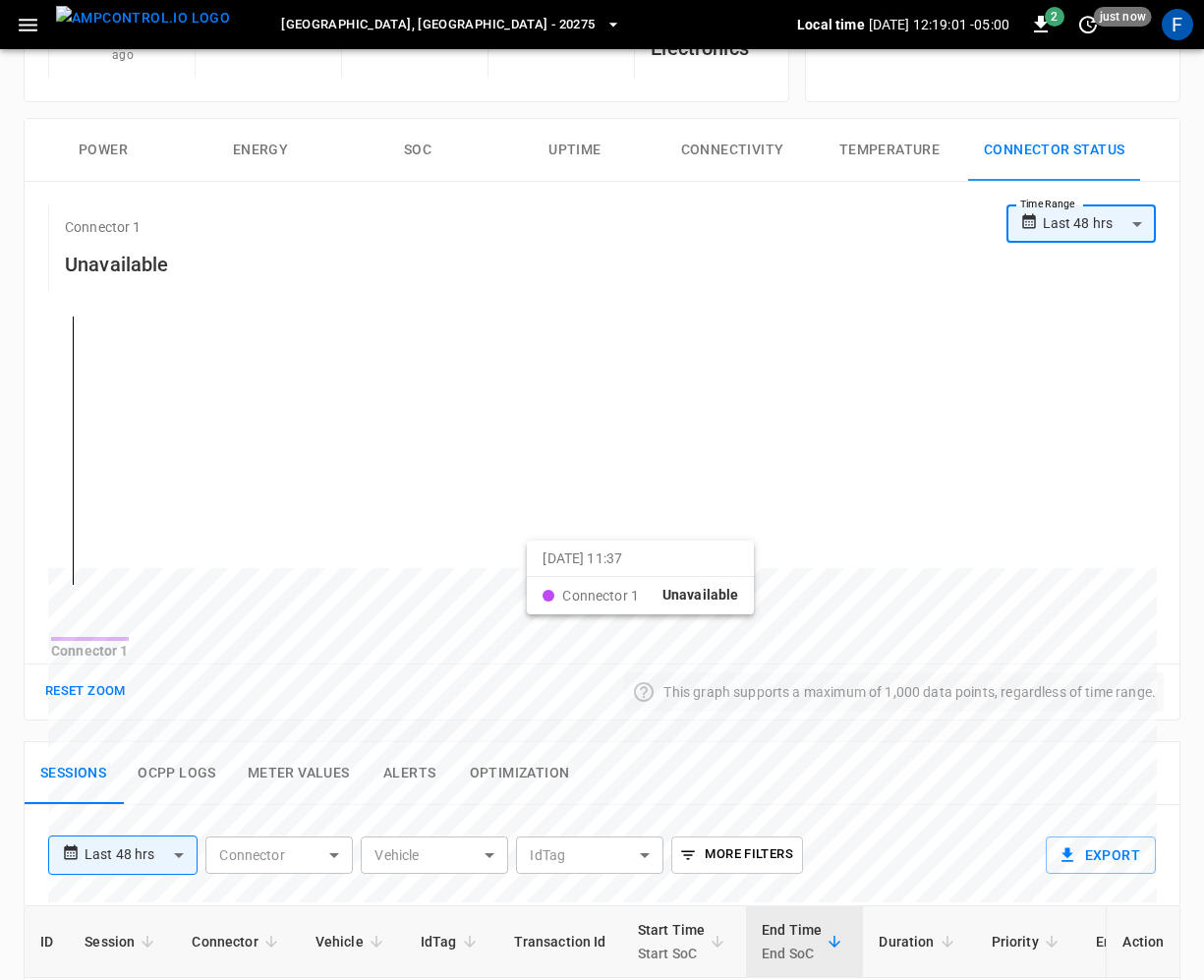 scroll, scrollTop: 587, scrollLeft: 0, axis: vertical 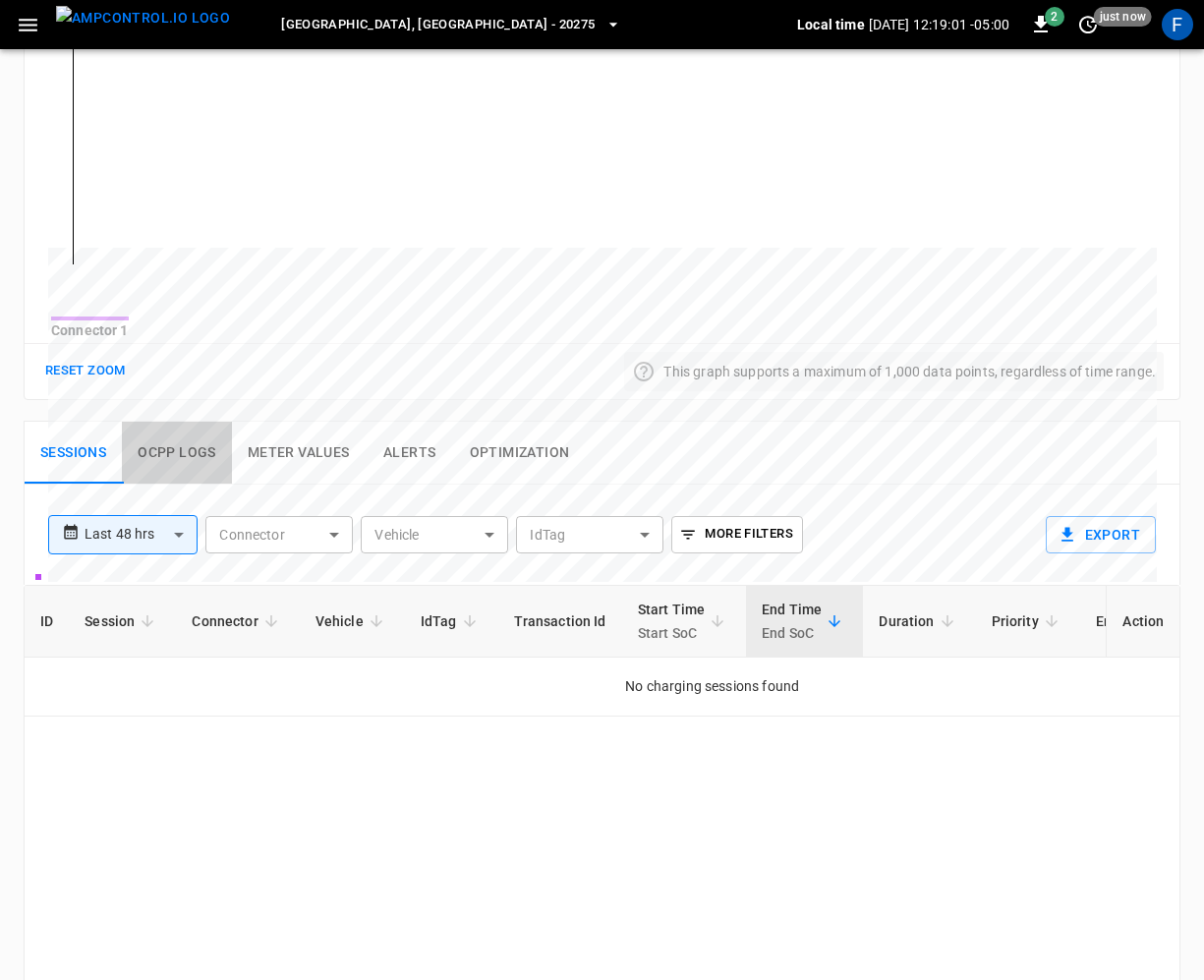 click on "Ocpp logs" at bounding box center [177, 453] 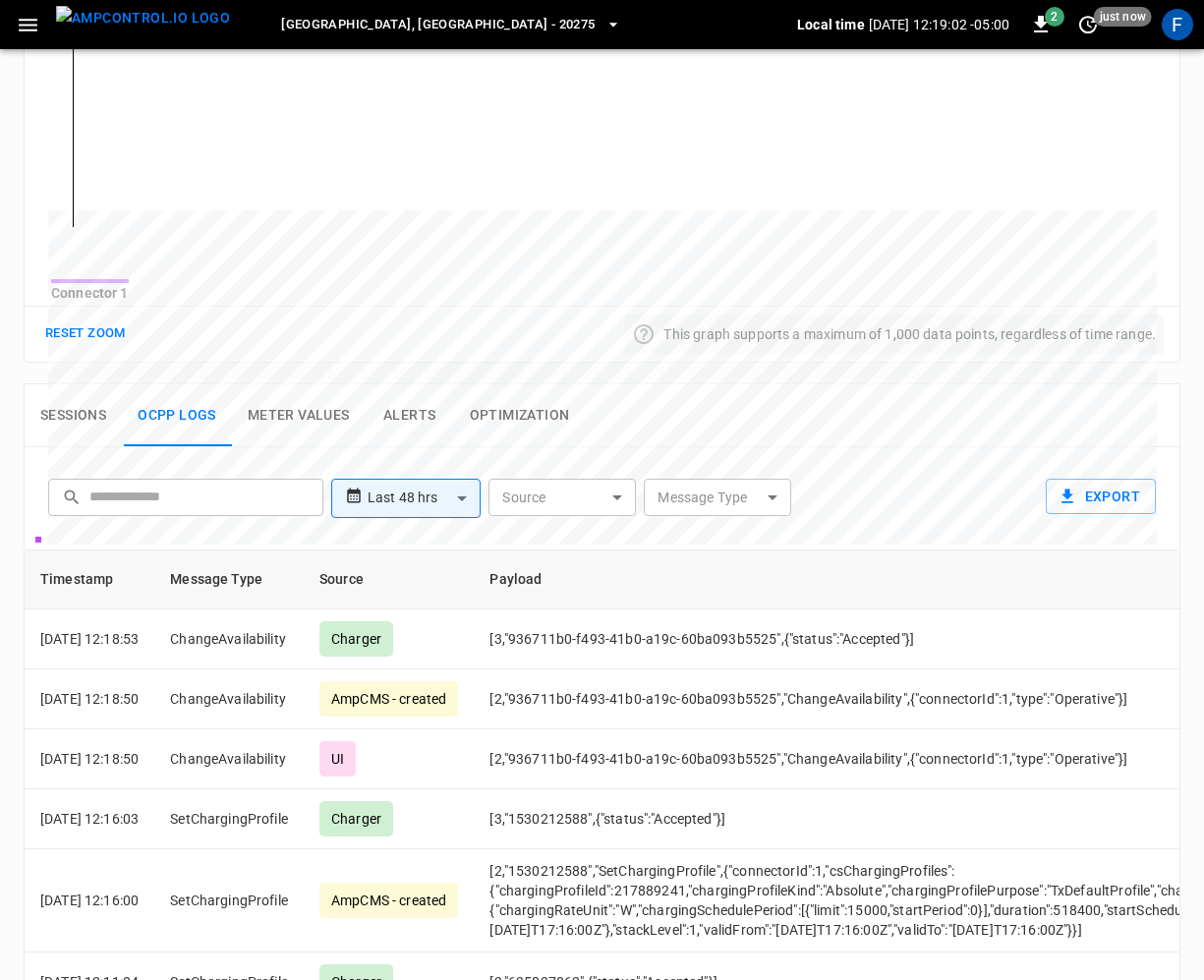 scroll, scrollTop: 645, scrollLeft: 0, axis: vertical 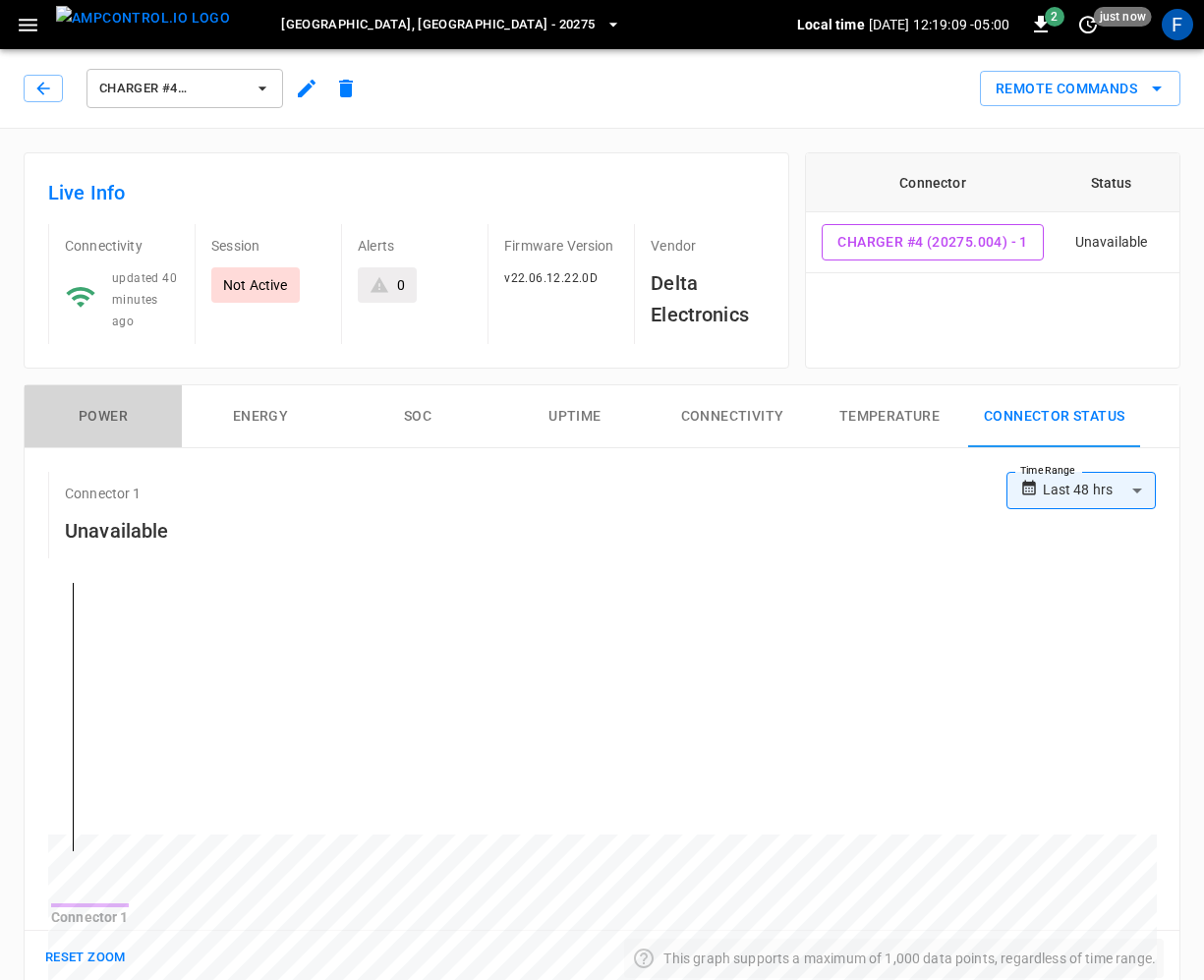 click on "Power" at bounding box center [103, 417] 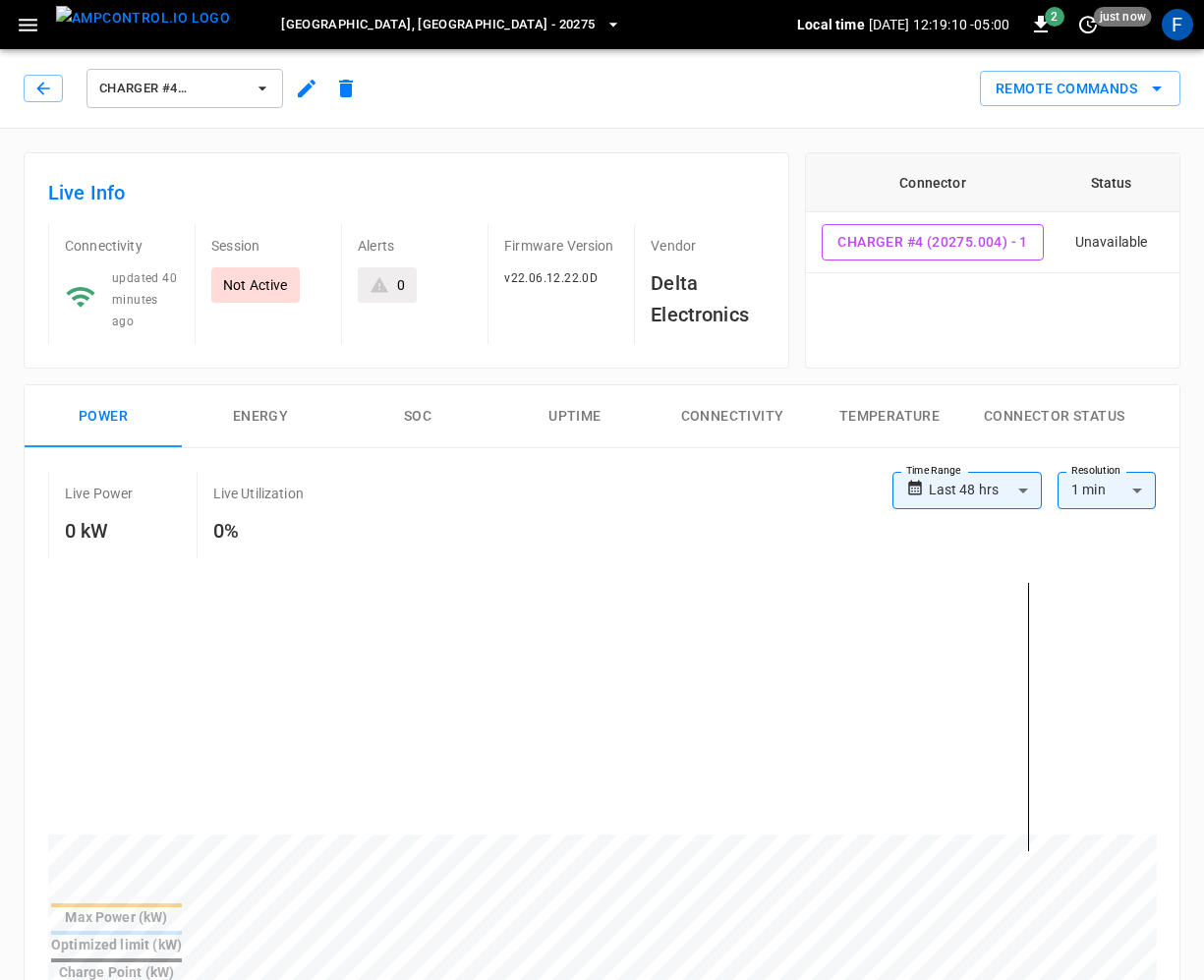 click on "Charger #4 (20275.004)" at bounding box center [195, 88] 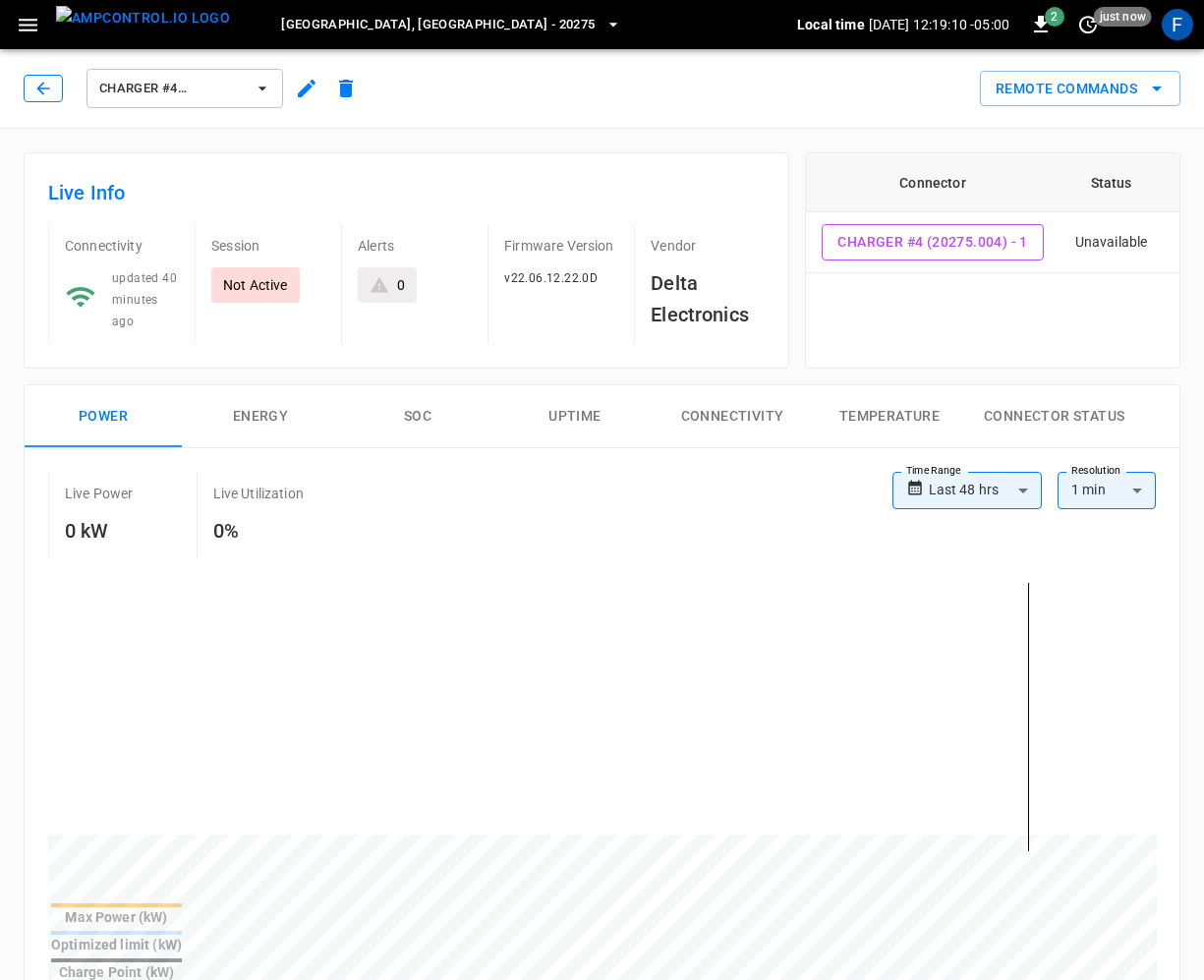click 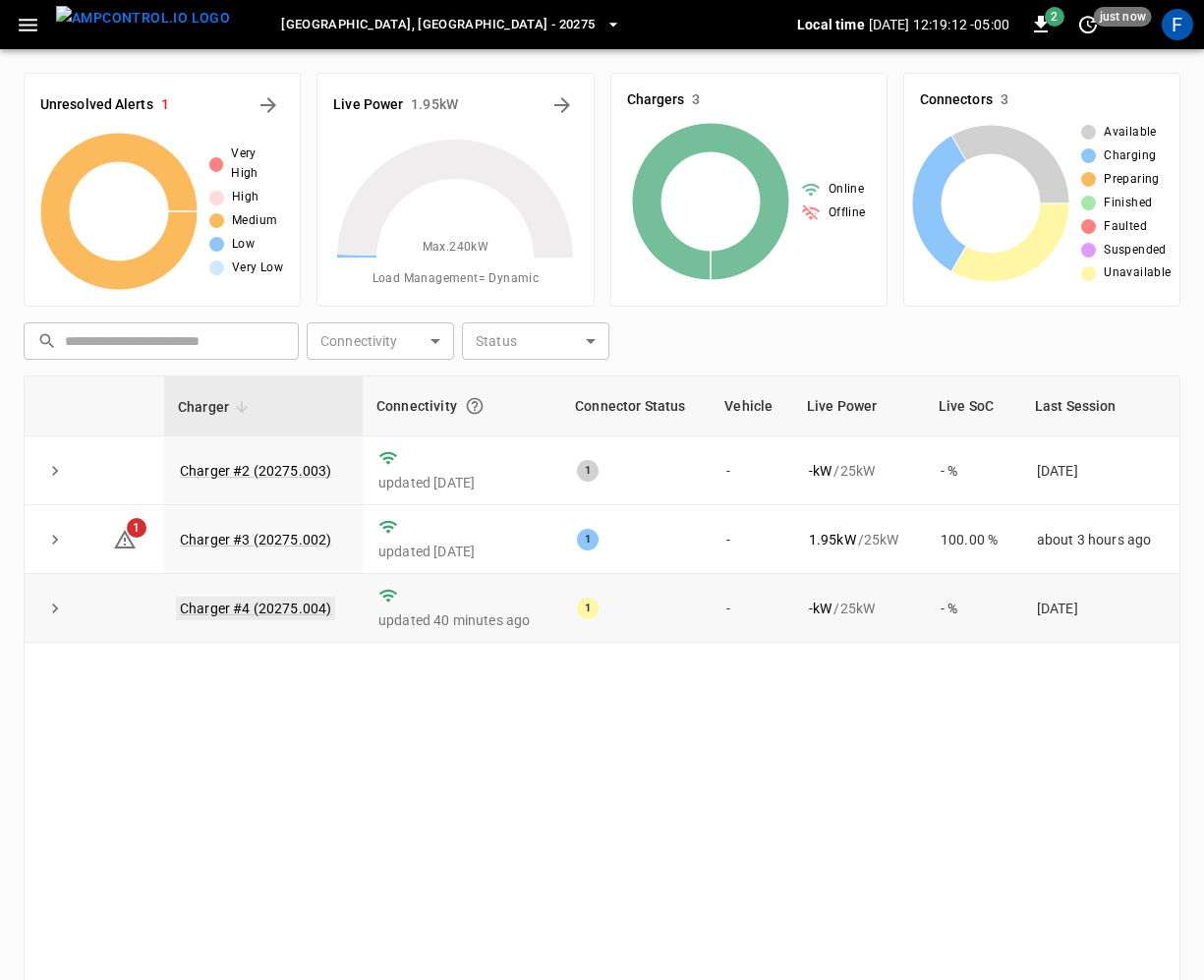 click on "Charger #4 (20275.004)" at bounding box center [256, 608] 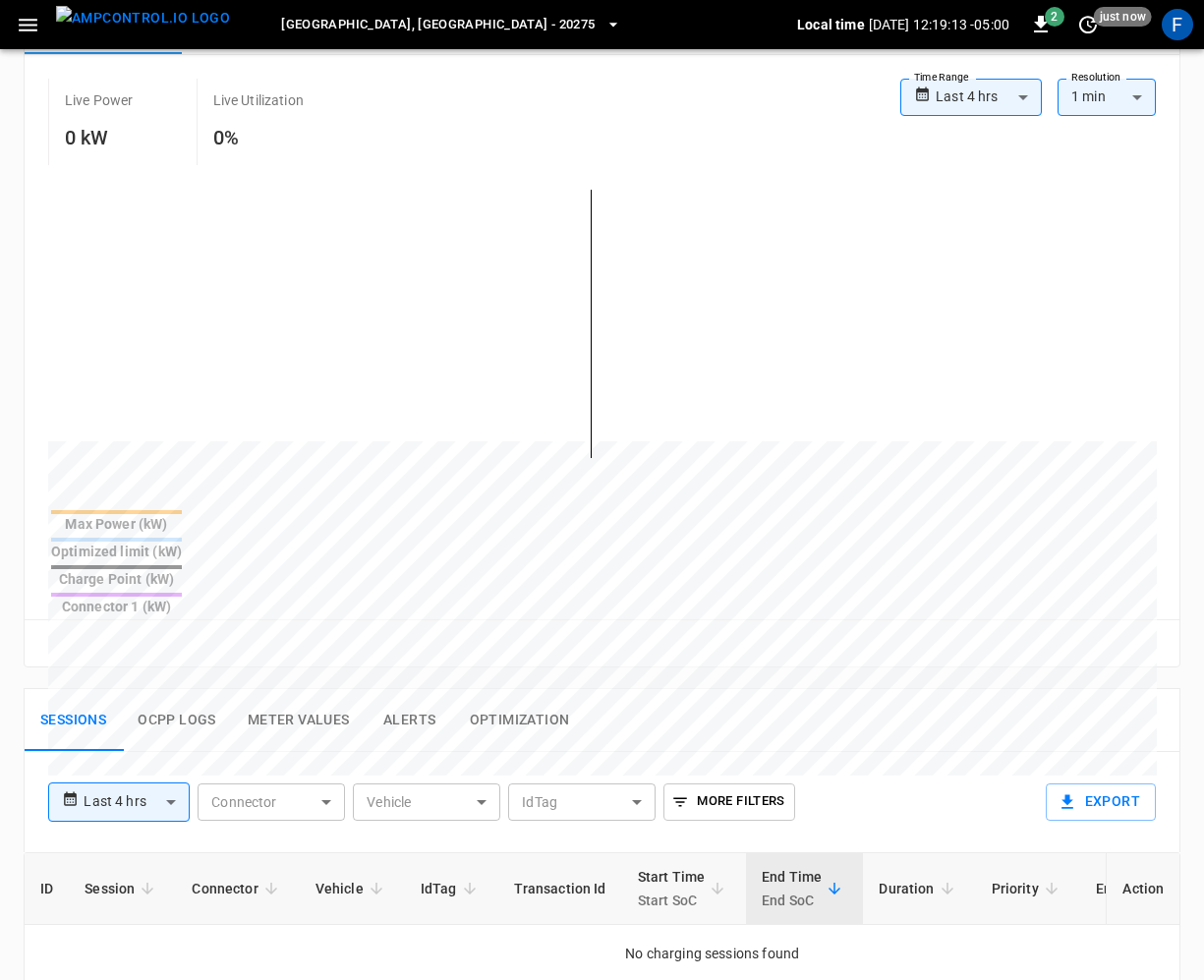 scroll, scrollTop: 691, scrollLeft: 0, axis: vertical 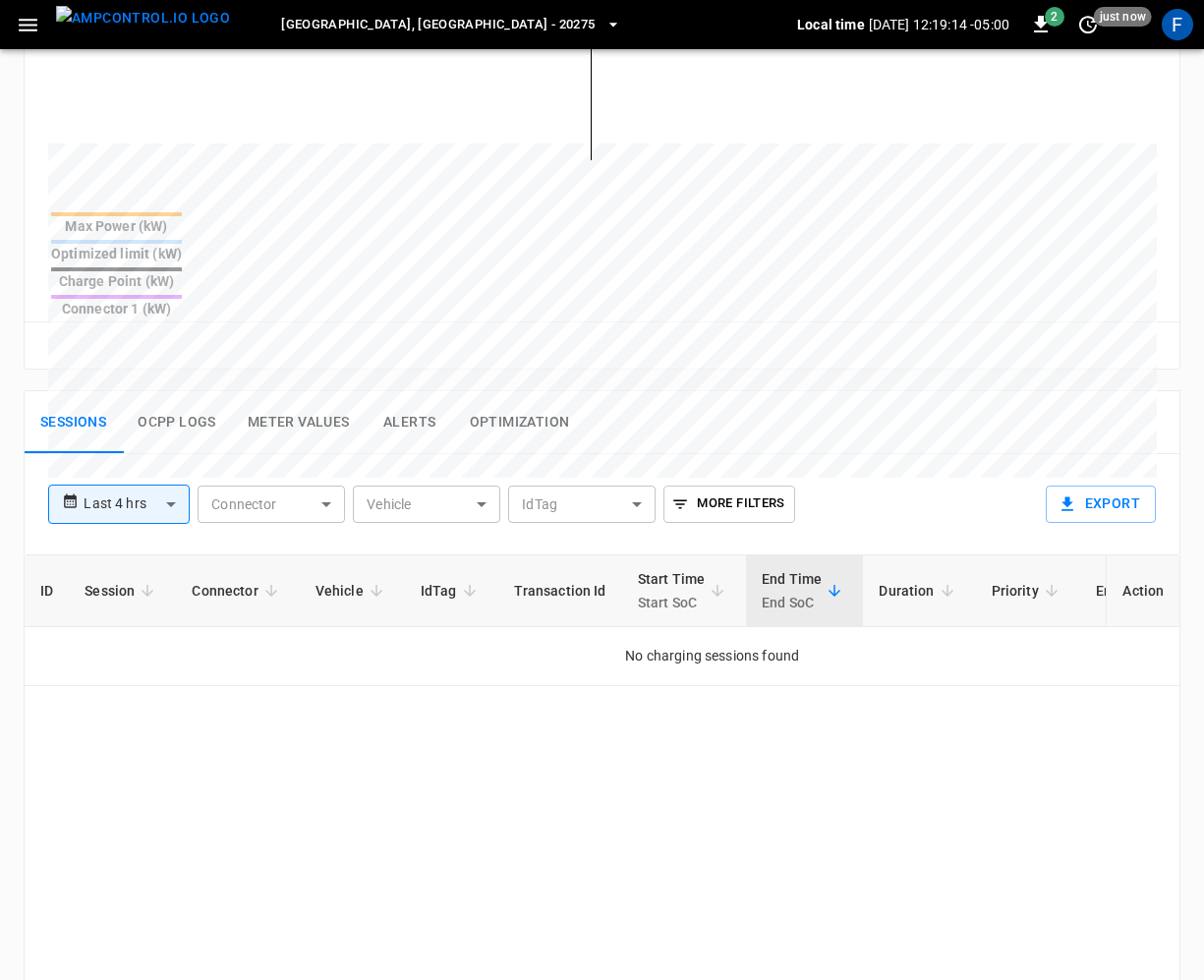 click on "Ocpp logs" at bounding box center (177, 423) 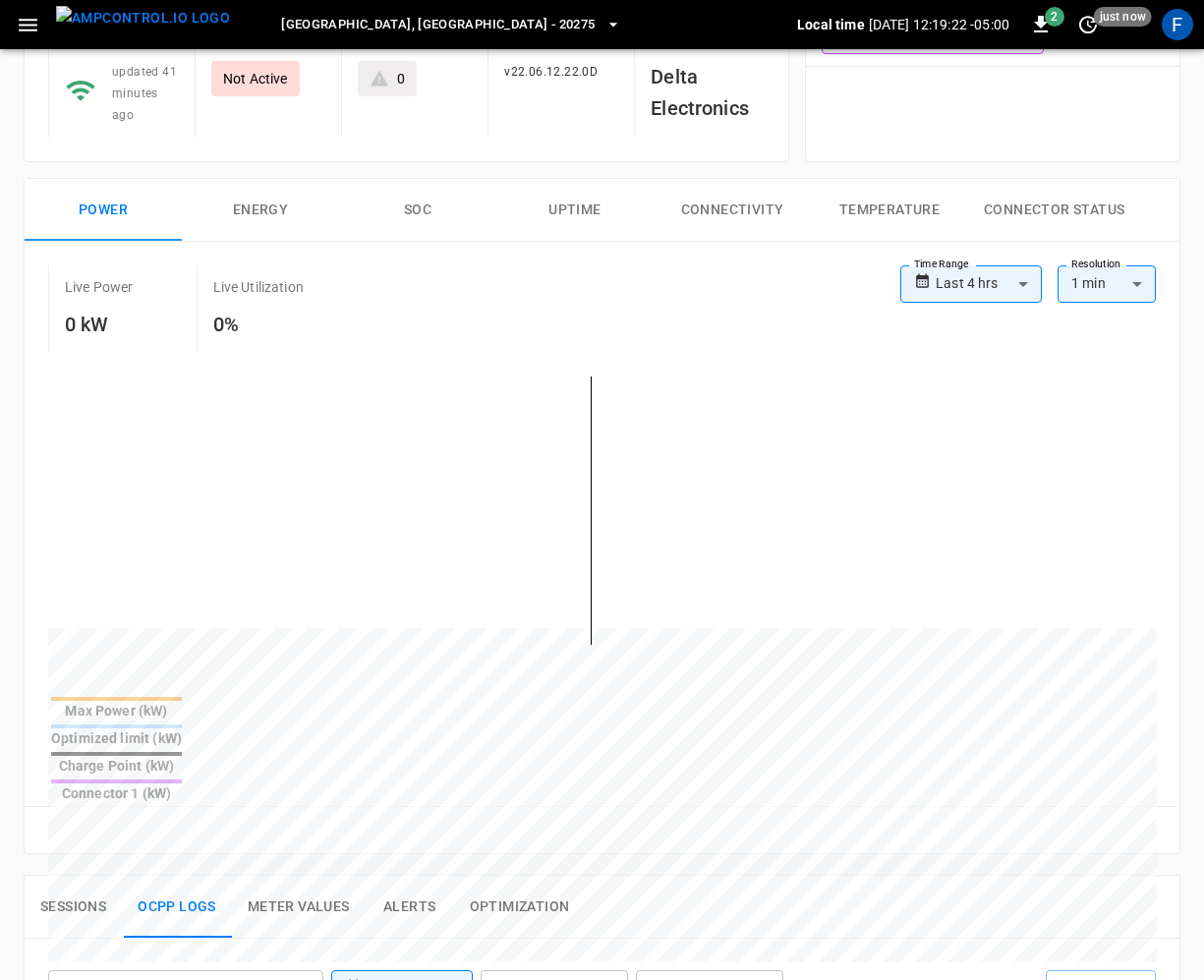 scroll, scrollTop: 0, scrollLeft: 0, axis: both 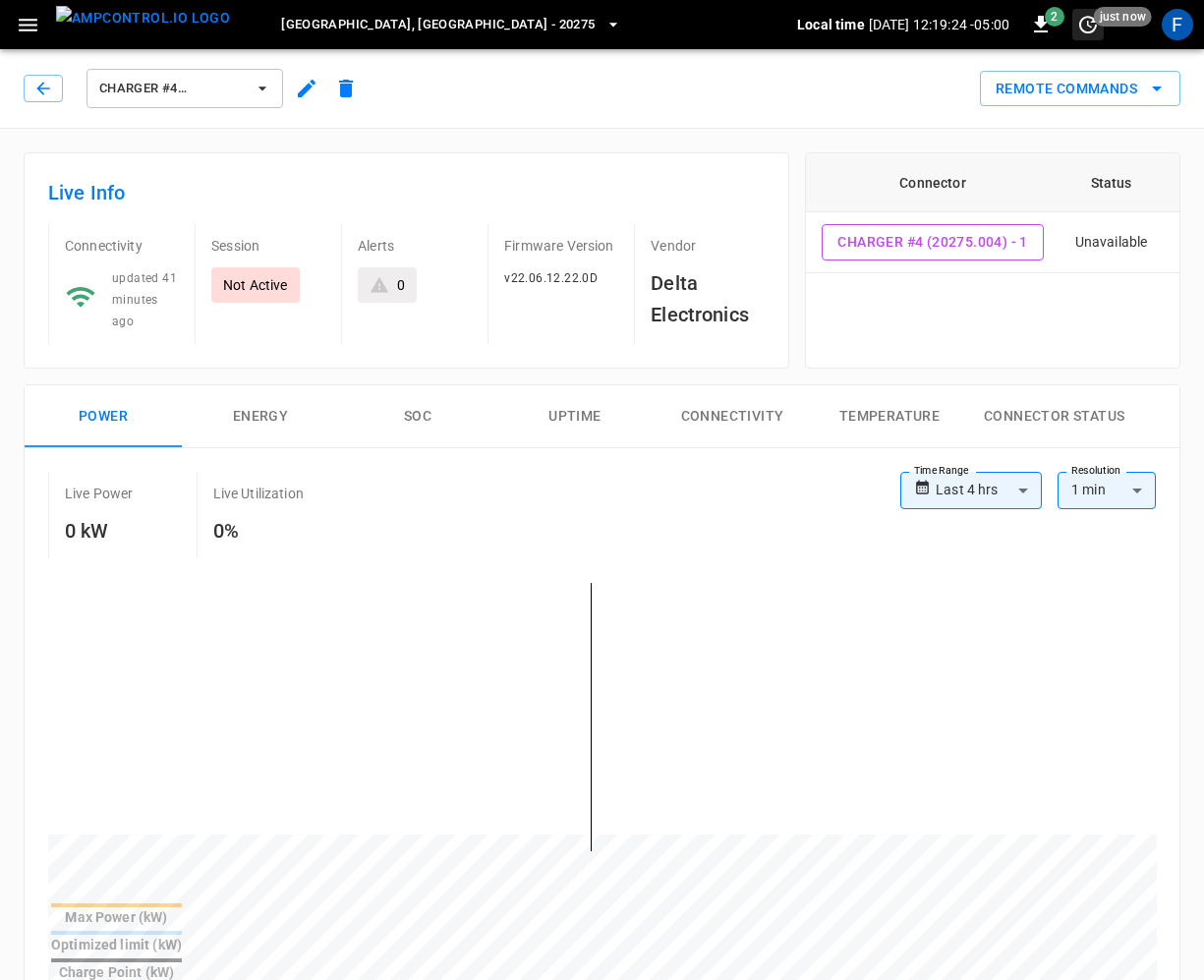 click 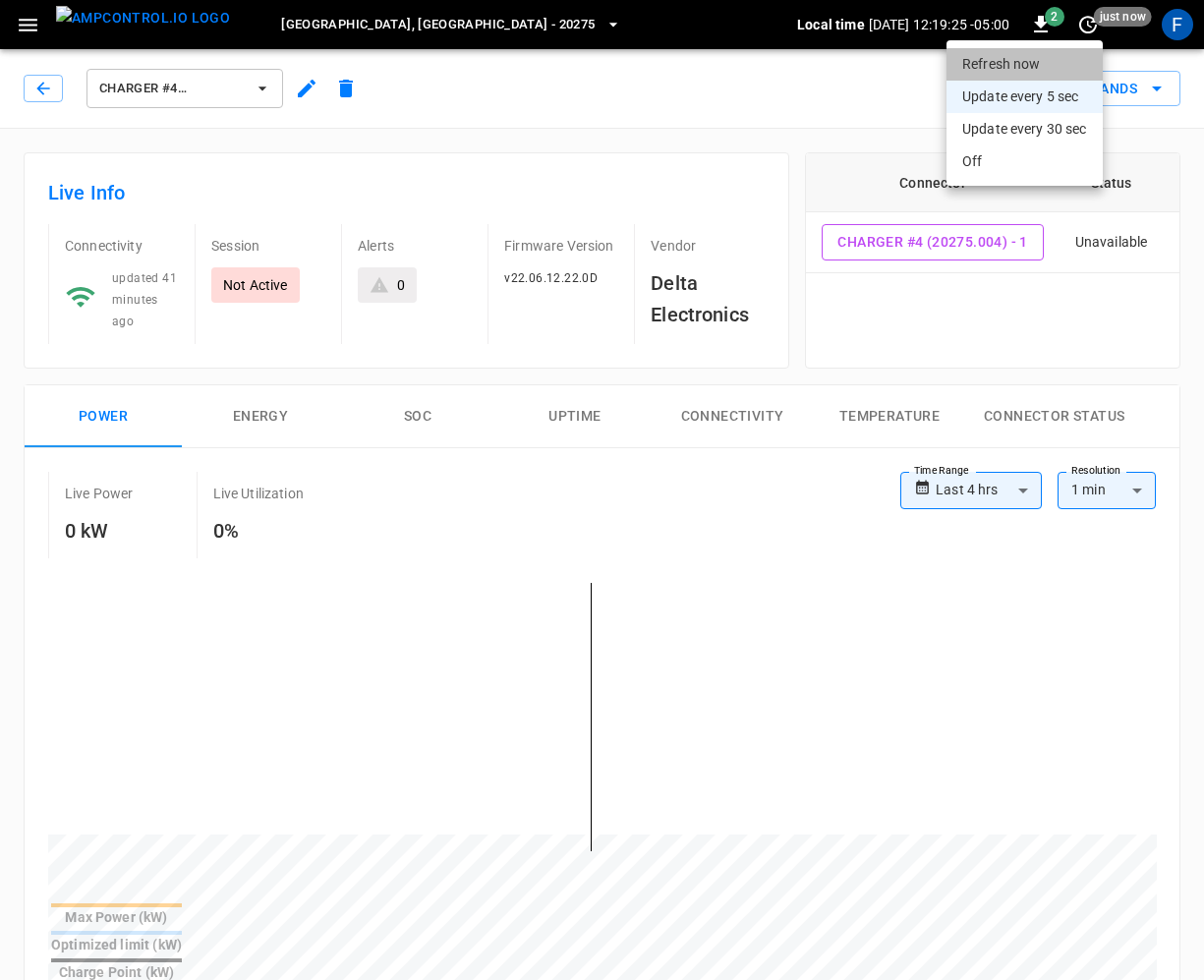 click on "Refresh now" at bounding box center [1024, 64] 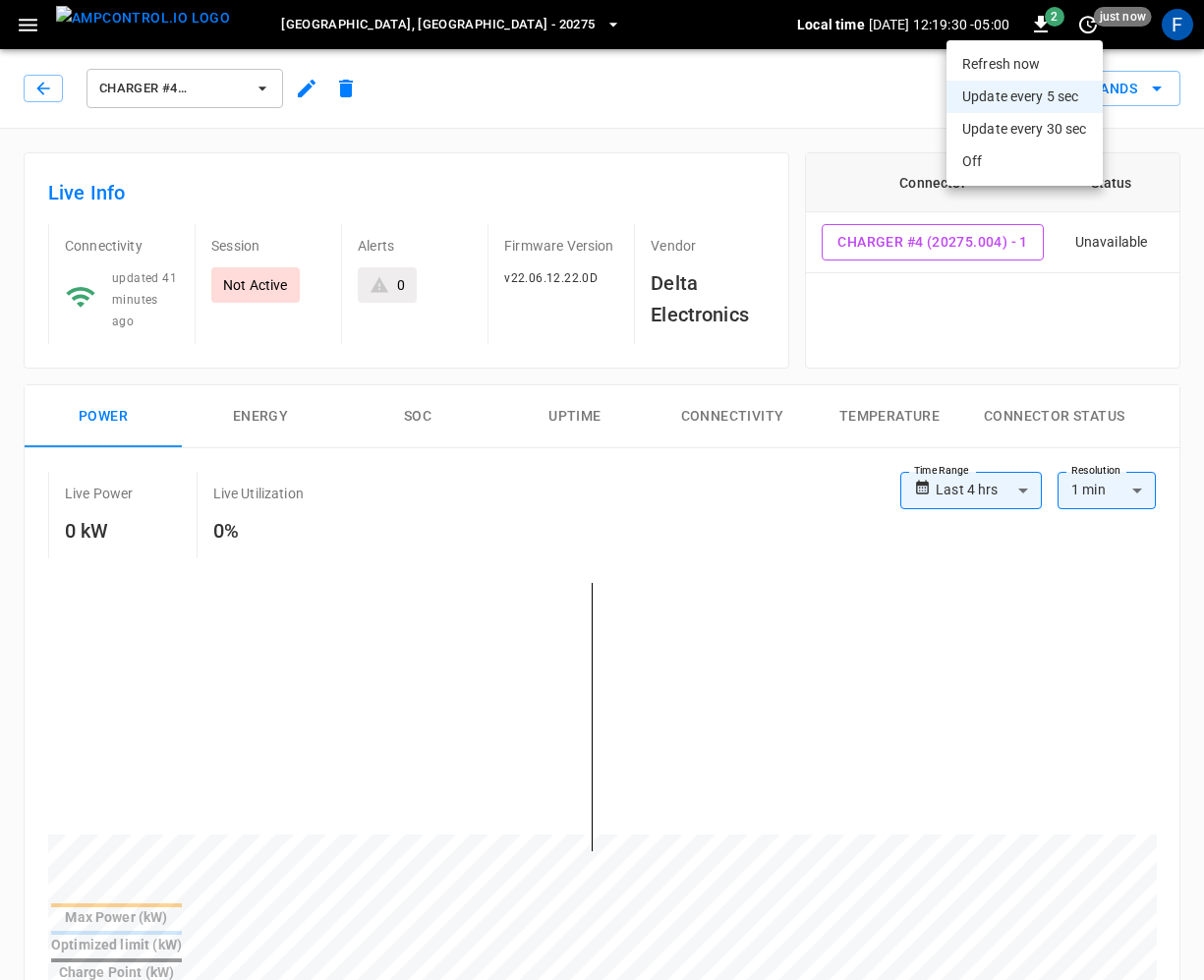 click on "Refresh now" at bounding box center [1024, 64] 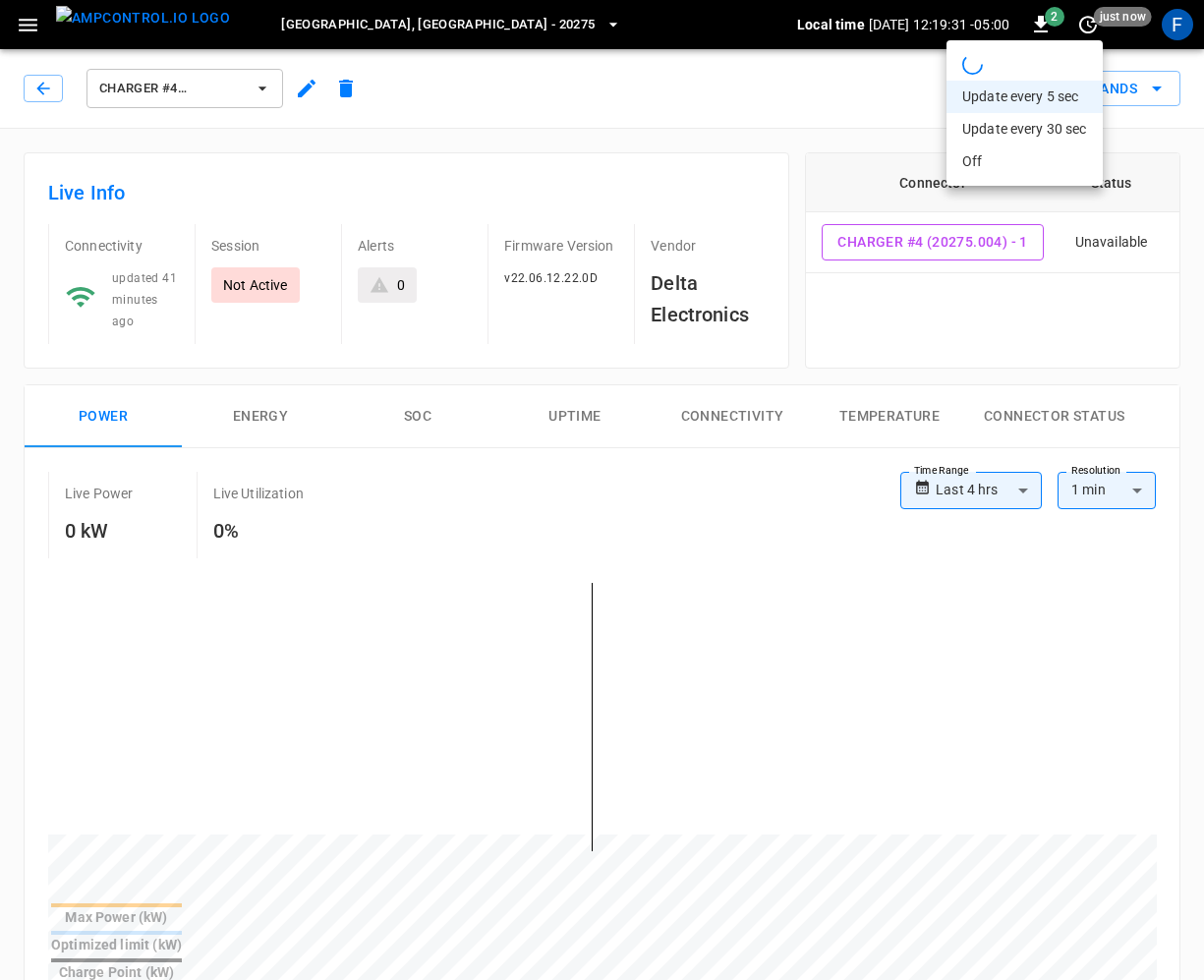 click at bounding box center [602, 490] 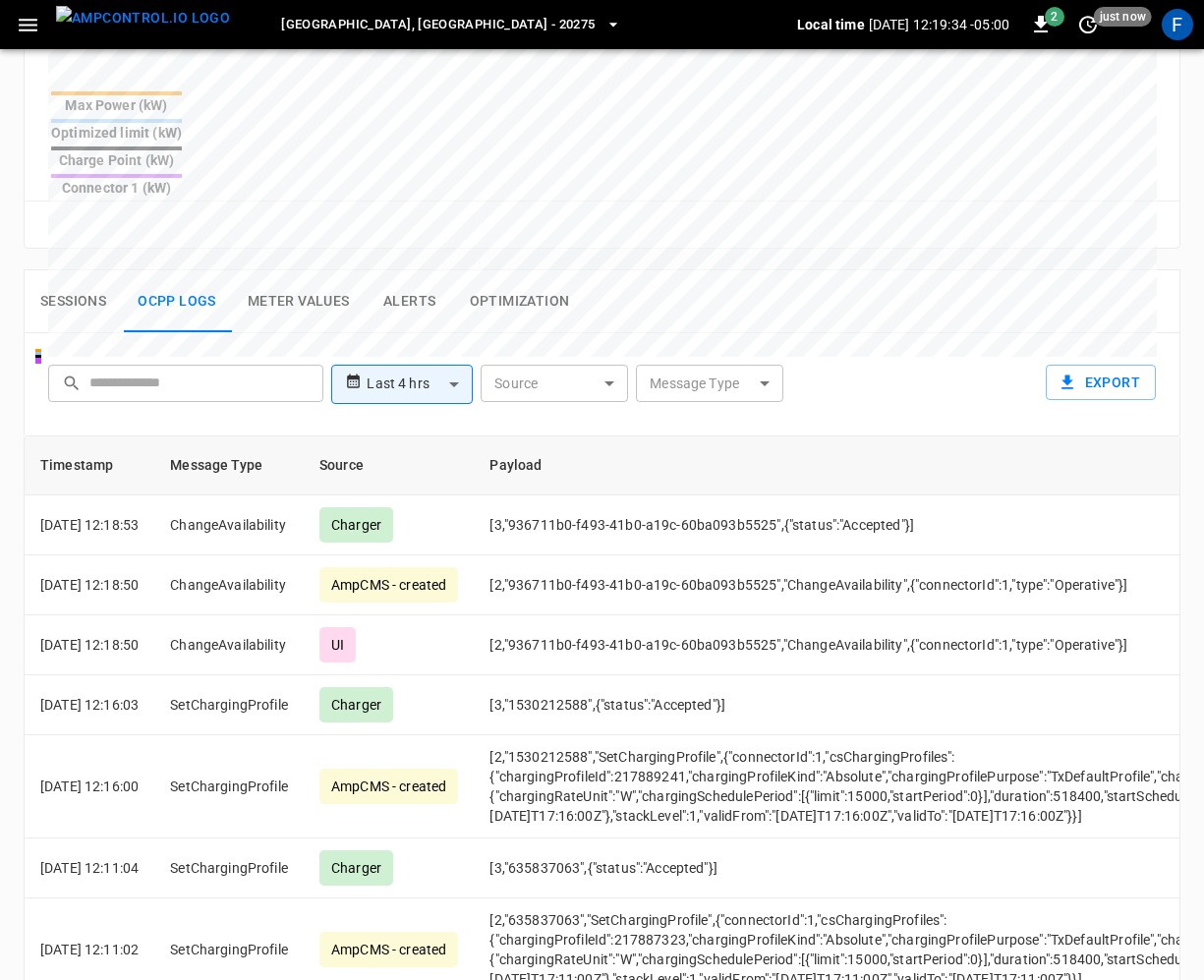 scroll, scrollTop: 956, scrollLeft: 0, axis: vertical 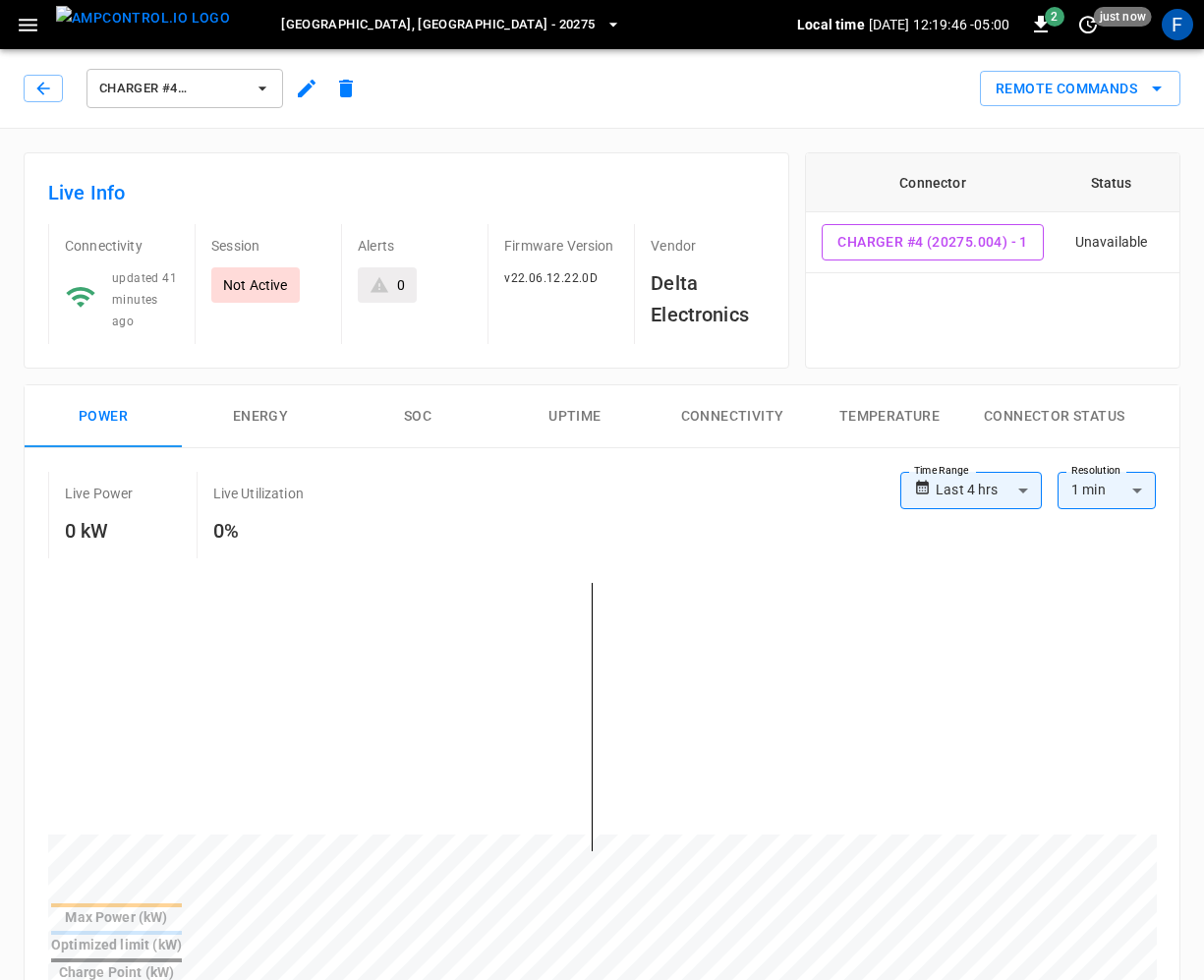 click at bounding box center [143, 18] 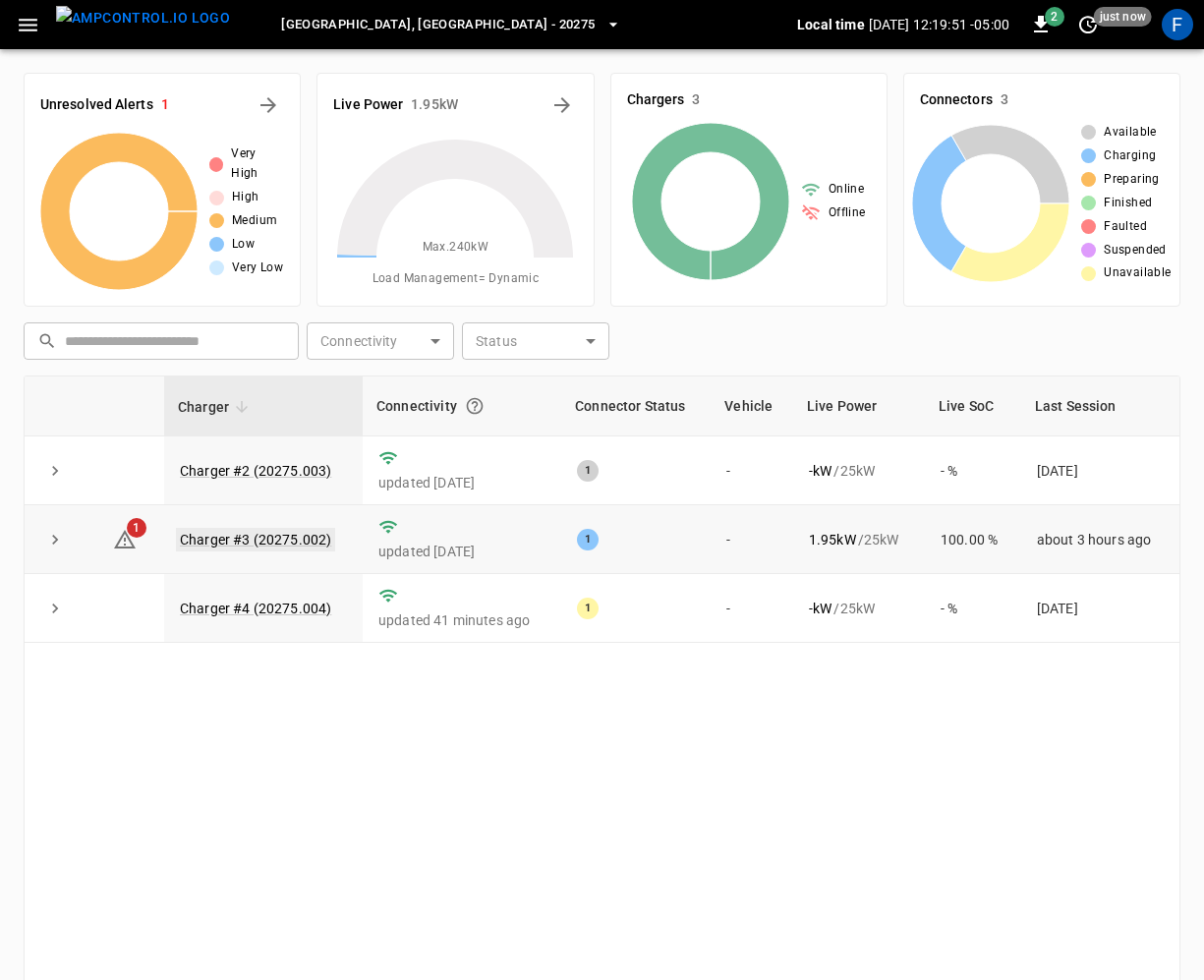 click on "Charger #3 (20275.002)" at bounding box center [256, 540] 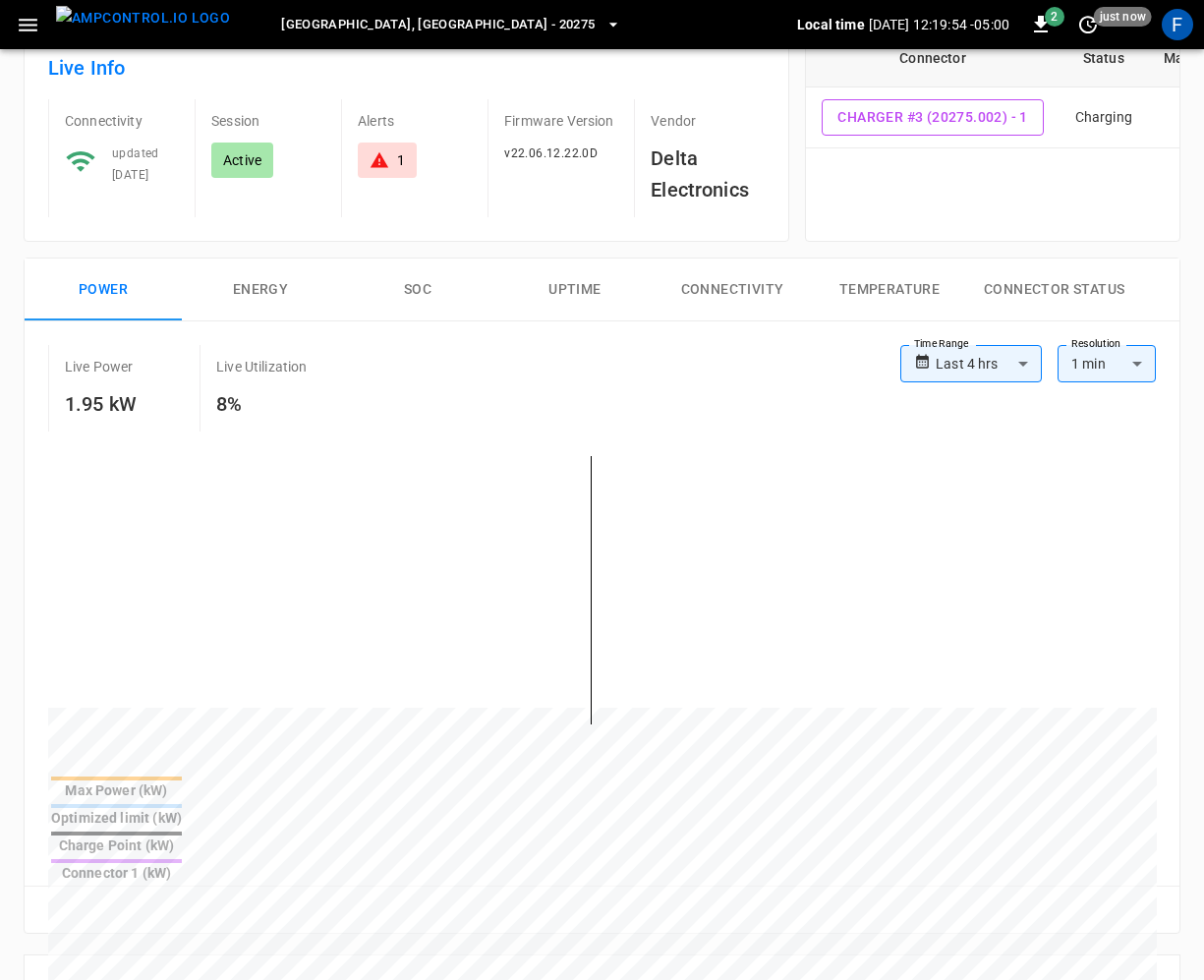 scroll, scrollTop: 0, scrollLeft: 0, axis: both 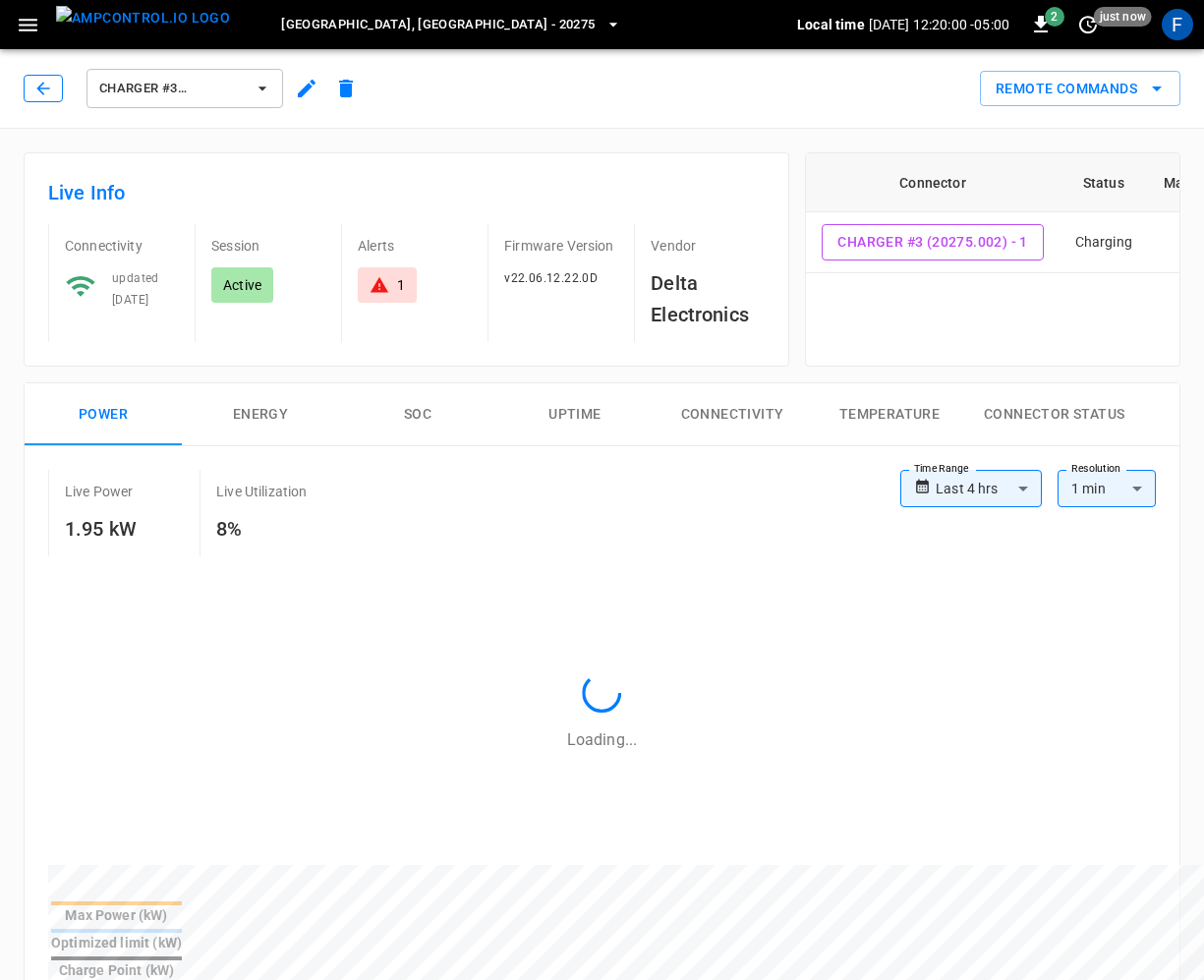 click 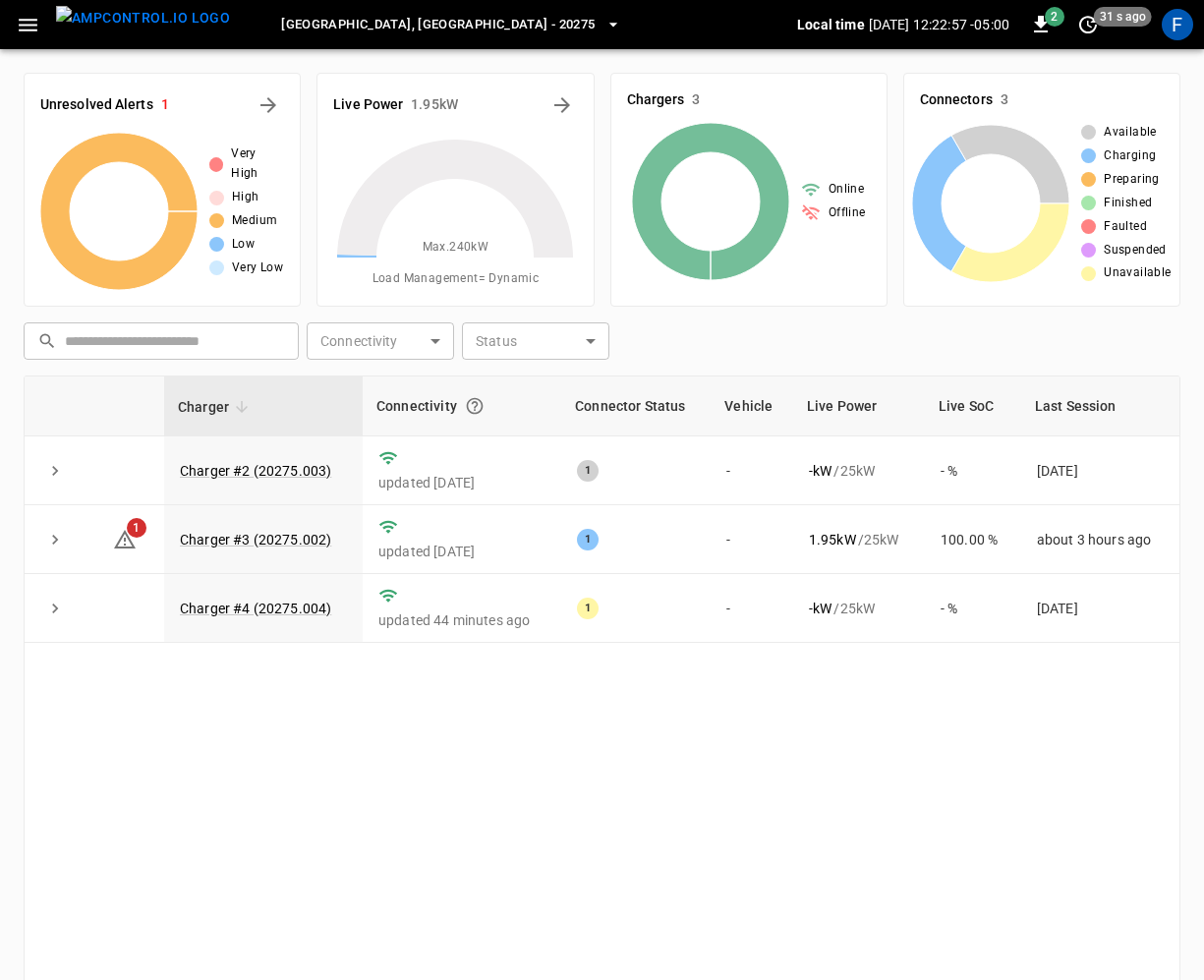 click on "Parkville, MO - 20275" at bounding box center [437, 25] 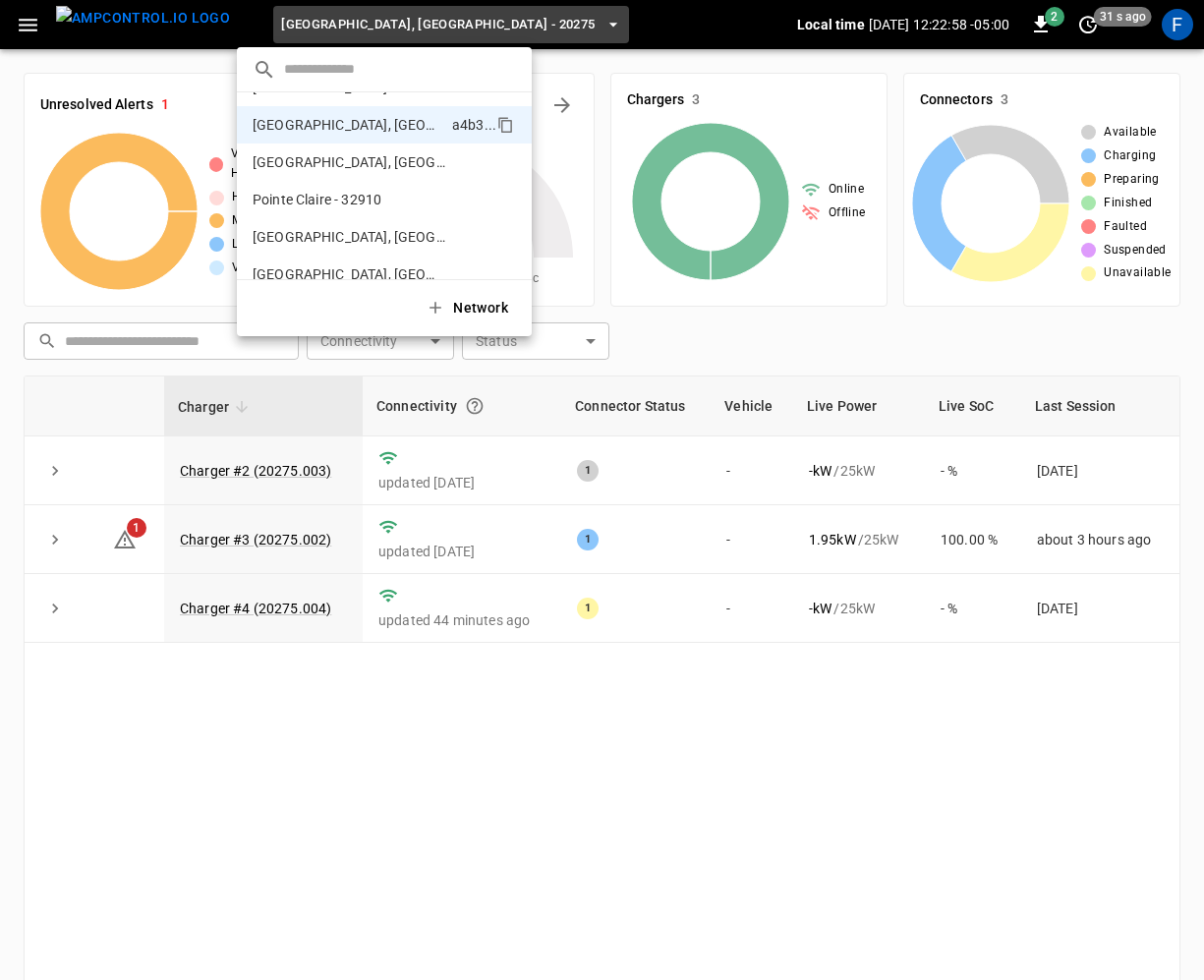 scroll, scrollTop: 836, scrollLeft: 0, axis: vertical 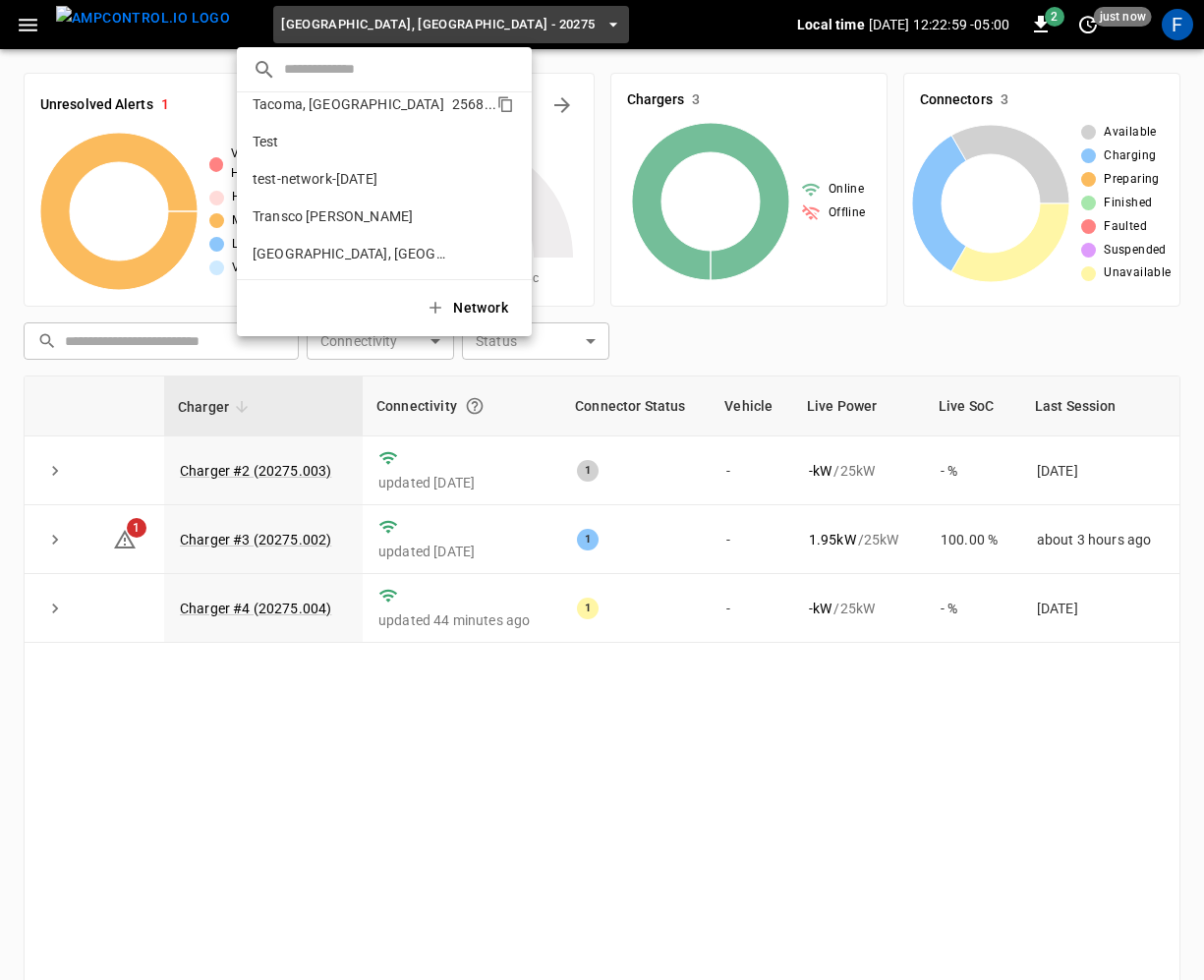 click on "Tacoma, WA" at bounding box center [348, 104] 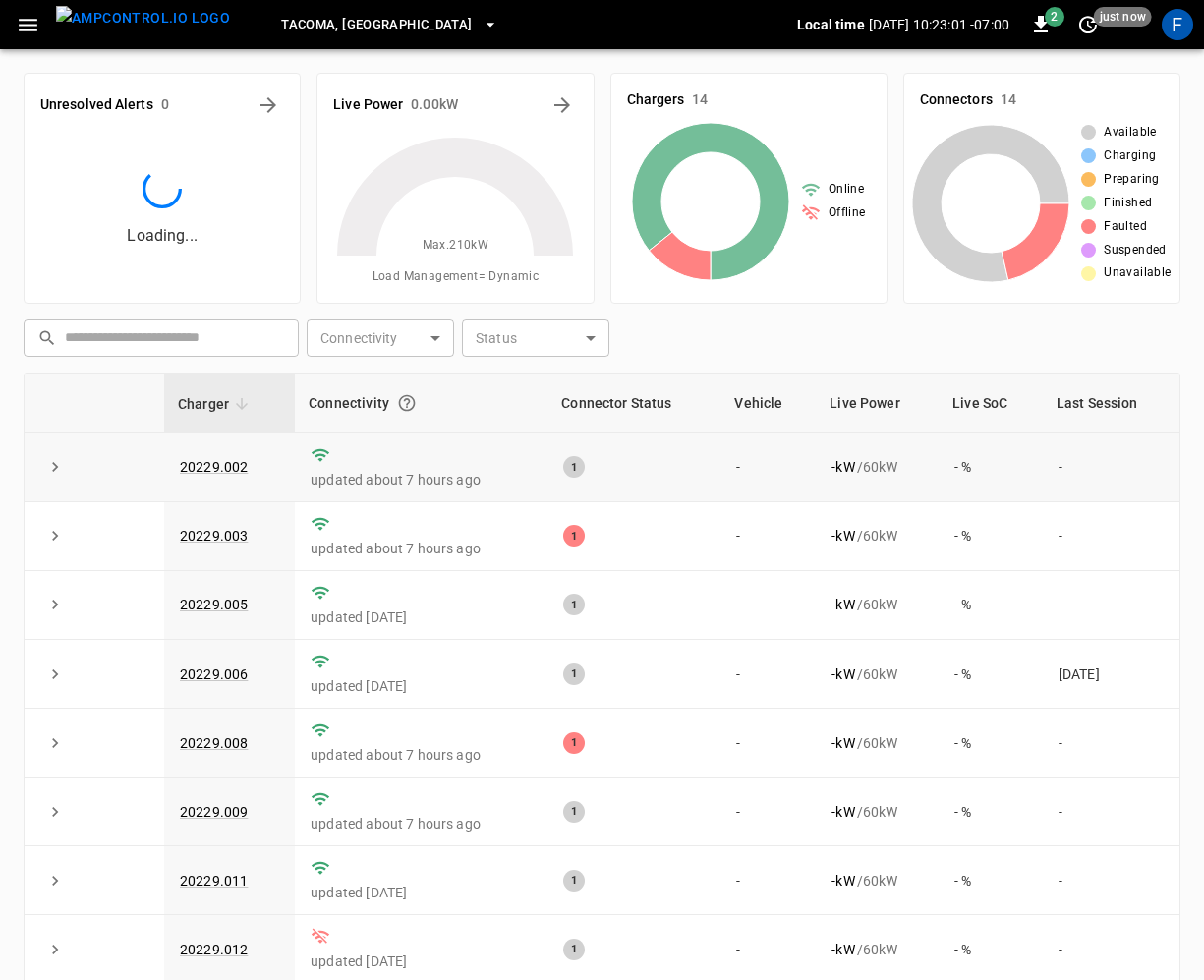 scroll, scrollTop: 332, scrollLeft: 0, axis: vertical 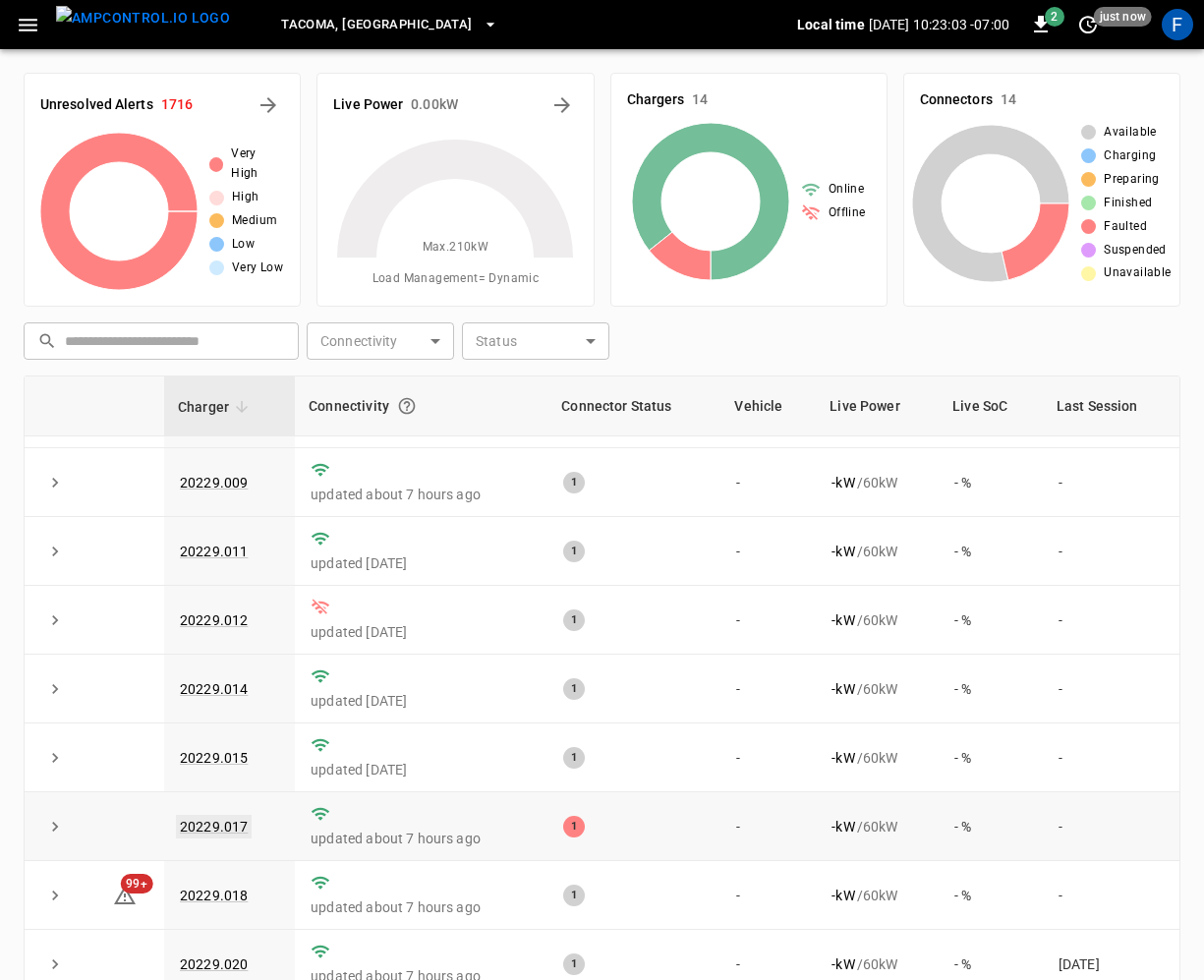 click on "20229.017" at bounding box center [213, 827] 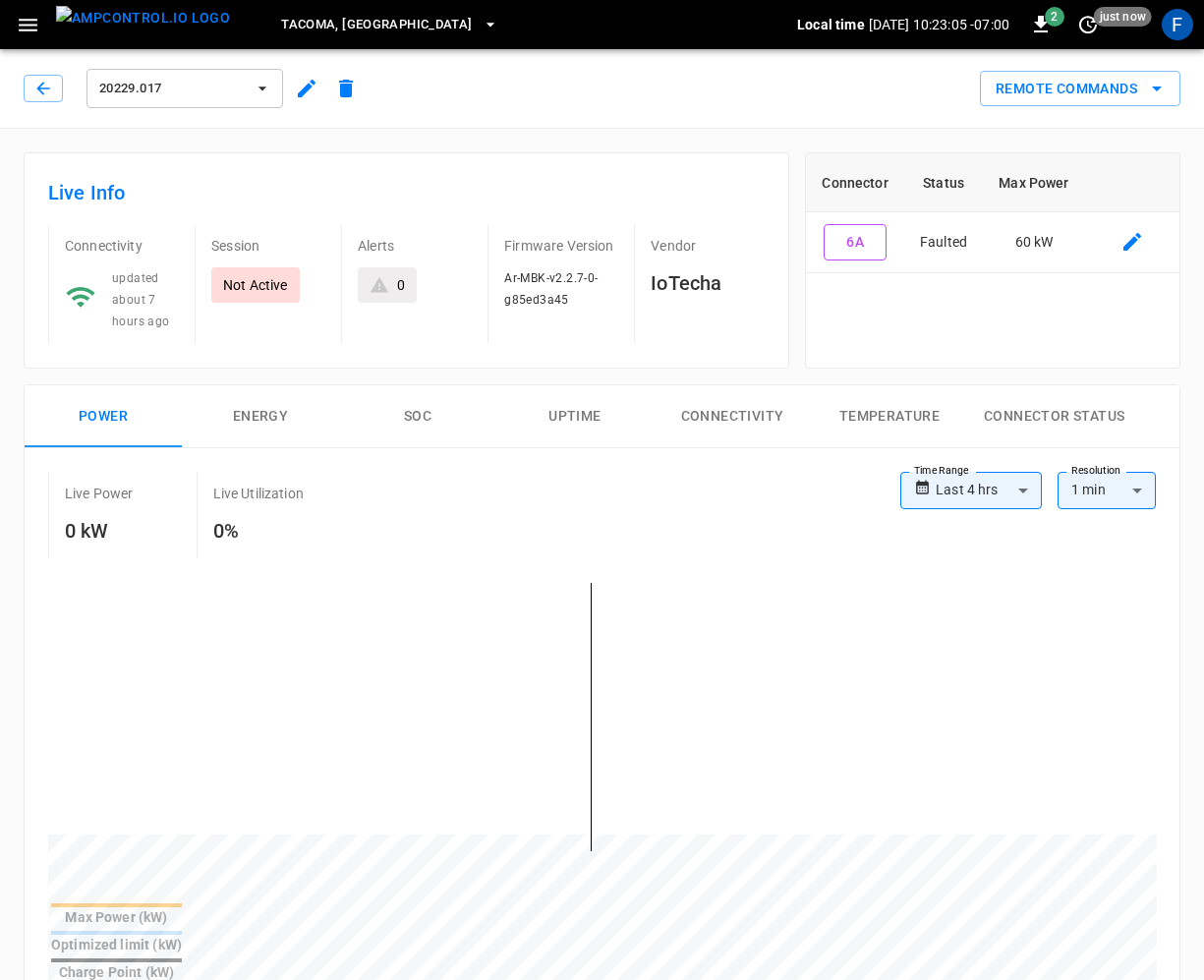 click on "Firmware Version Ar-MBK-v2.2.7-0-g85ed3a45" at bounding box center [552, 284] 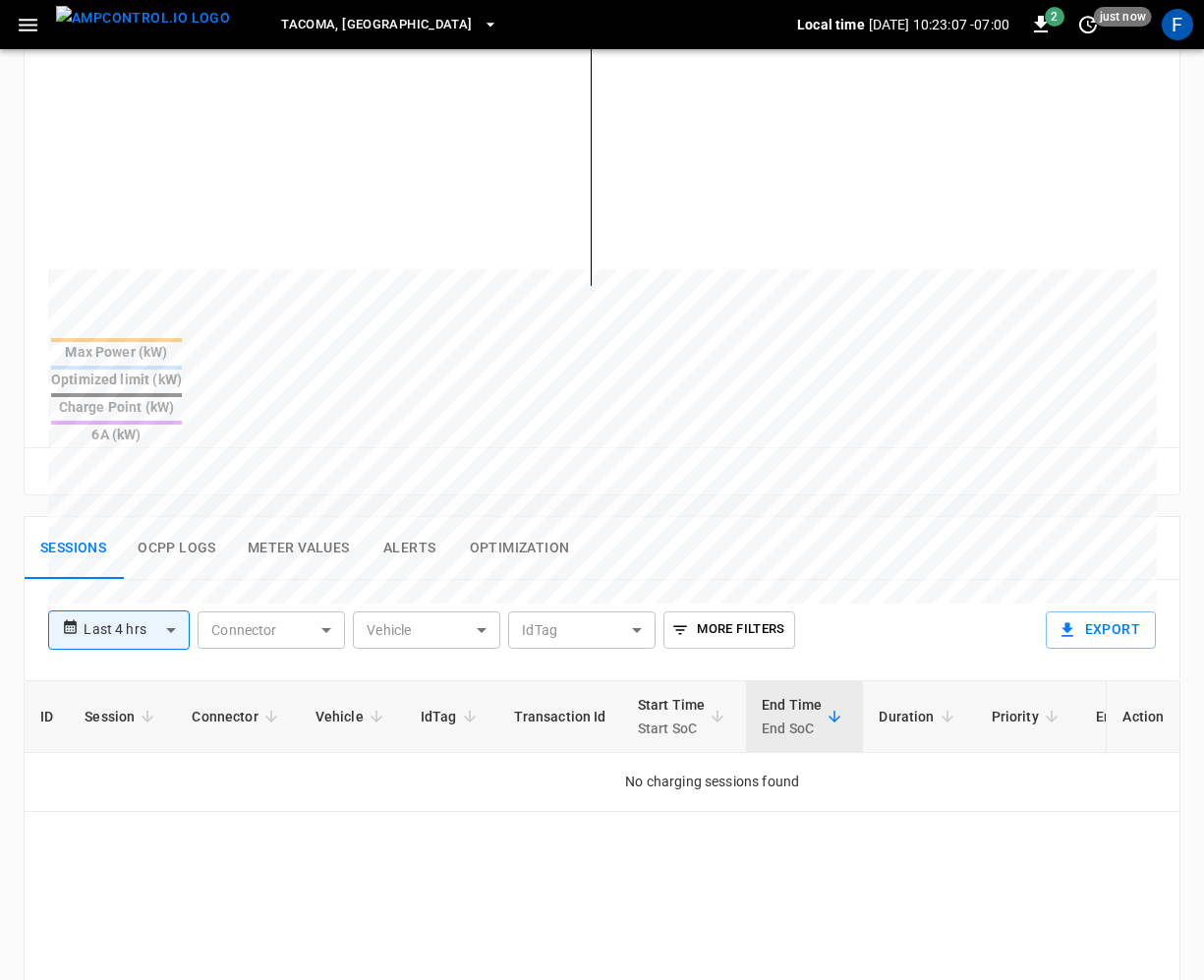 scroll, scrollTop: 0, scrollLeft: 0, axis: both 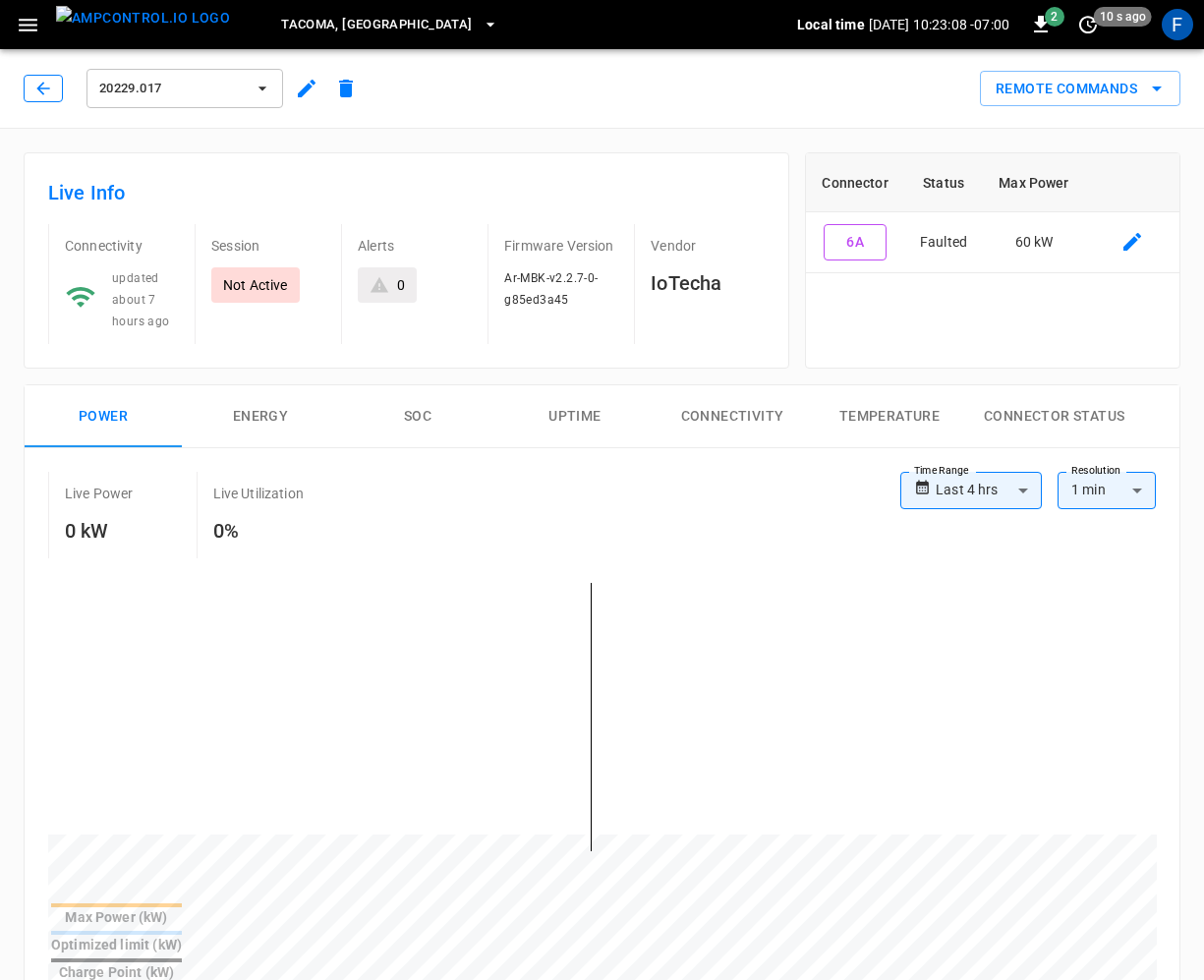 click 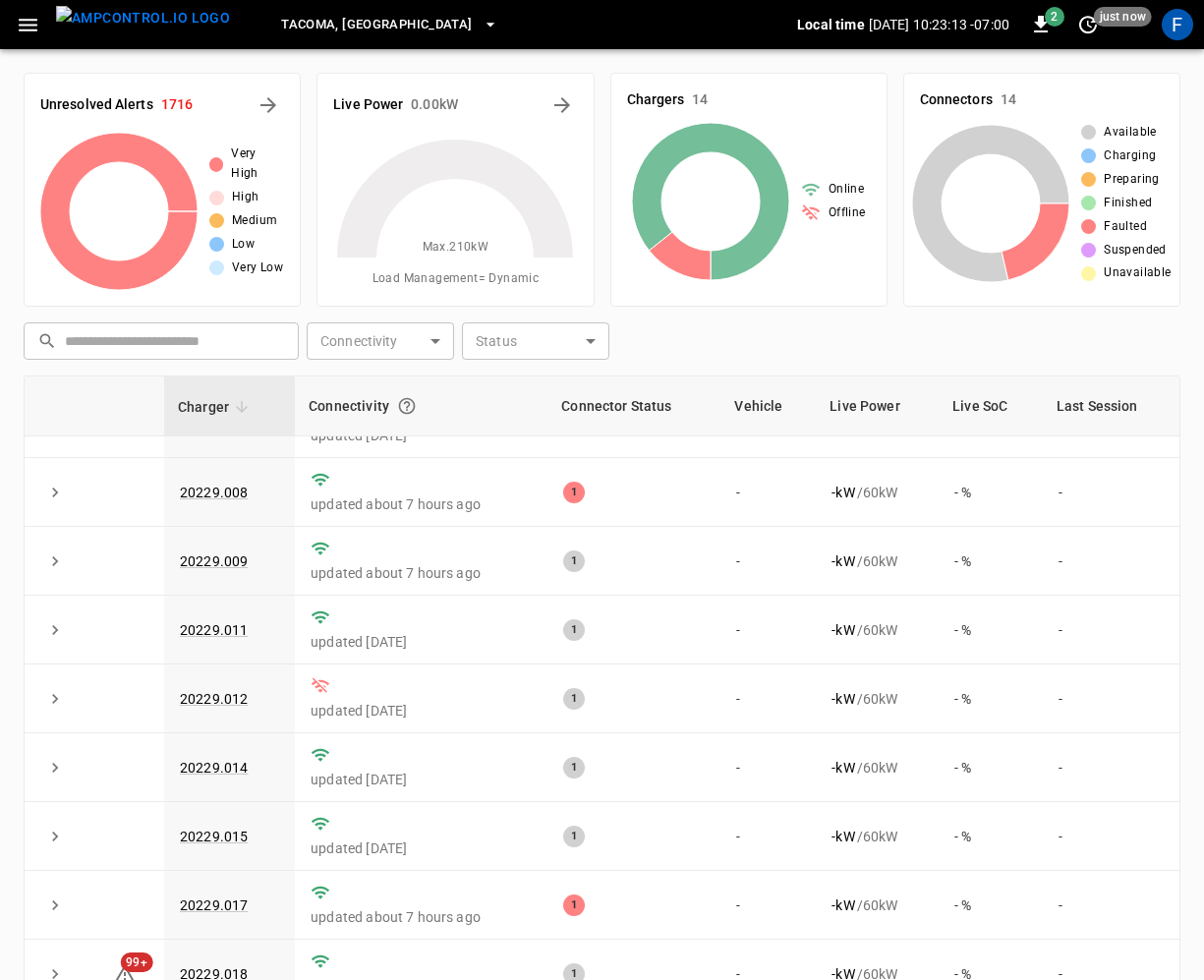 scroll, scrollTop: 332, scrollLeft: 0, axis: vertical 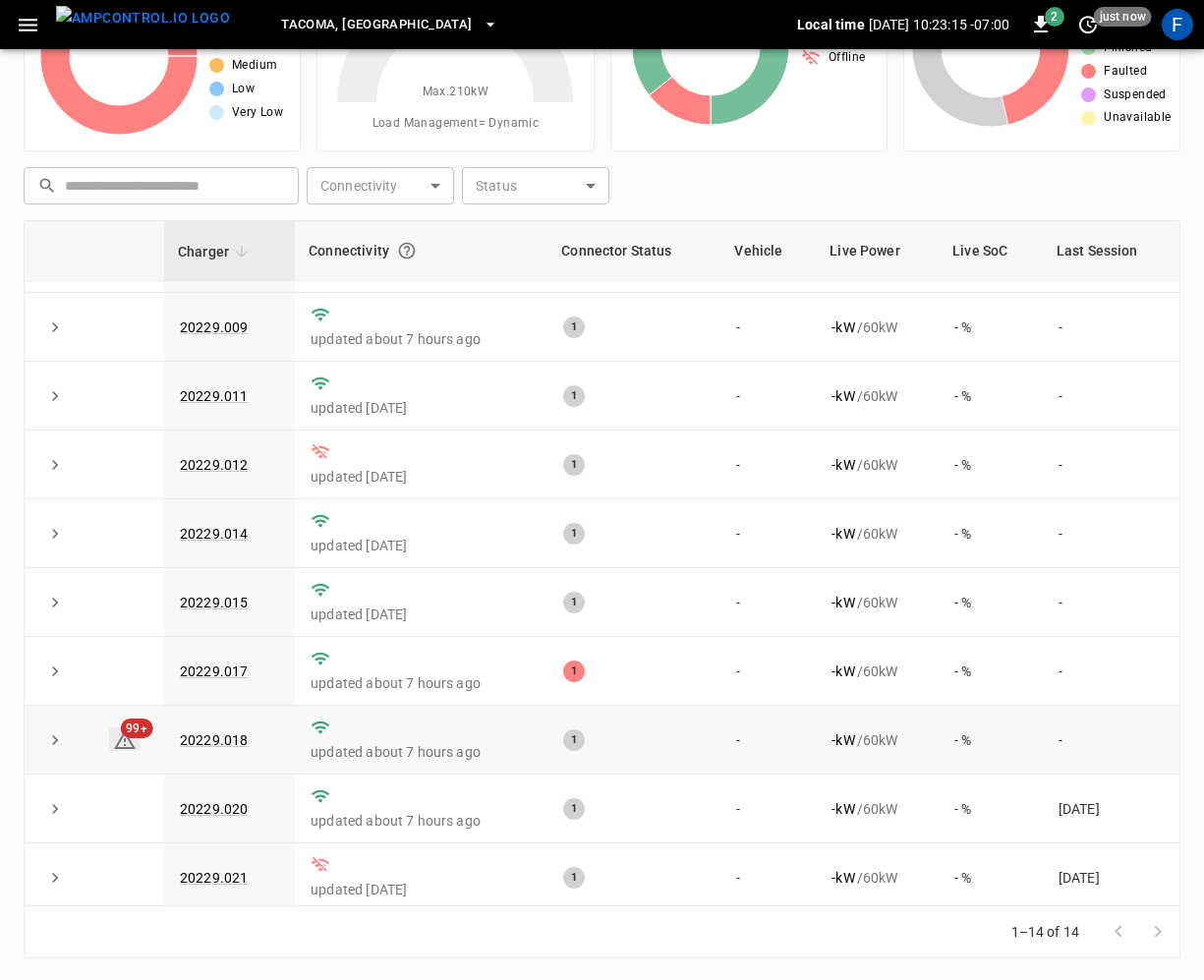 click 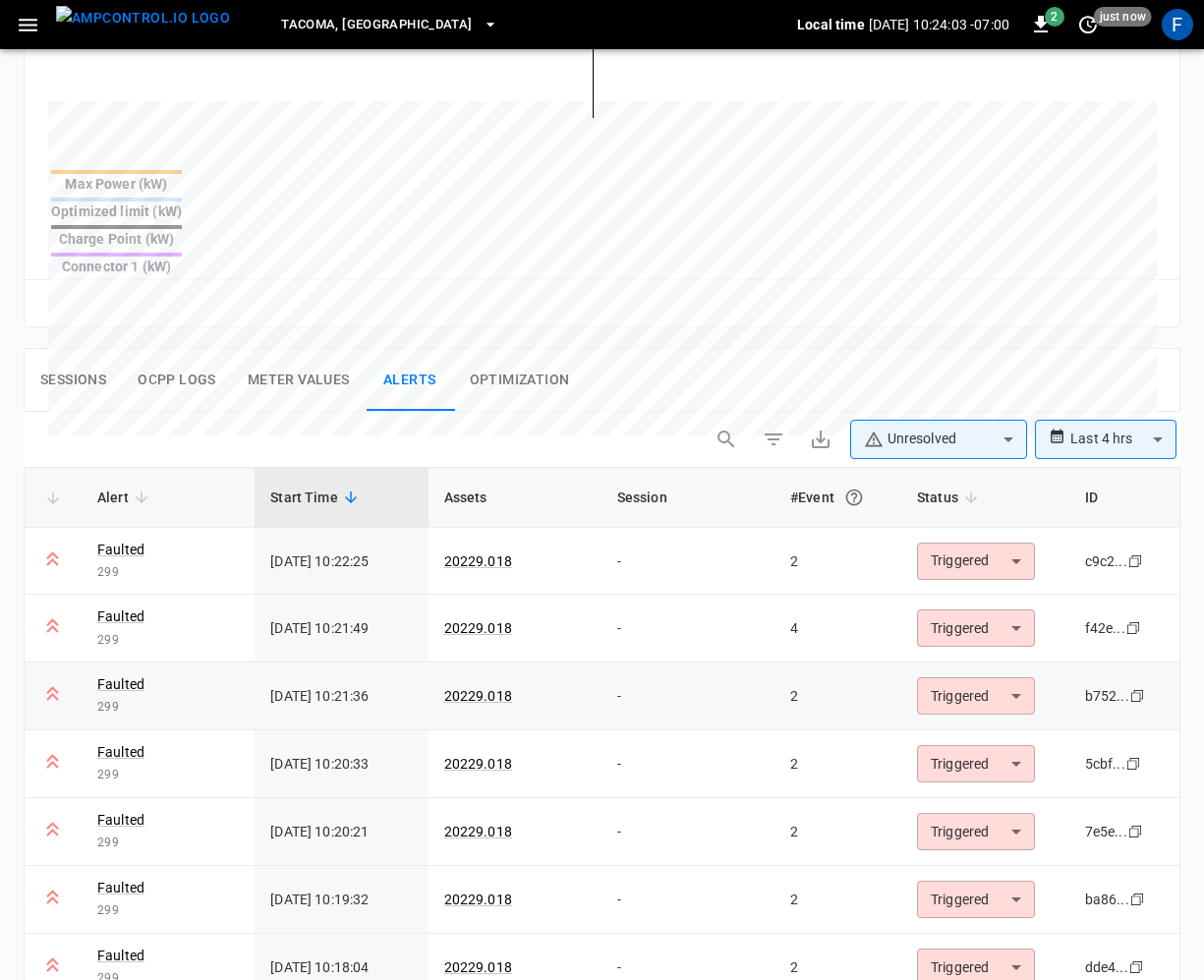 scroll, scrollTop: 0, scrollLeft: 0, axis: both 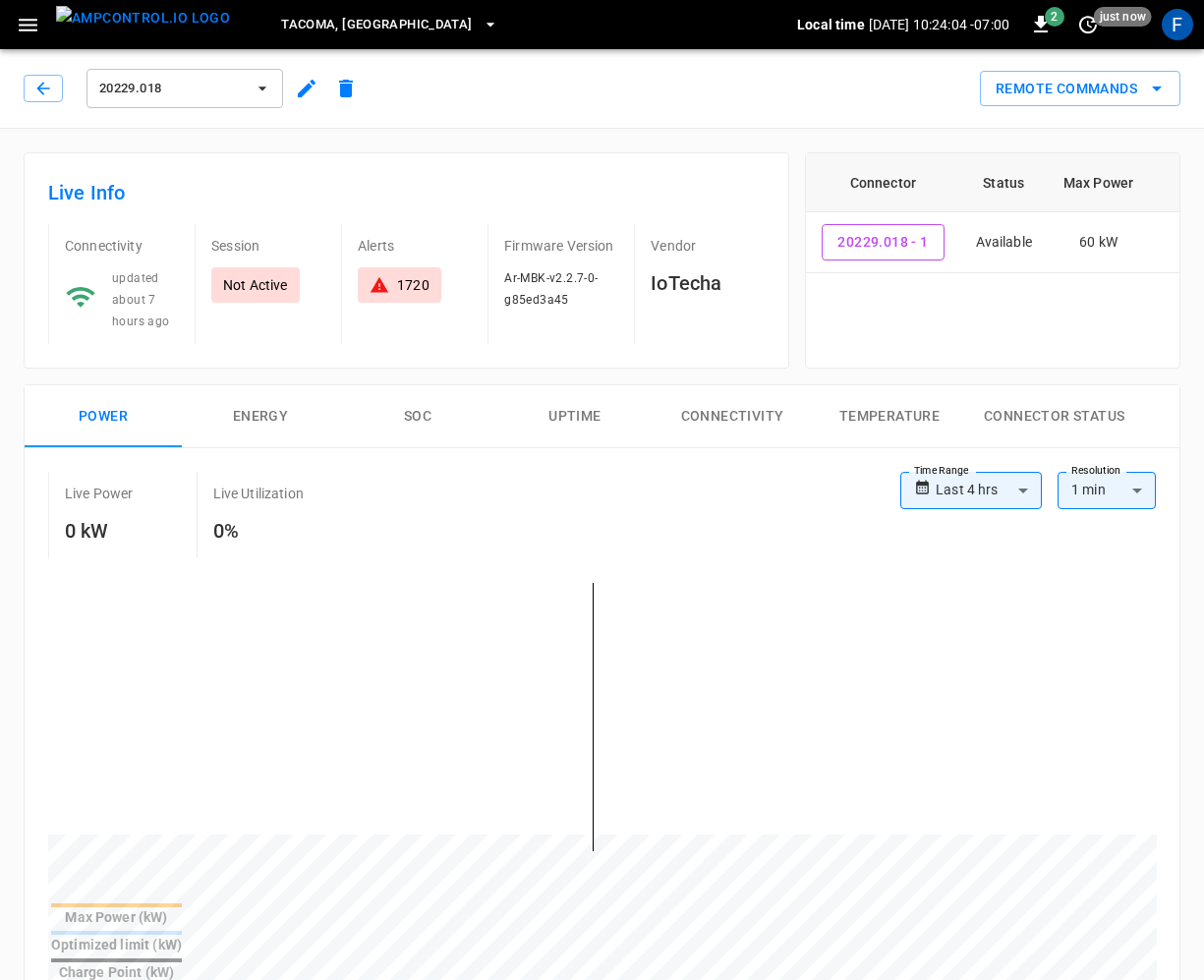click at bounding box center [143, 18] 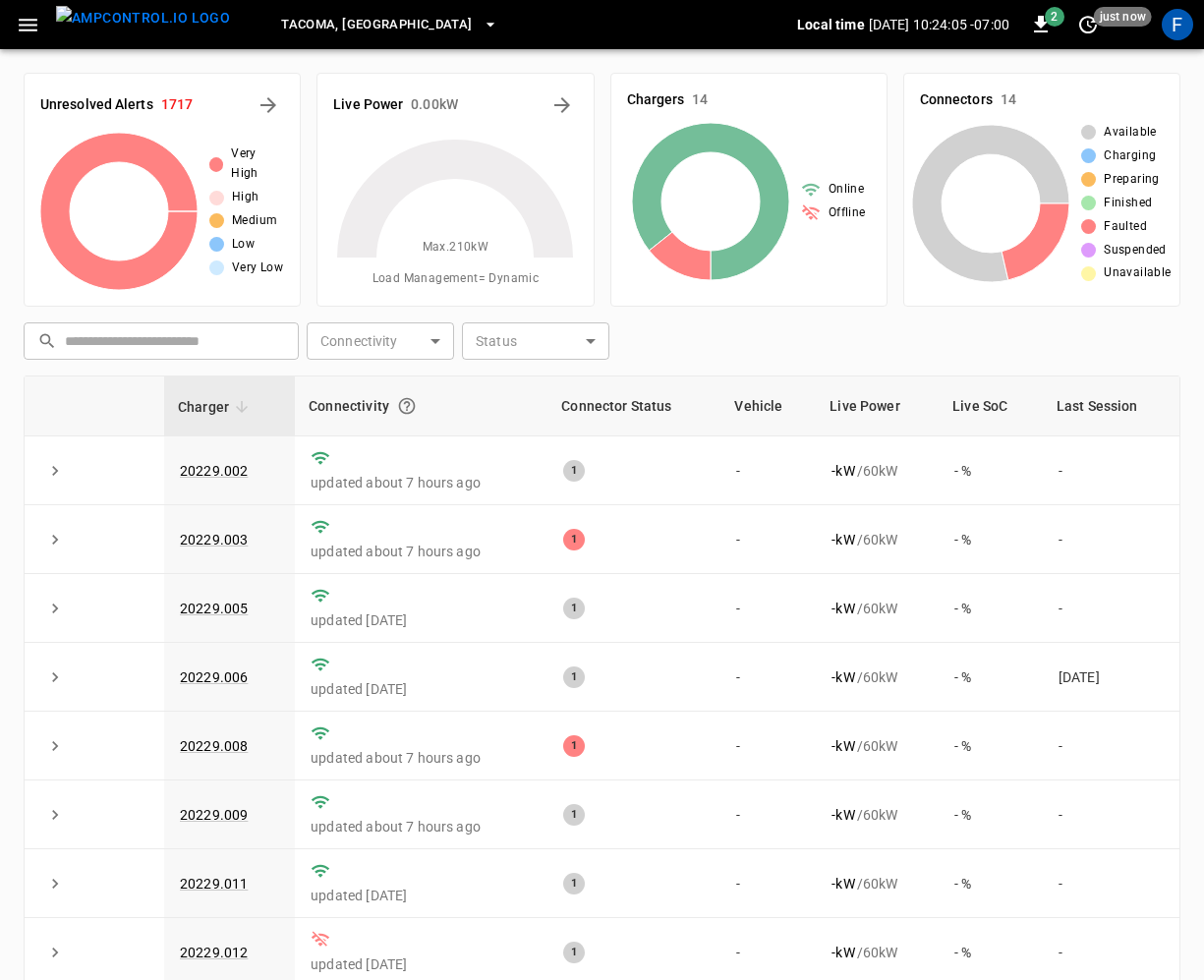 click 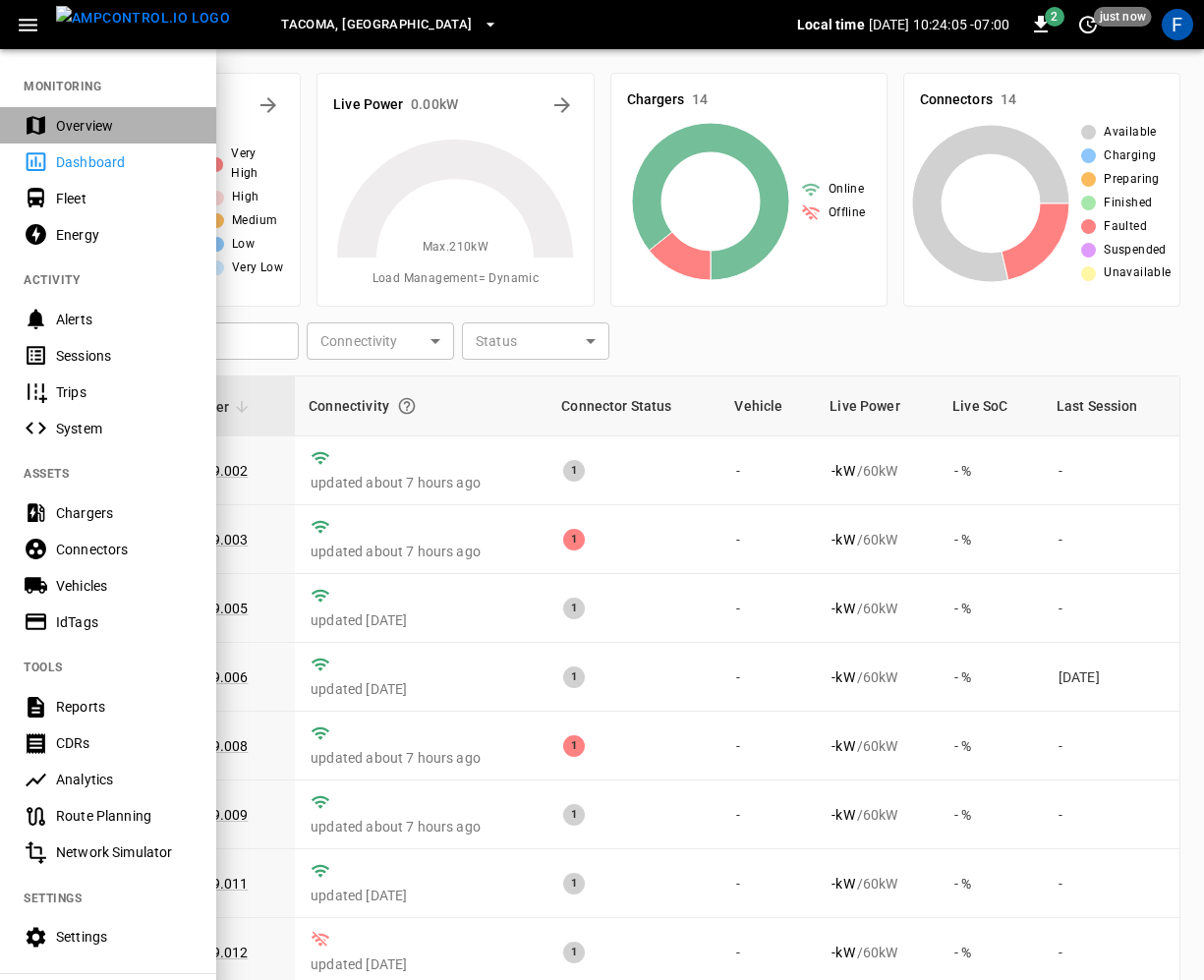 click on "Overview" at bounding box center (108, 125) 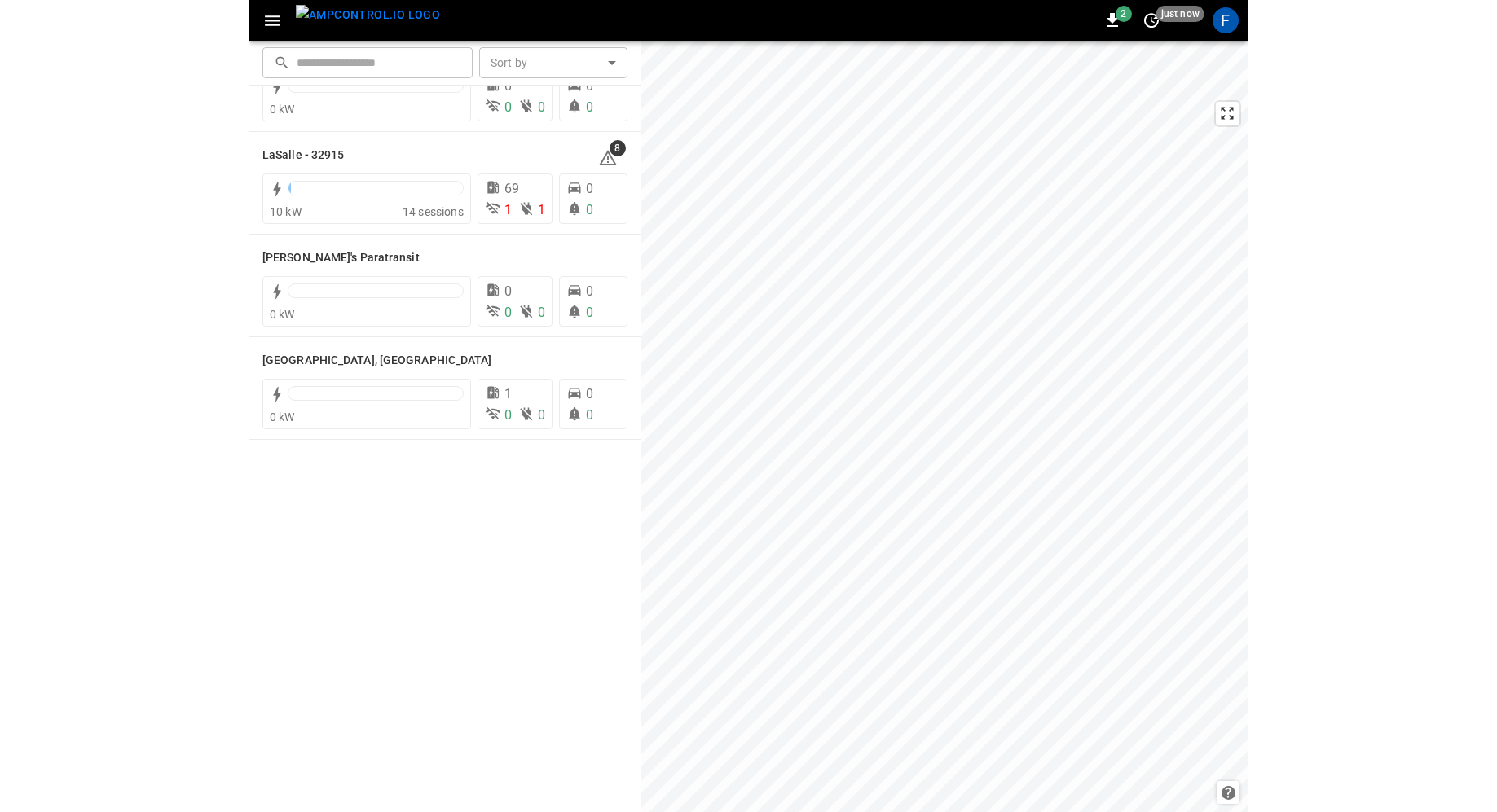scroll, scrollTop: 0, scrollLeft: 0, axis: both 